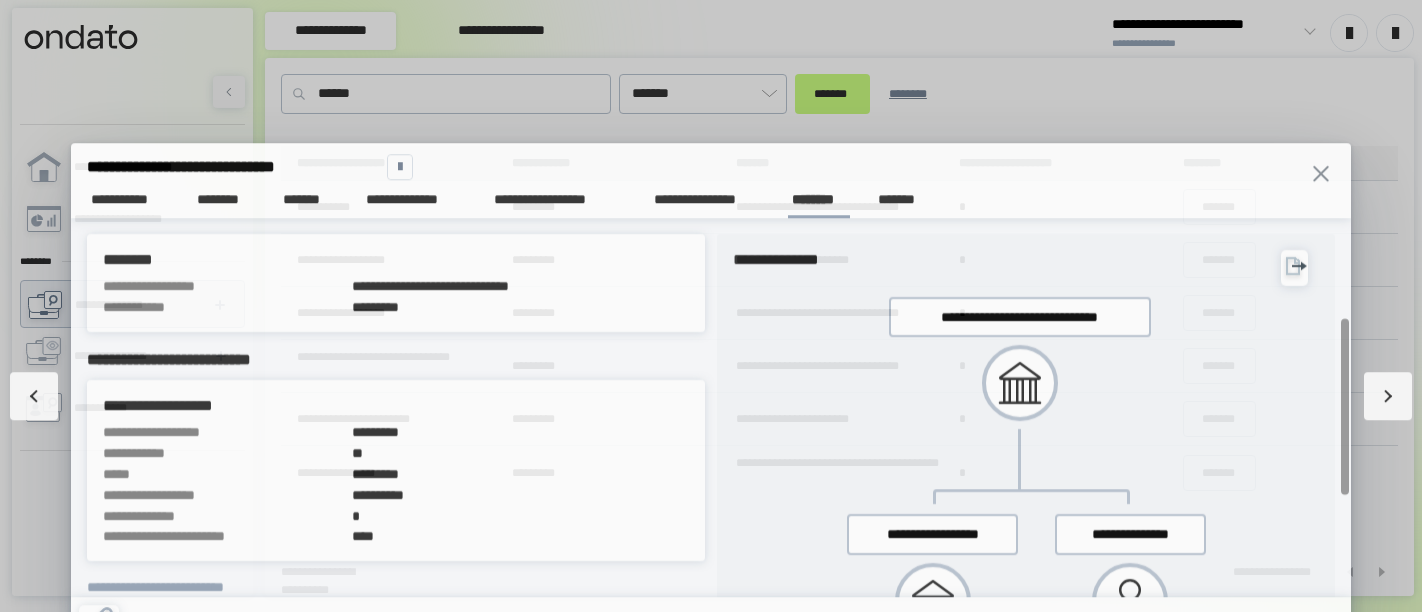 scroll, scrollTop: 0, scrollLeft: 0, axis: both 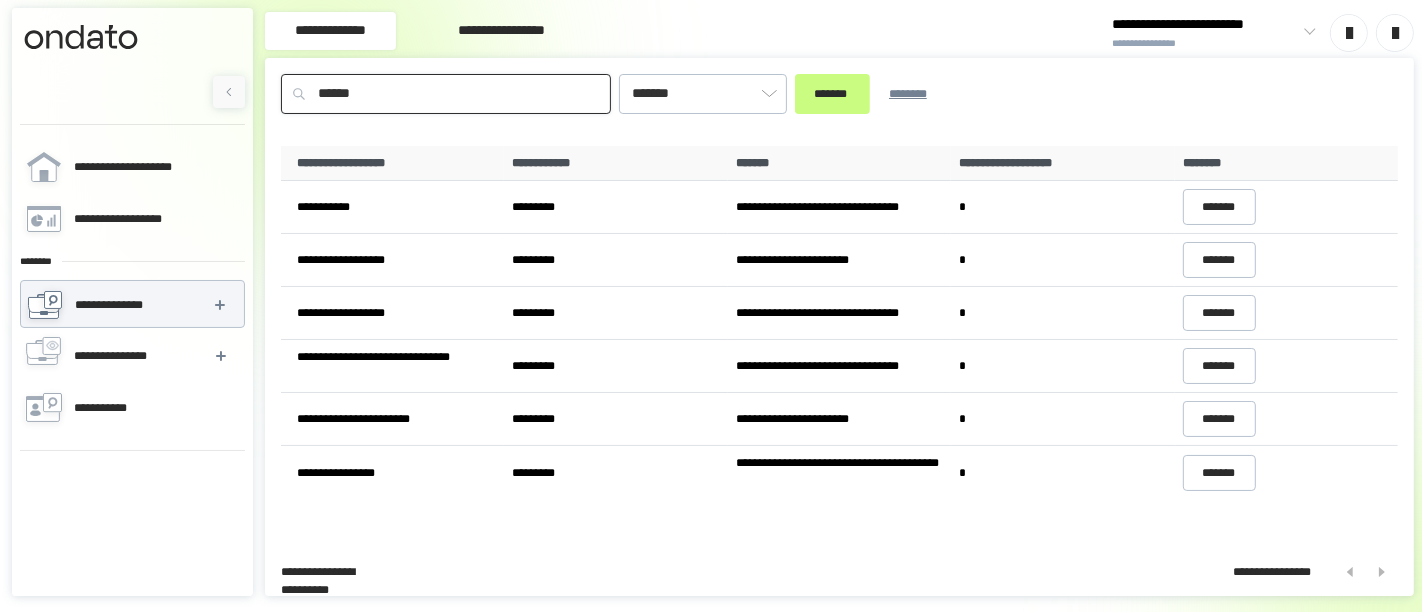 click on "******" at bounding box center [446, 94] 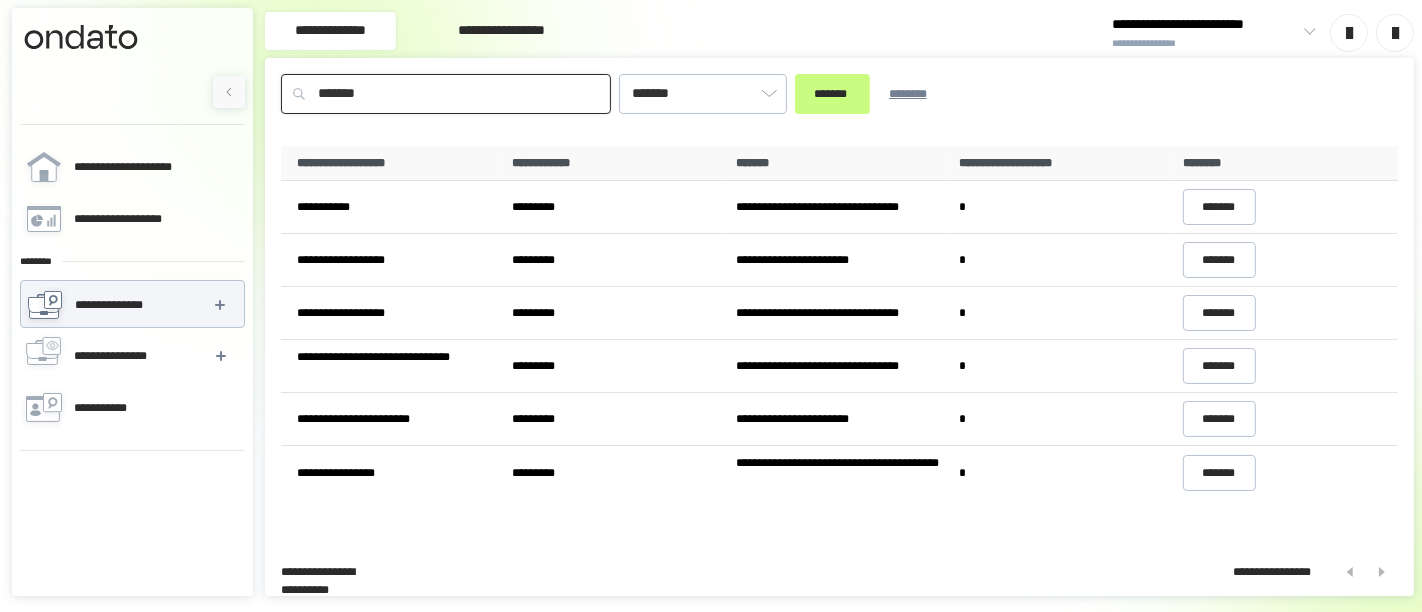 type on "*******" 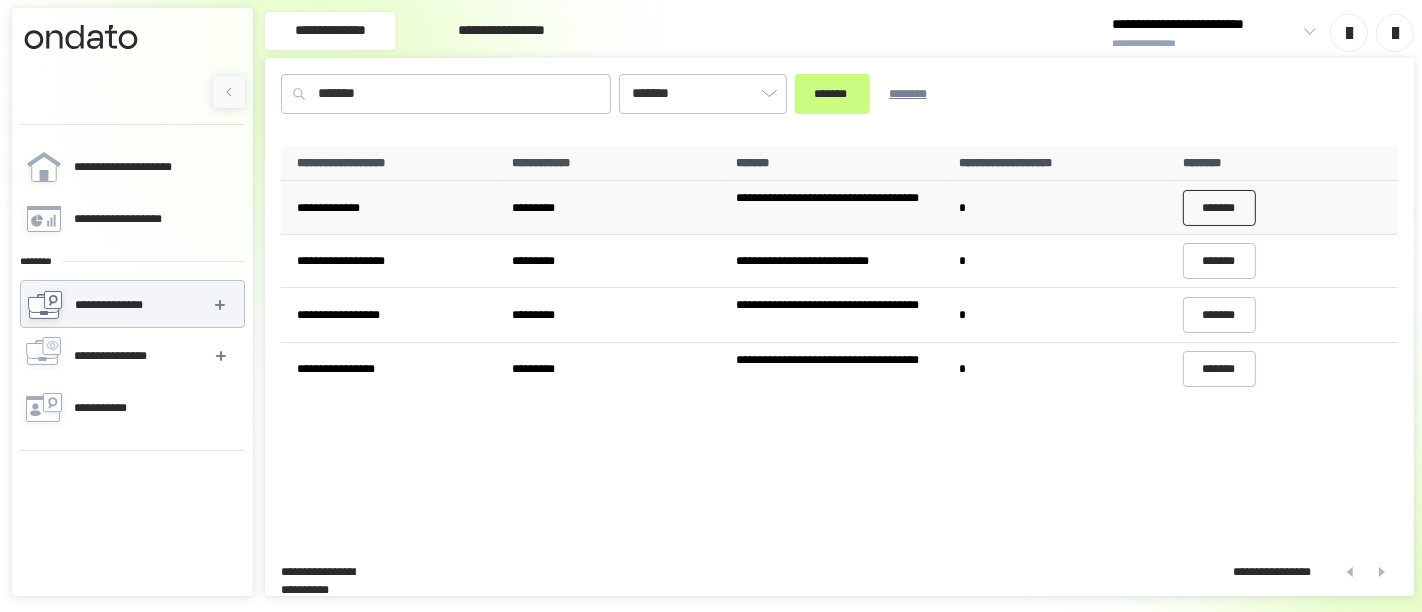 click on "*******" at bounding box center (1220, 208) 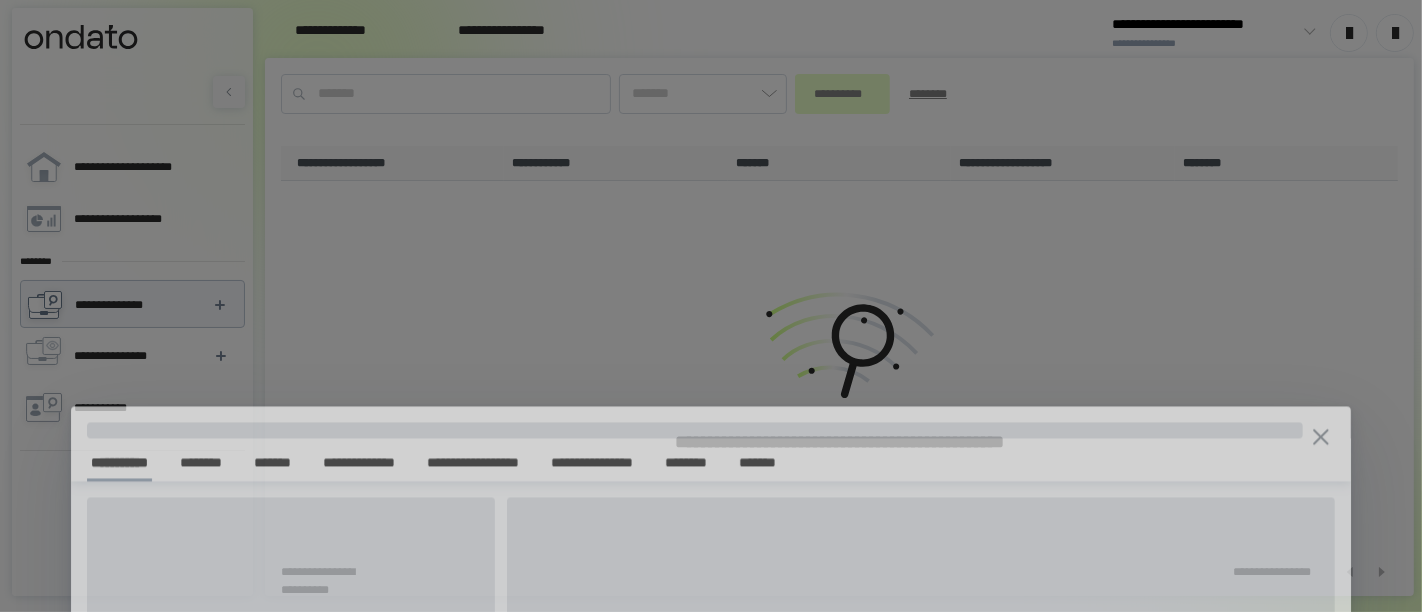 type on "*******" 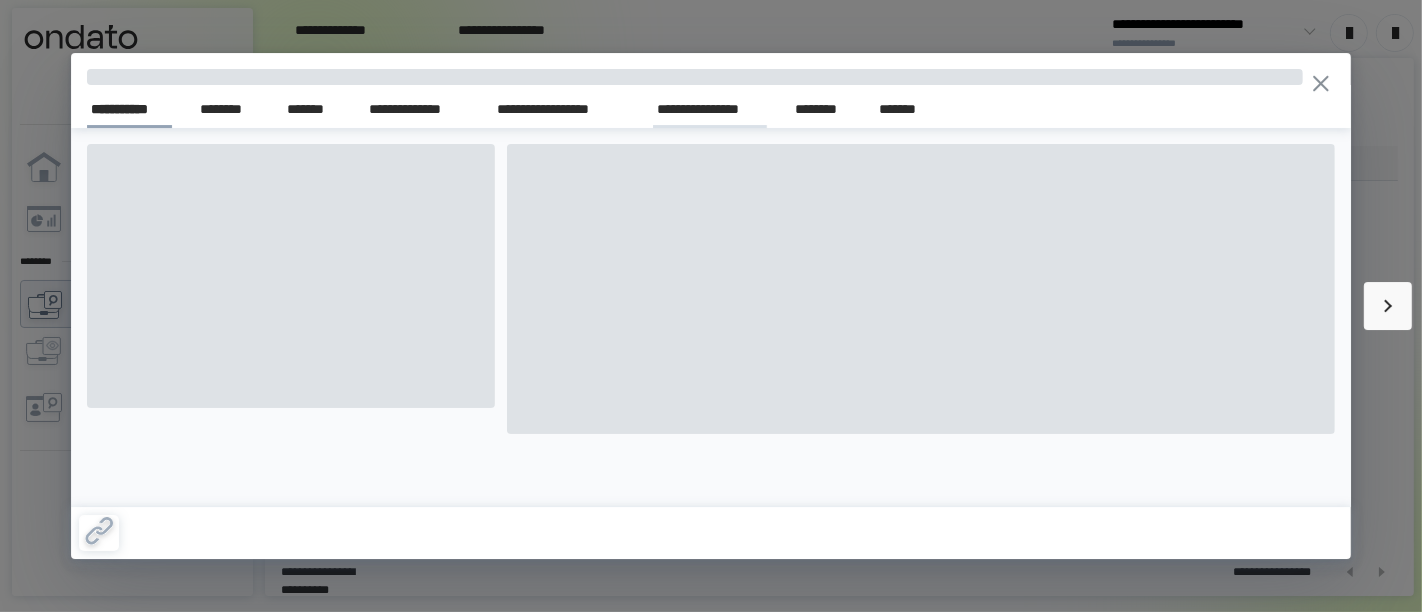 click on "**********" at bounding box center (710, 109) 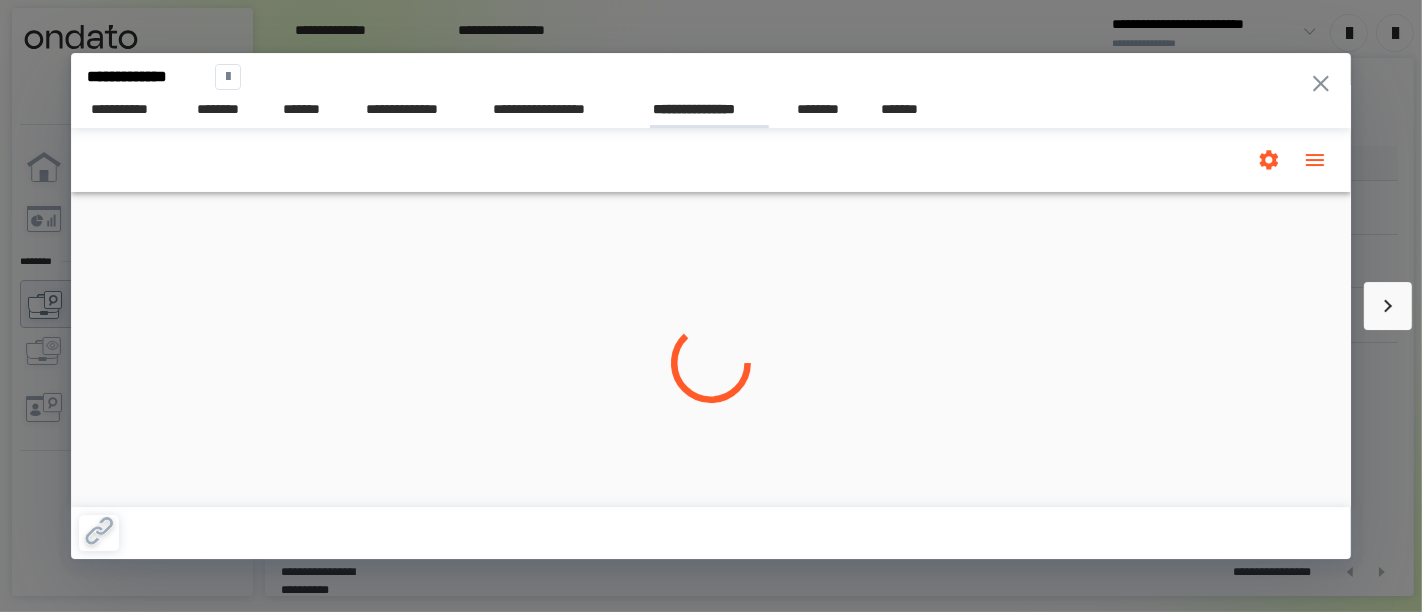 scroll, scrollTop: 0, scrollLeft: 0, axis: both 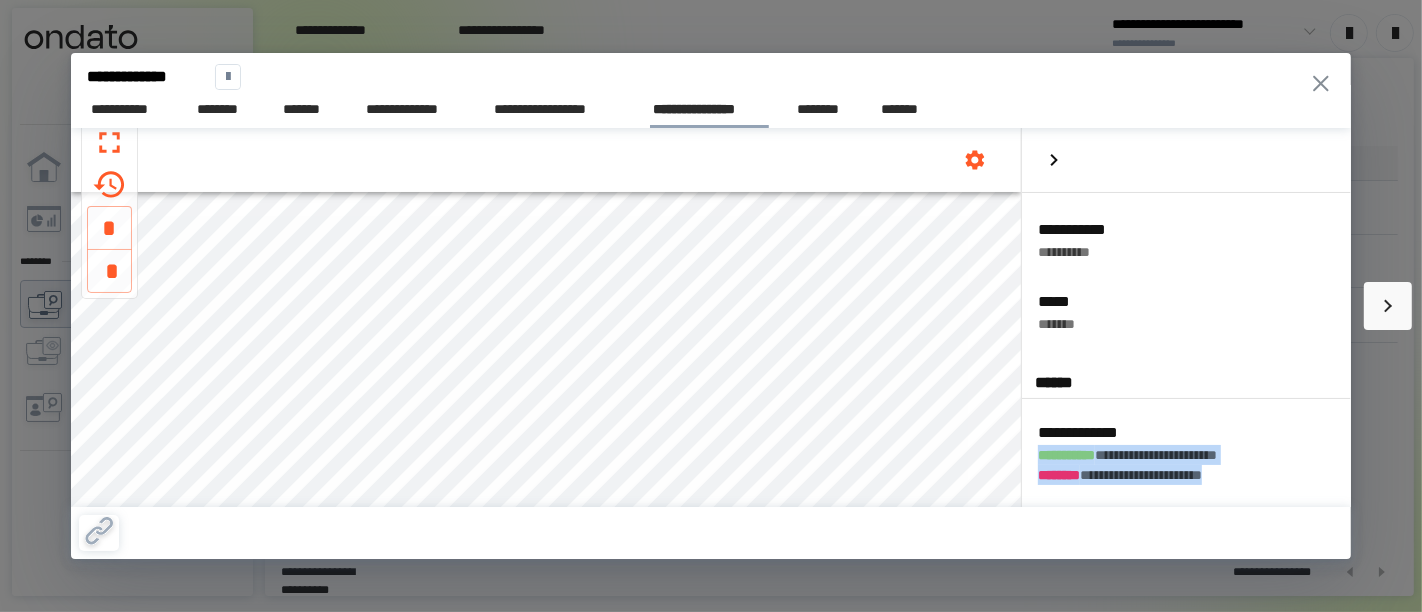 drag, startPoint x: 1271, startPoint y: 471, endPoint x: 1031, endPoint y: 445, distance: 241.40422 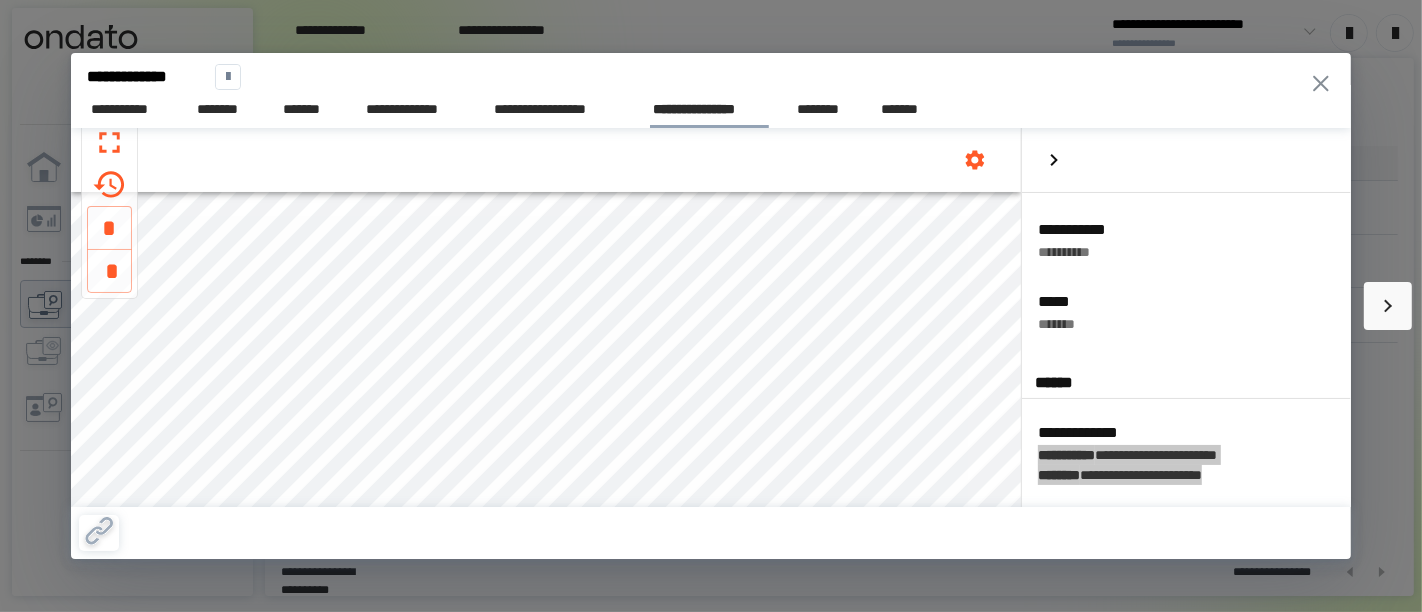 click on "[FIRST] [LAST] [INITIAL] [STREET] [CITY] [STATE] [ZIP] [COUNTRY] [ADDRESS_LINE_2] [ADDRESS_LINE_3] [PHONE] [EMAIL] [WEBSITE]" at bounding box center [711, 306] 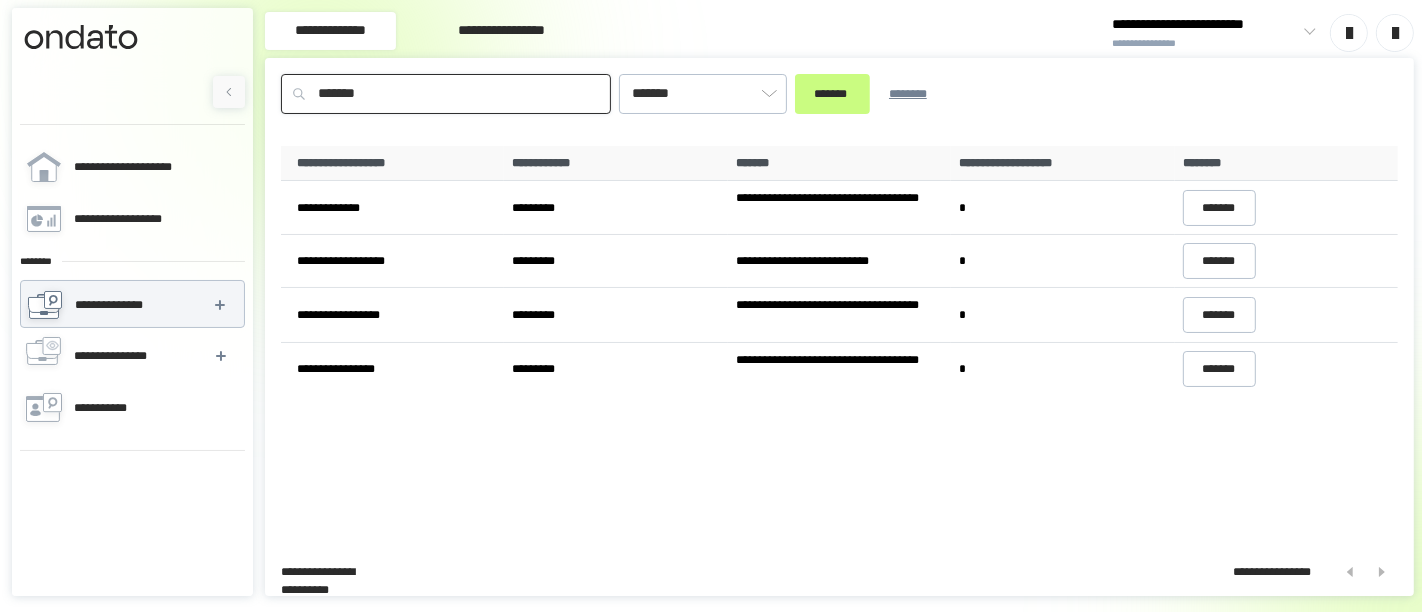 click on "*******" at bounding box center [446, 94] 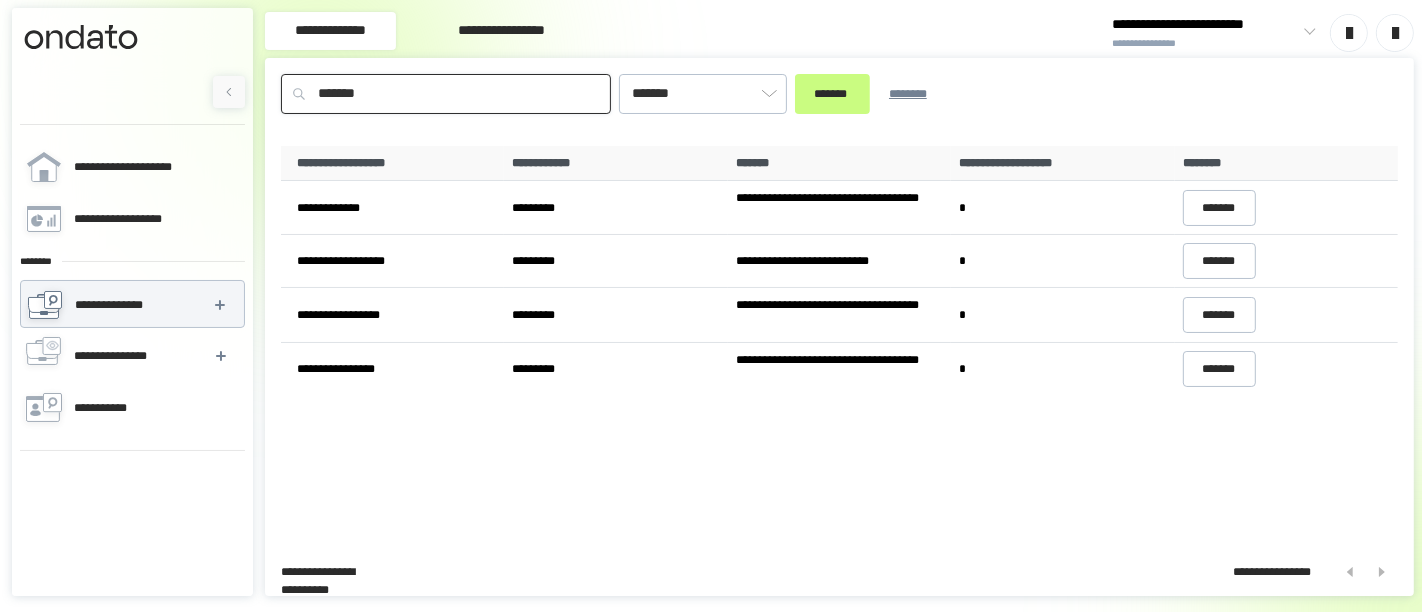 click on "*******" at bounding box center [446, 94] 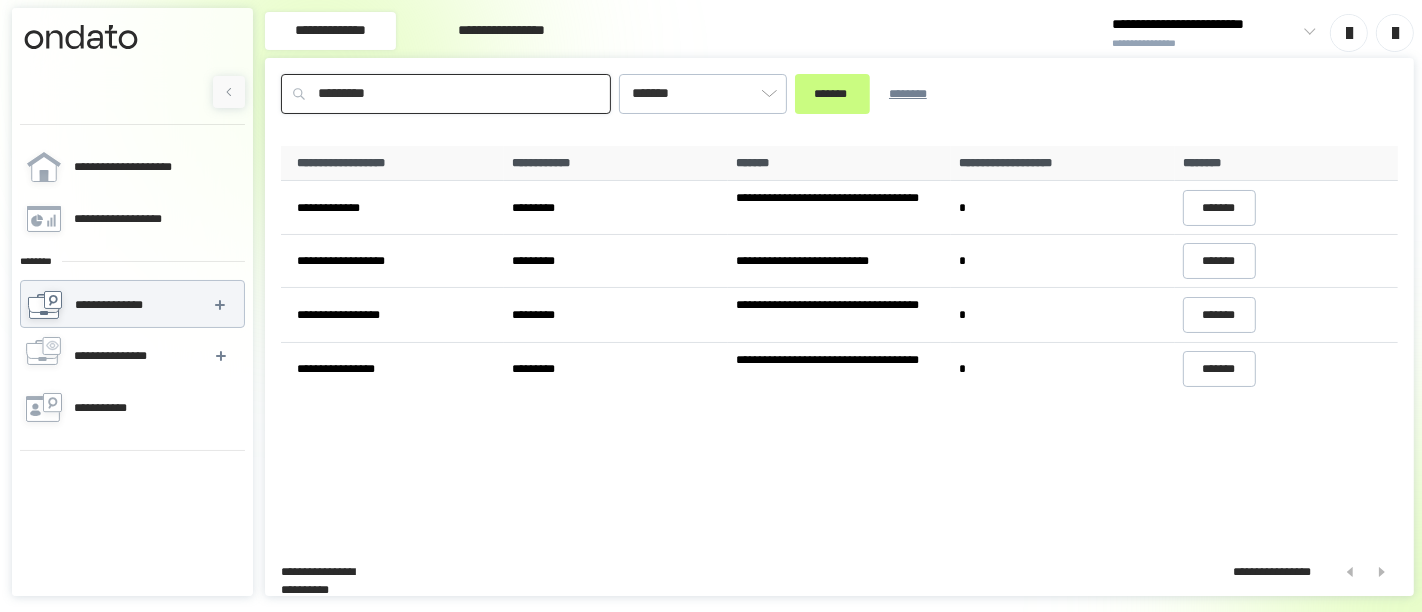 type on "*********" 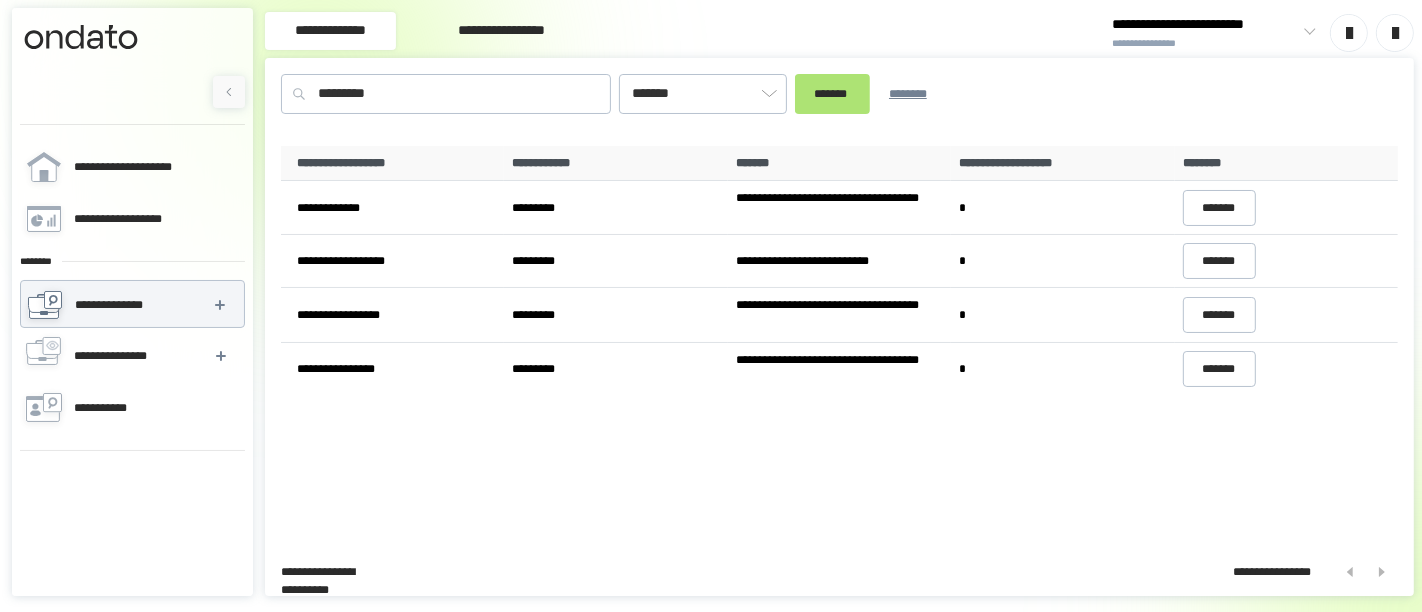 click on "*******" at bounding box center (832, 93) 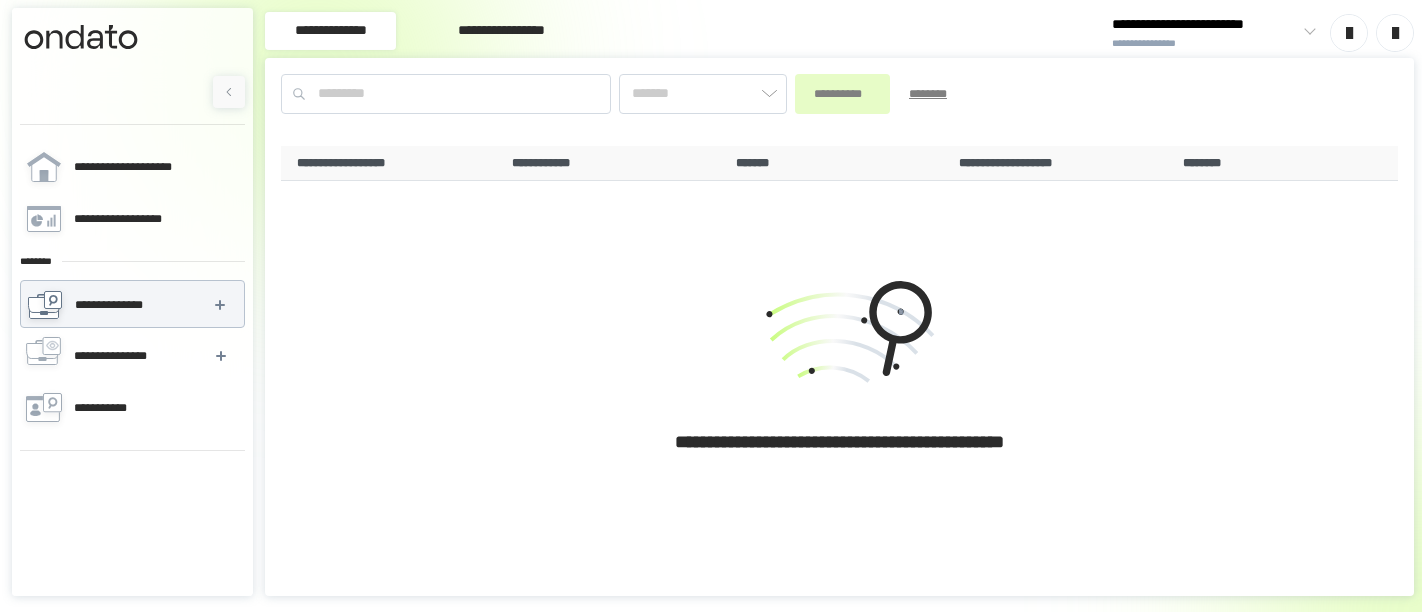scroll, scrollTop: 0, scrollLeft: 0, axis: both 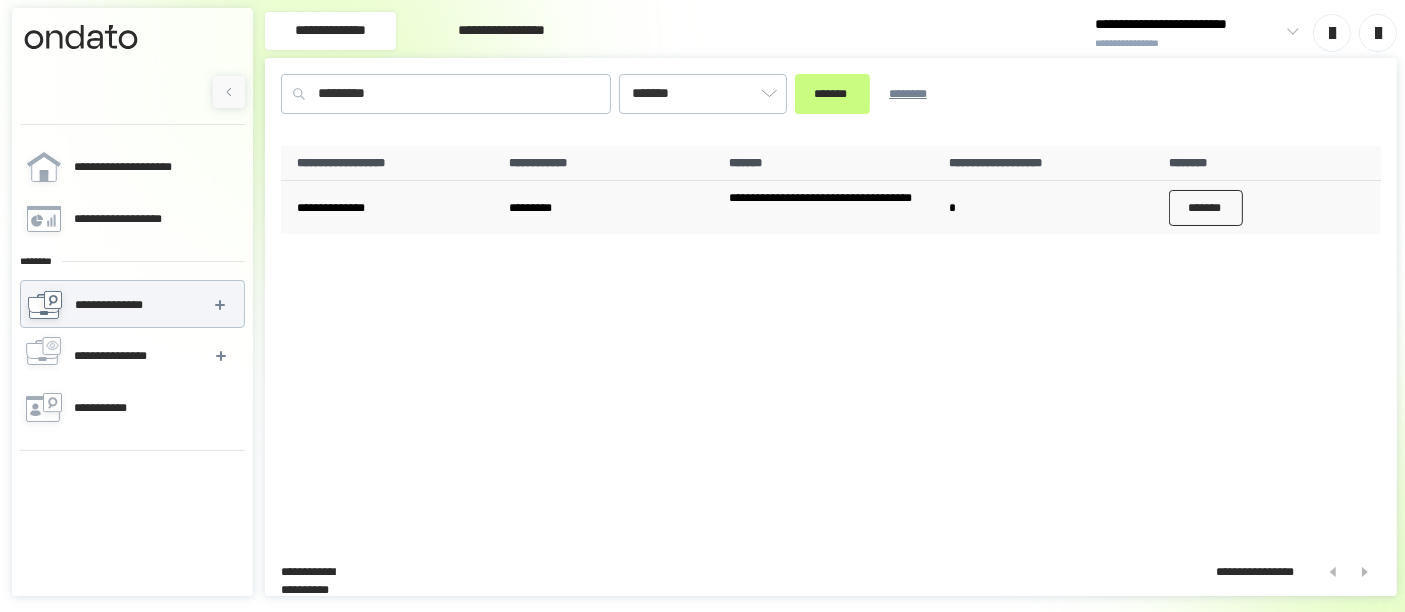 click on "*******" at bounding box center (1206, 208) 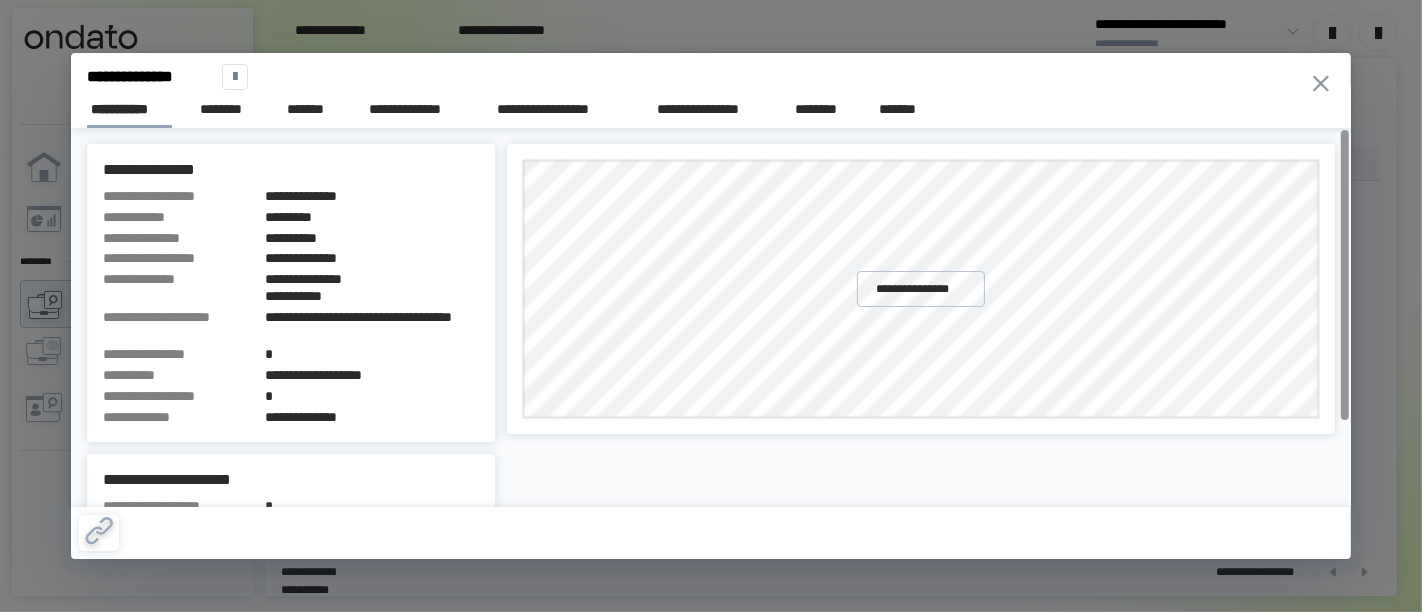 click on "[FIRST] [LAST] [STREET] [CITY], [STATE] [ZIP] [PHONE] [EMAIL] [SSN] [DOB] [CREDIT_CARD] [LICENSE_NUMBER] [ADDRESS] [POSTAL_CODE] [COORDINATES] [AGE] [DATE]" at bounding box center [711, 306] 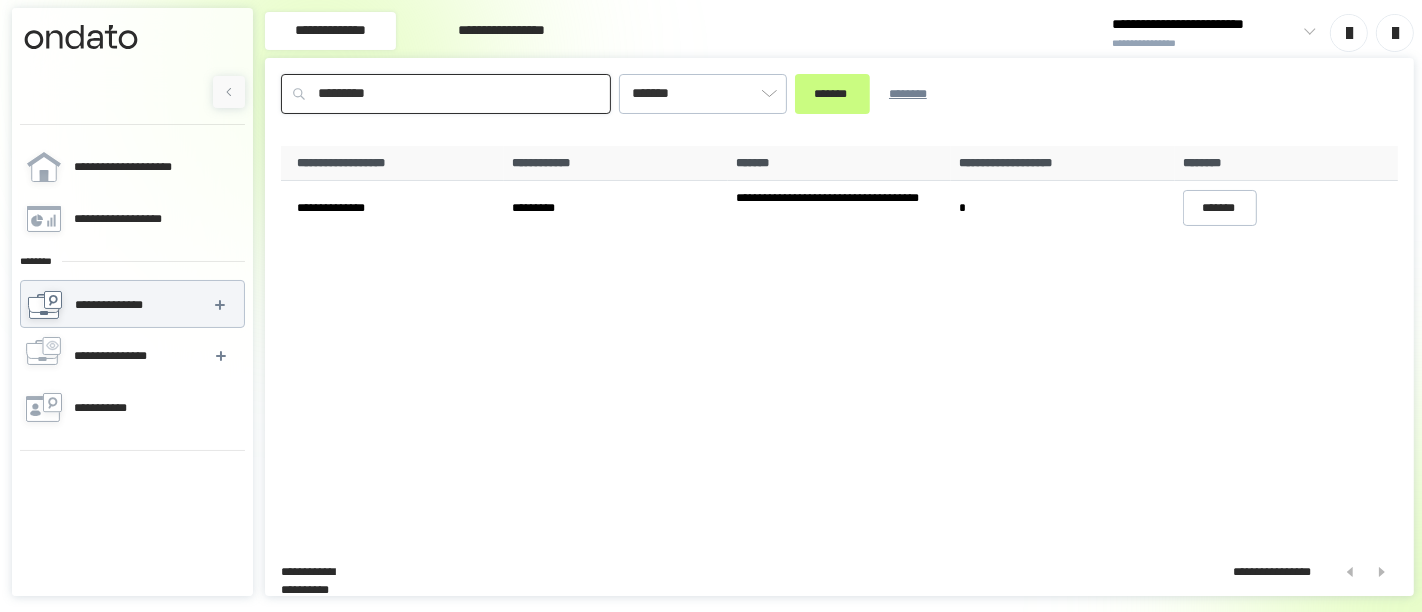click on "*********" at bounding box center (446, 94) 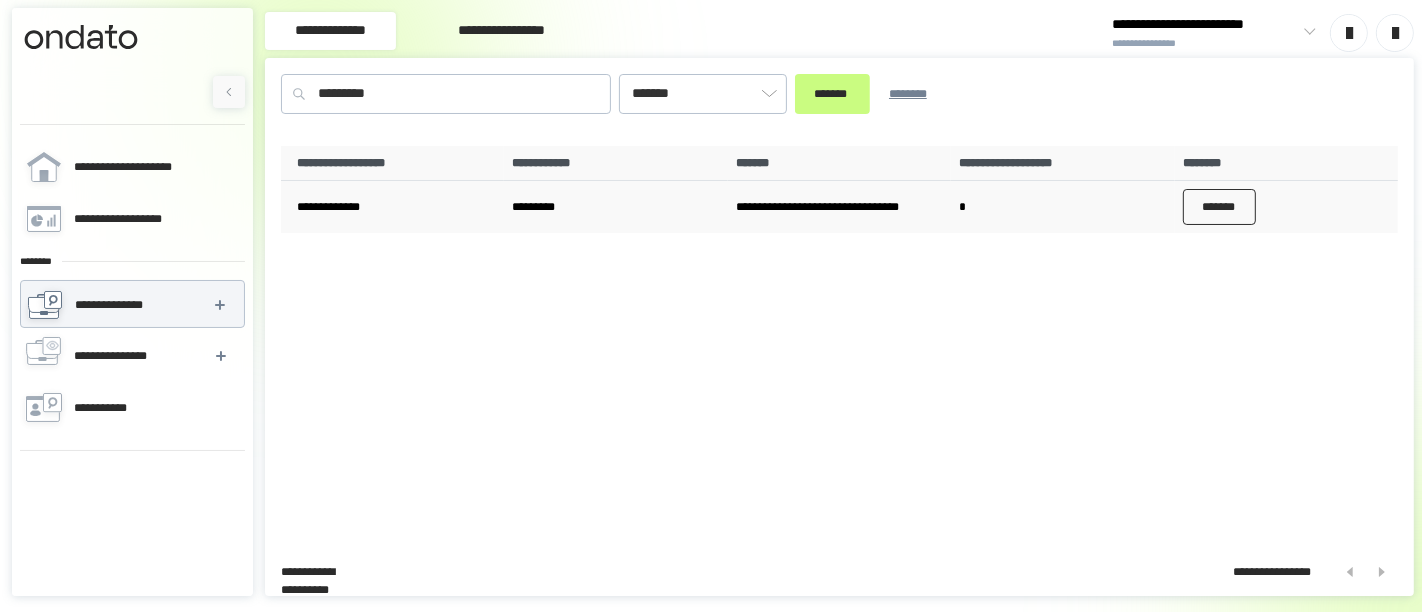 click on "*******" at bounding box center [1220, 207] 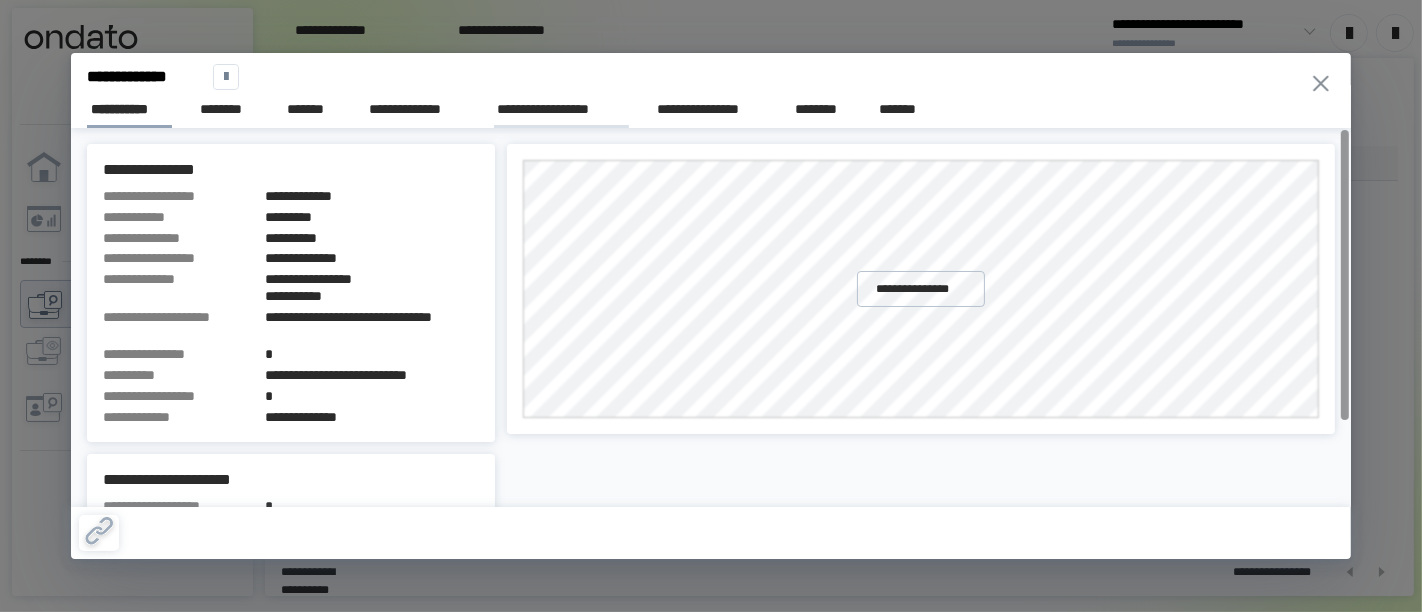 click on "**********" at bounding box center (562, 109) 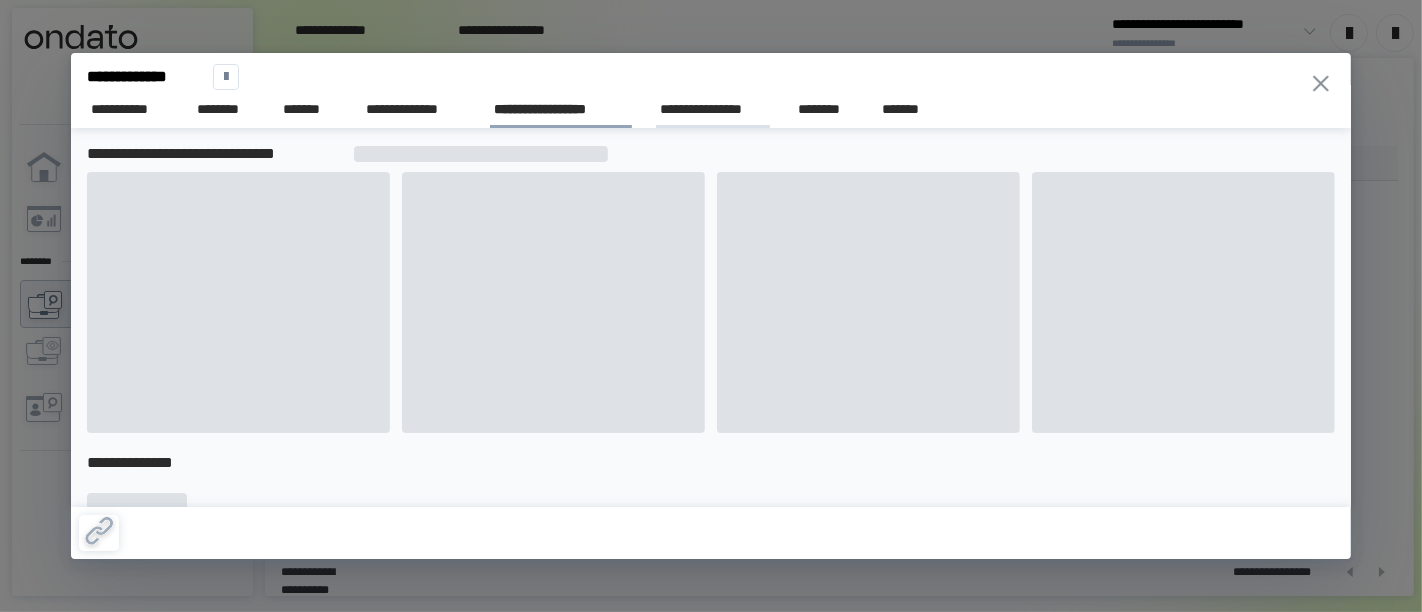 click on "**********" at bounding box center [713, 109] 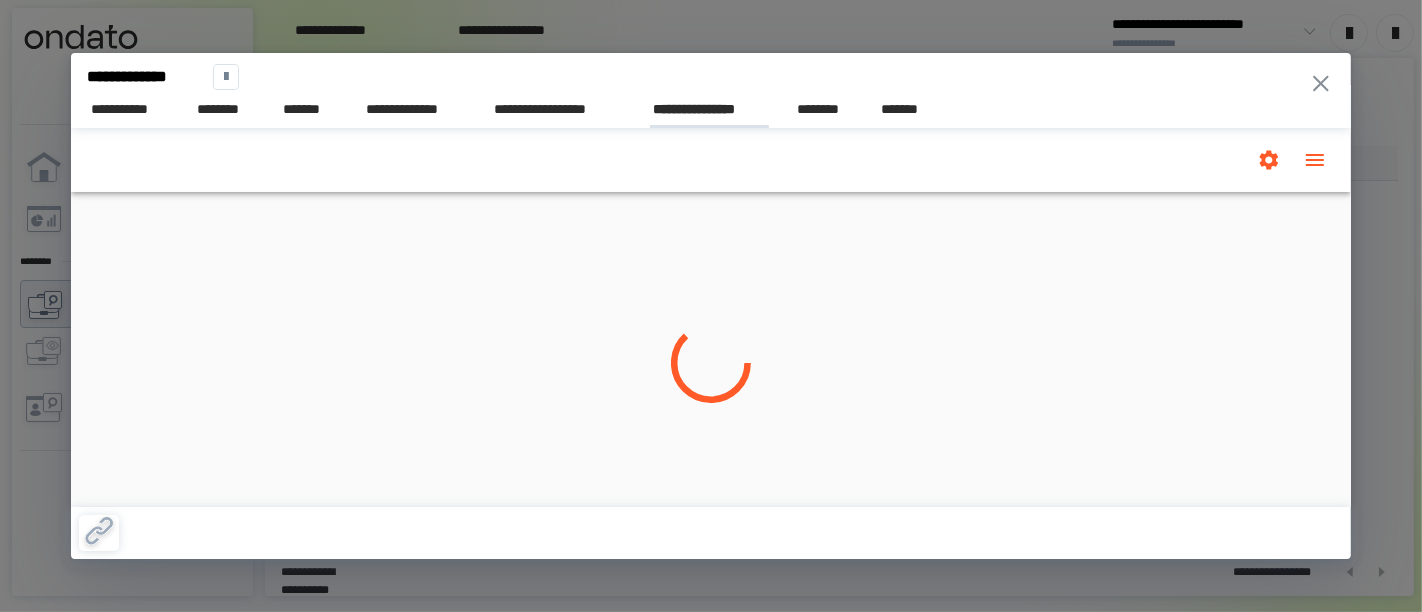 scroll, scrollTop: 0, scrollLeft: 0, axis: both 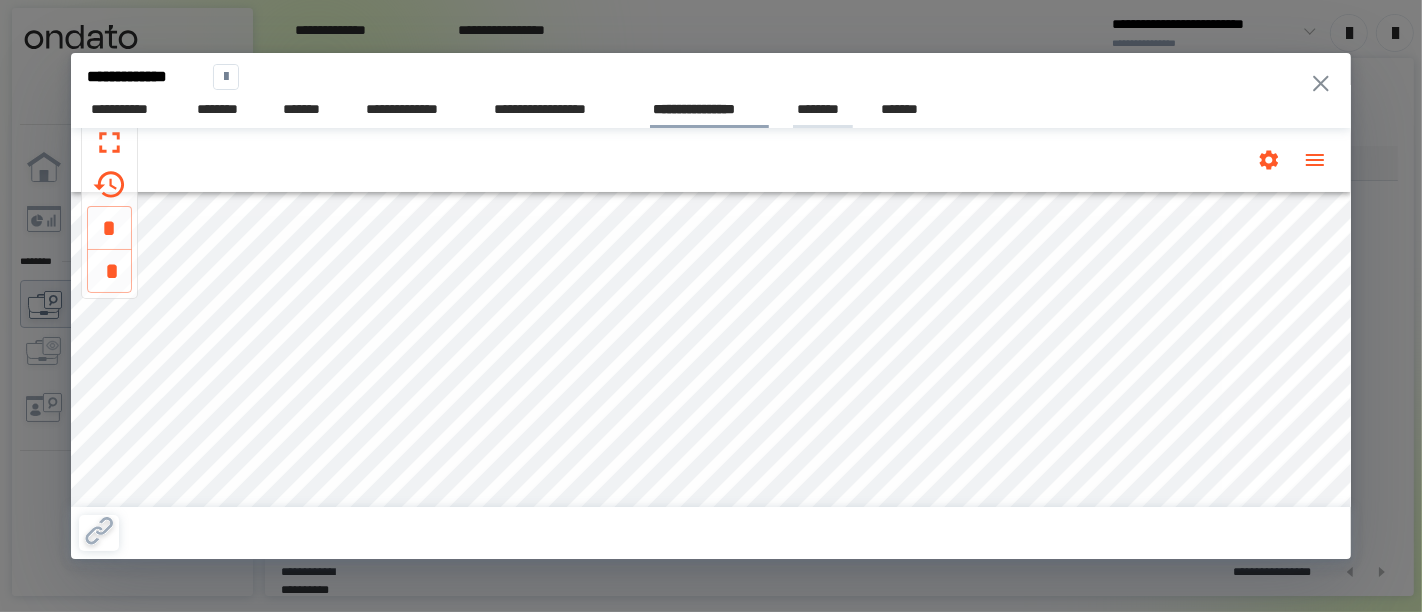 click on "********" at bounding box center [823, 109] 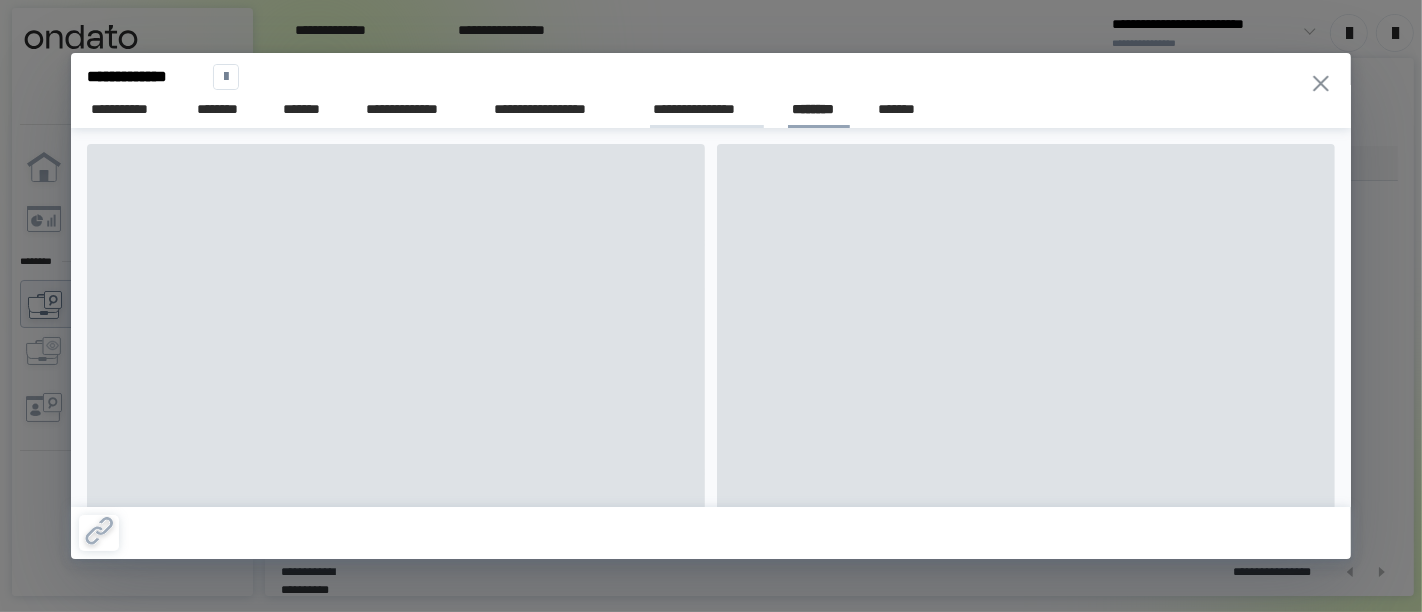 scroll, scrollTop: 0, scrollLeft: 0, axis: both 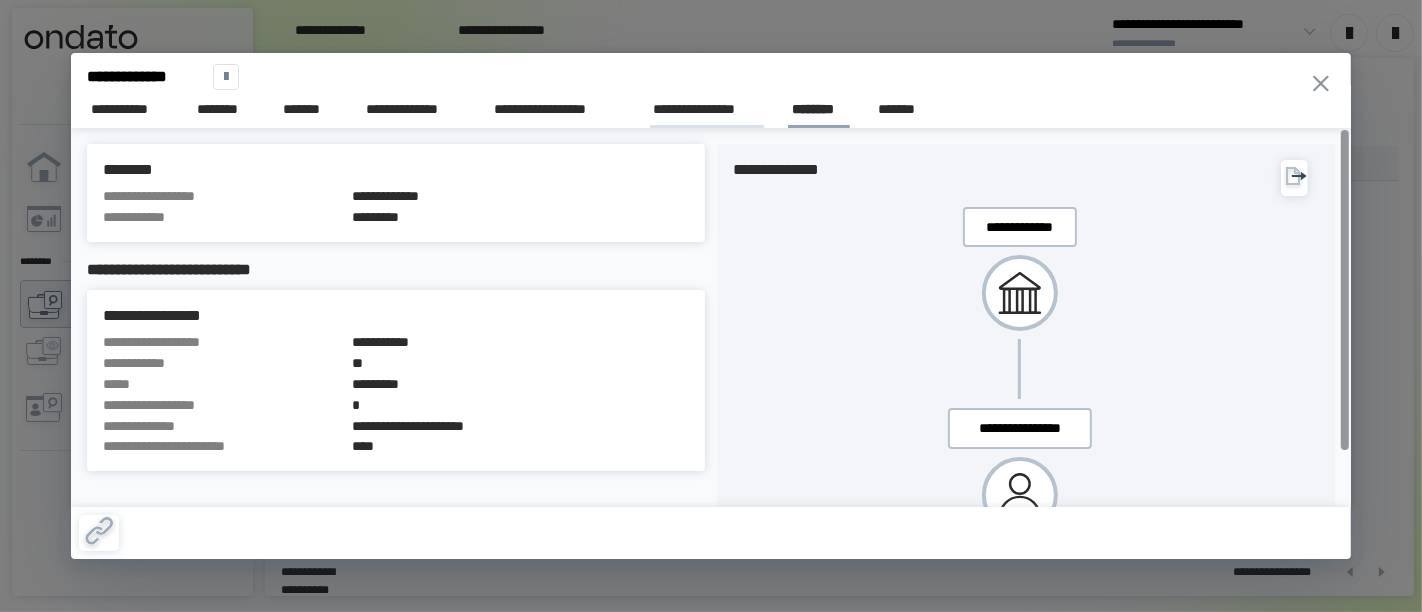 click on "**********" at bounding box center (707, 109) 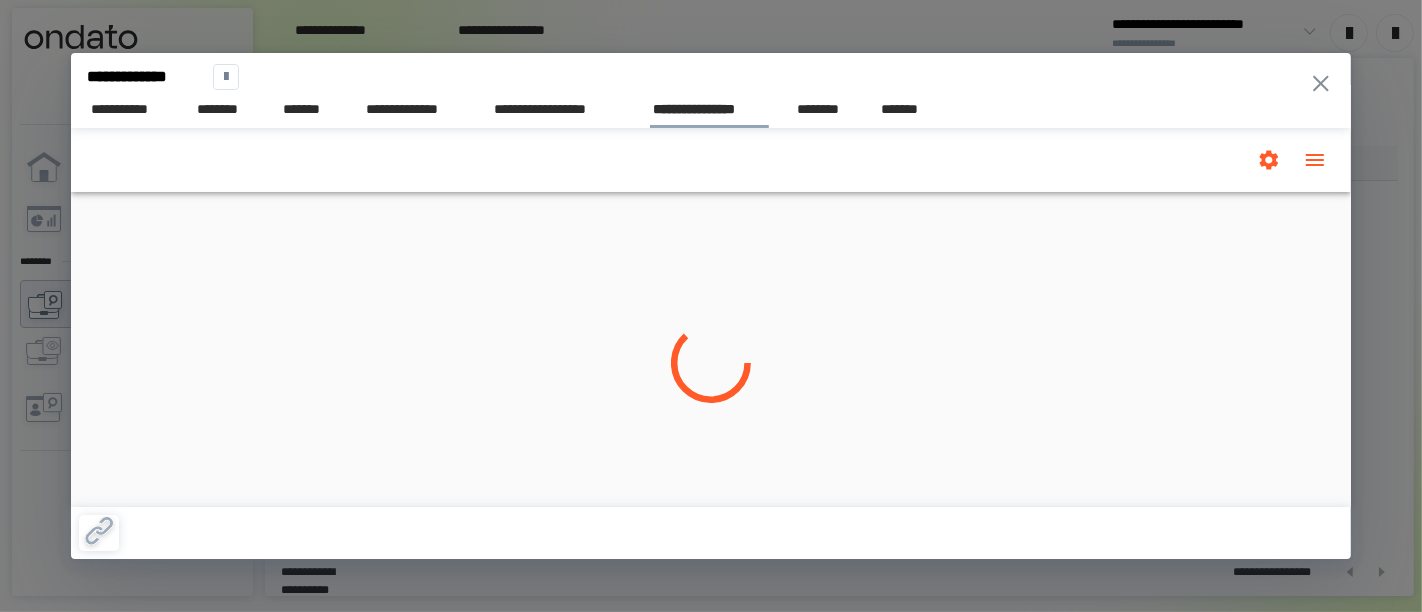 scroll, scrollTop: 0, scrollLeft: 0, axis: both 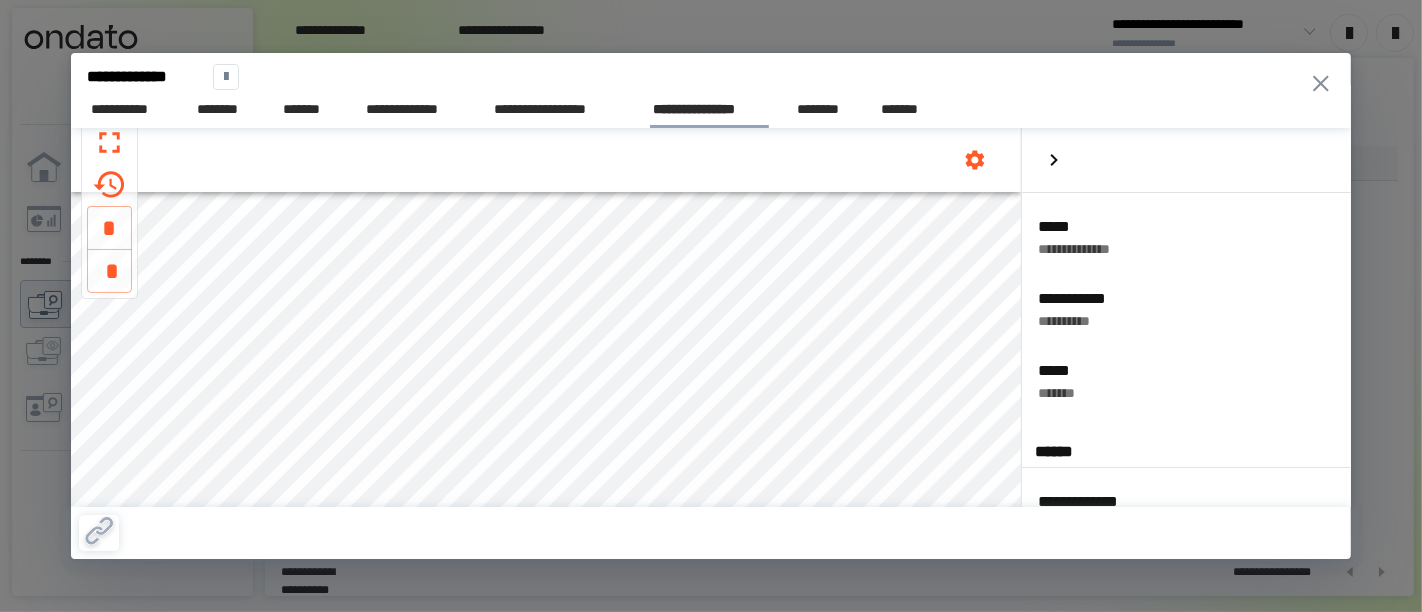 click 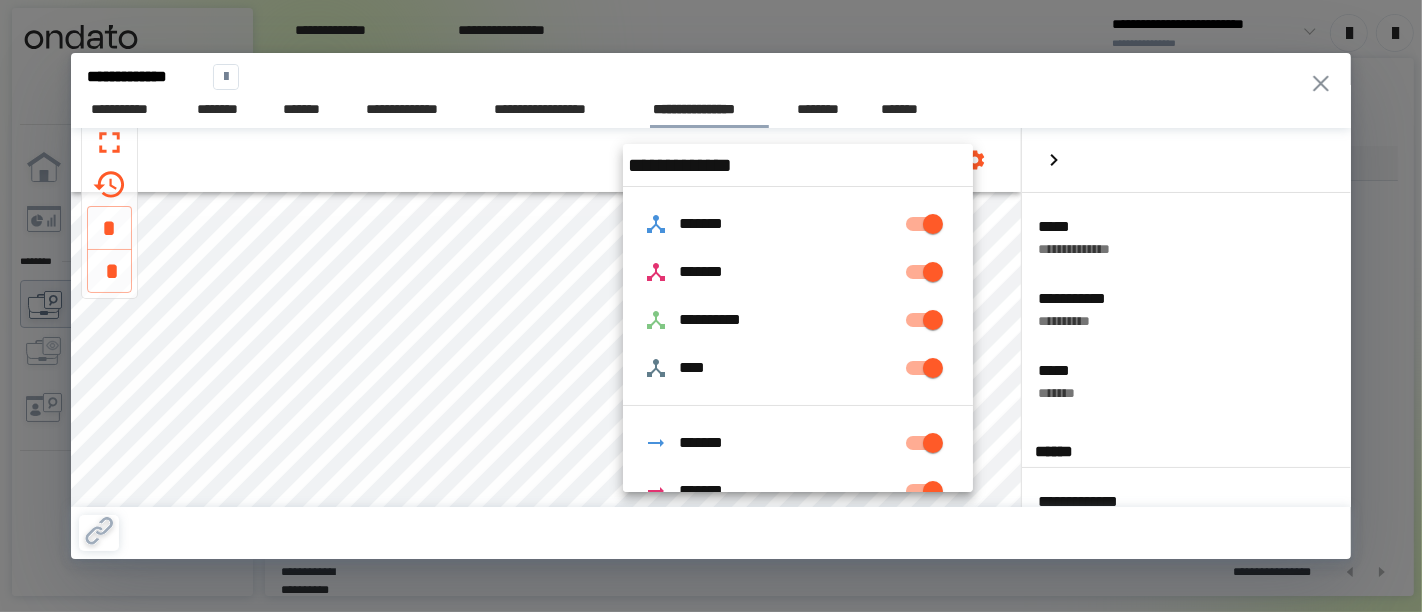 scroll, scrollTop: 190, scrollLeft: 0, axis: vertical 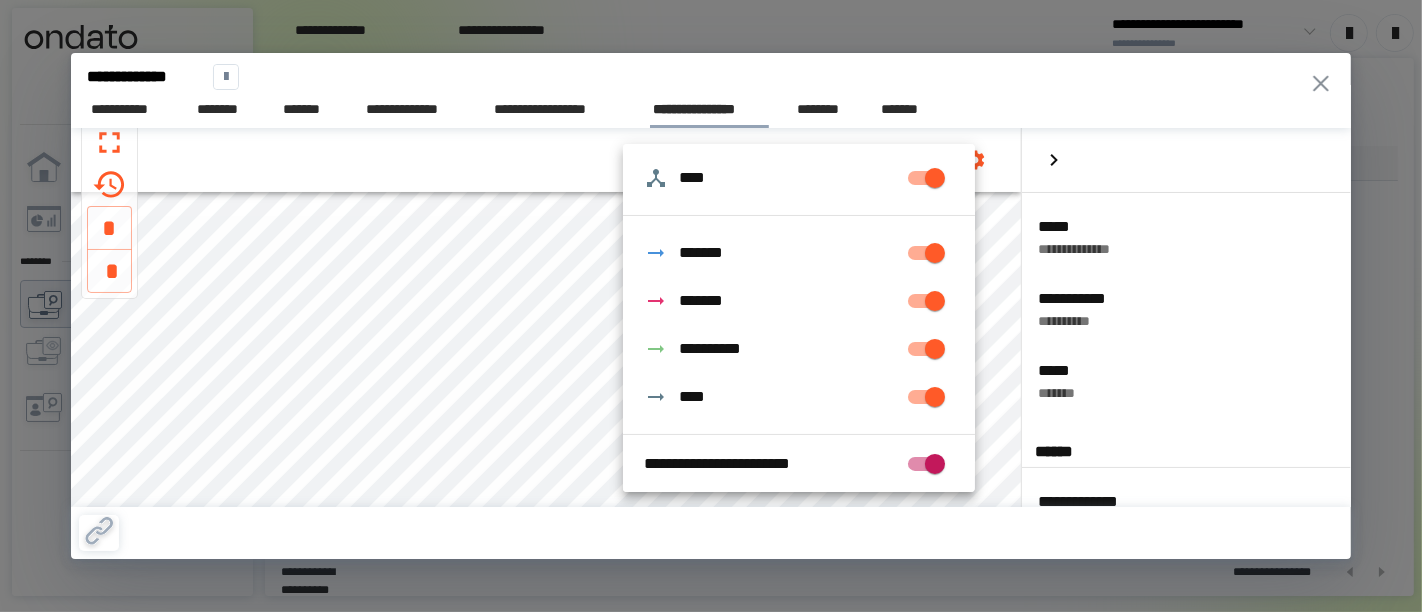 click at bounding box center (711, 317) 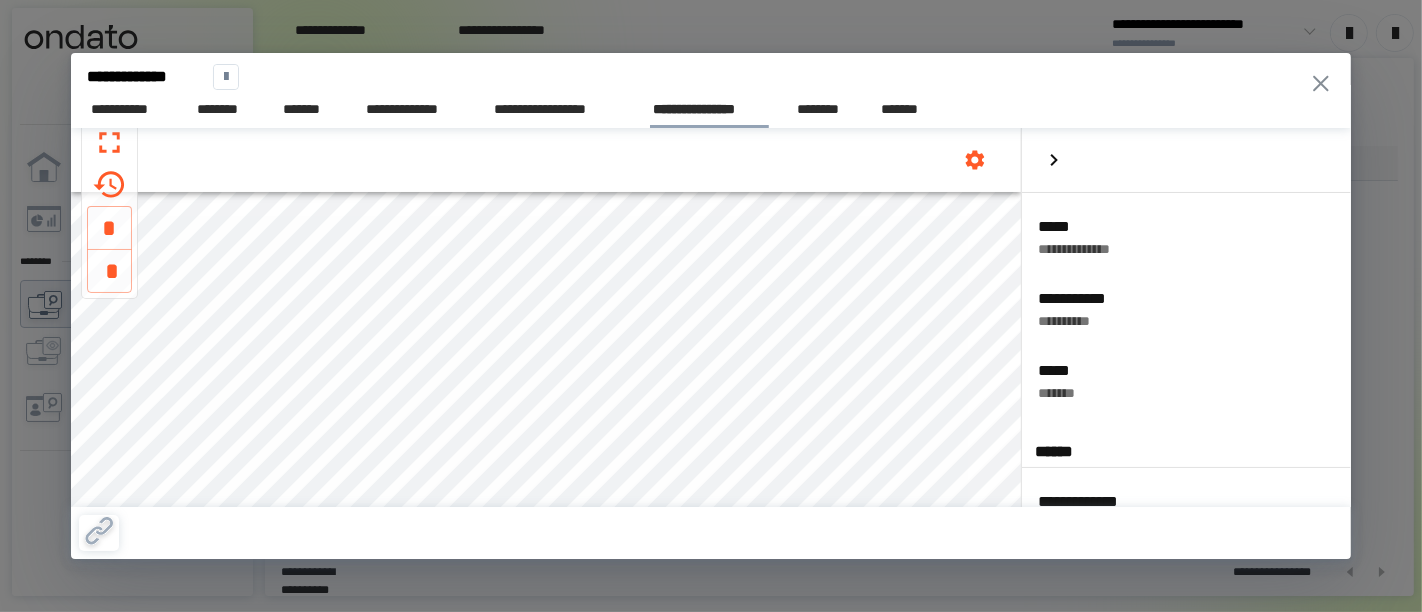 click on "[FIRST] [LAST] [STREET] [CITY], [STATE] [ZIP] [PHONE] [EMAIL] [SSN] [DOB] [CREDIT_CARD]" at bounding box center [711, 306] 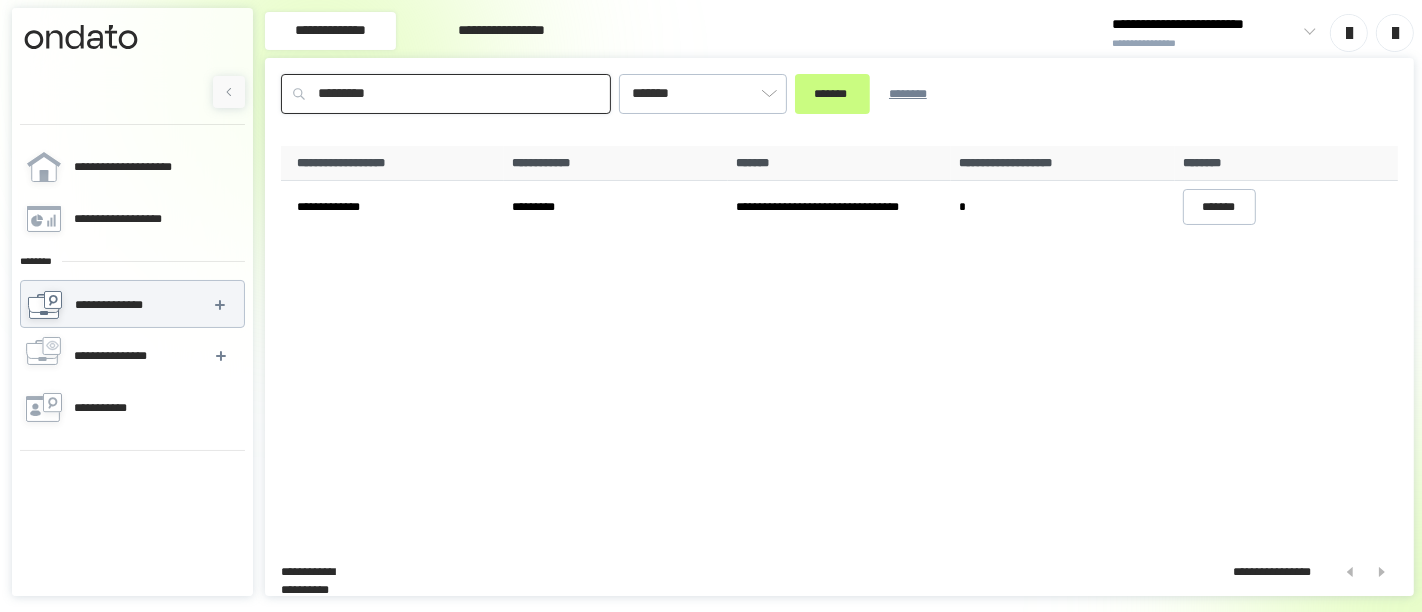 click on "*********" at bounding box center (446, 94) 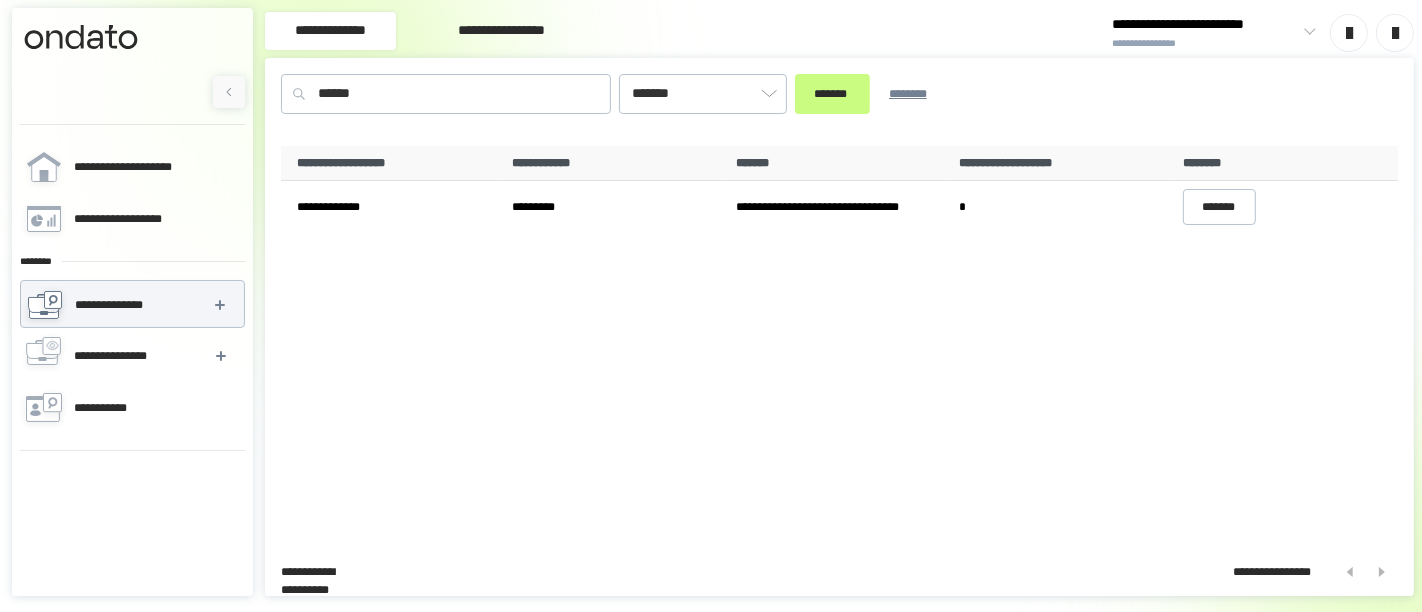 click on "*******" at bounding box center [832, 93] 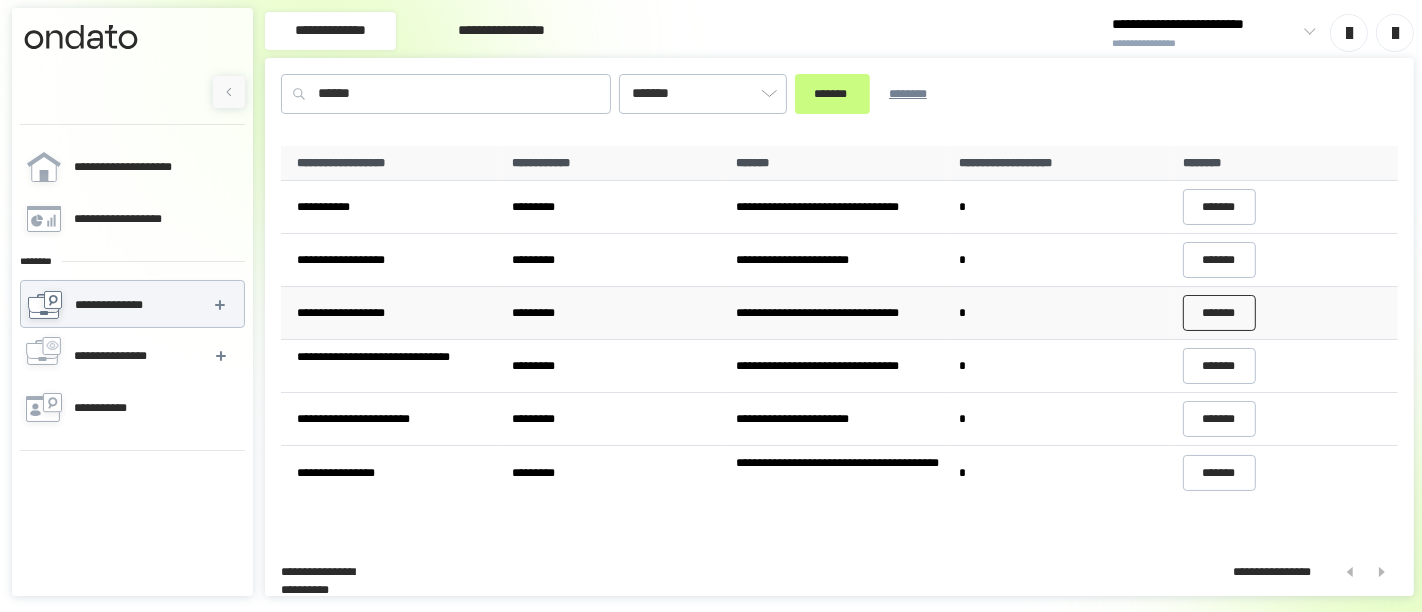 click on "*******" at bounding box center (1220, 313) 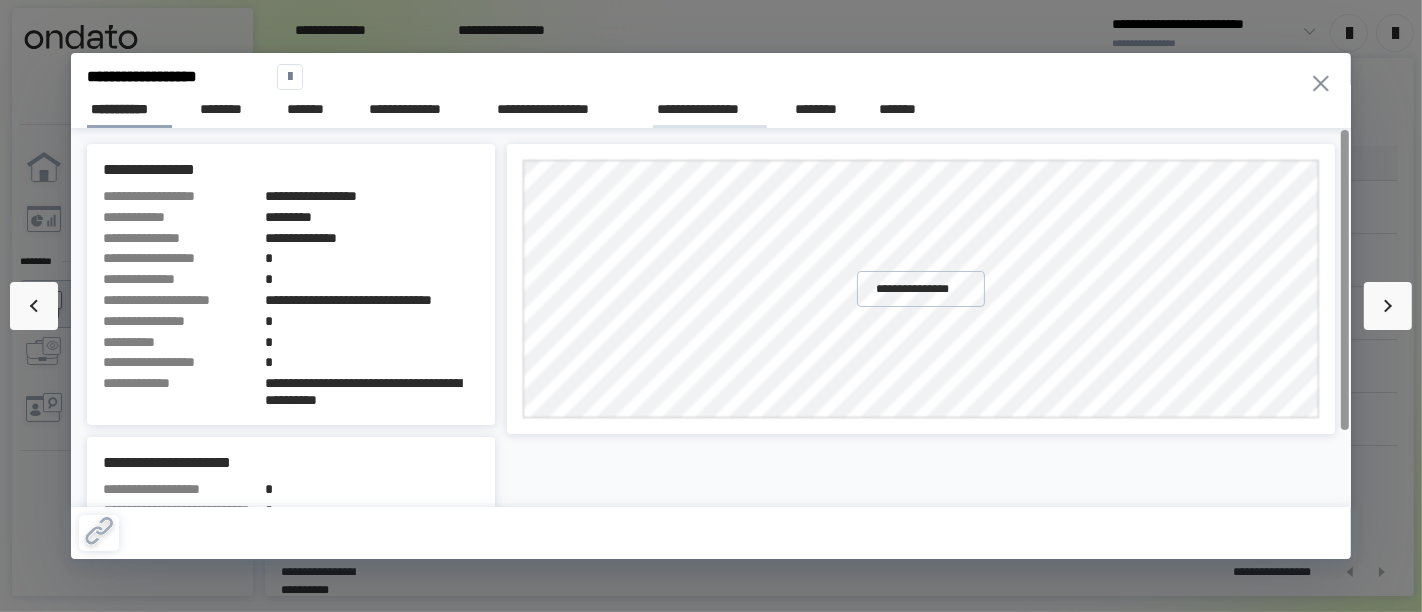 click on "**********" at bounding box center (710, 109) 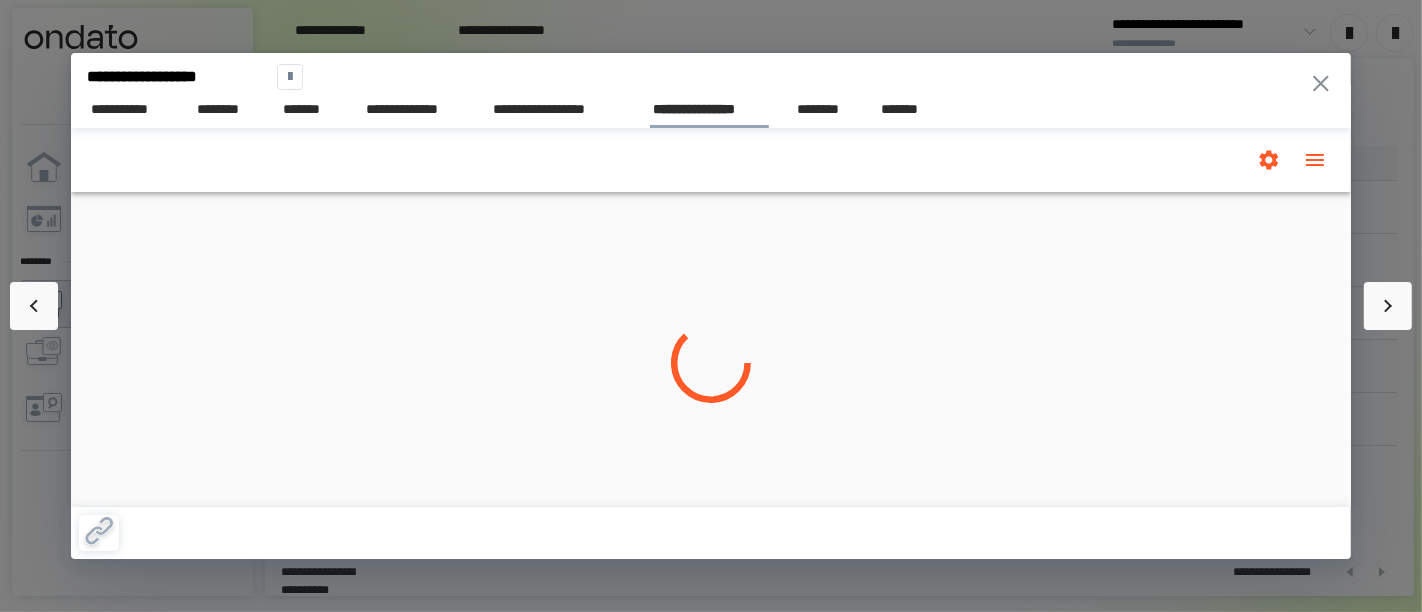 scroll, scrollTop: 0, scrollLeft: 0, axis: both 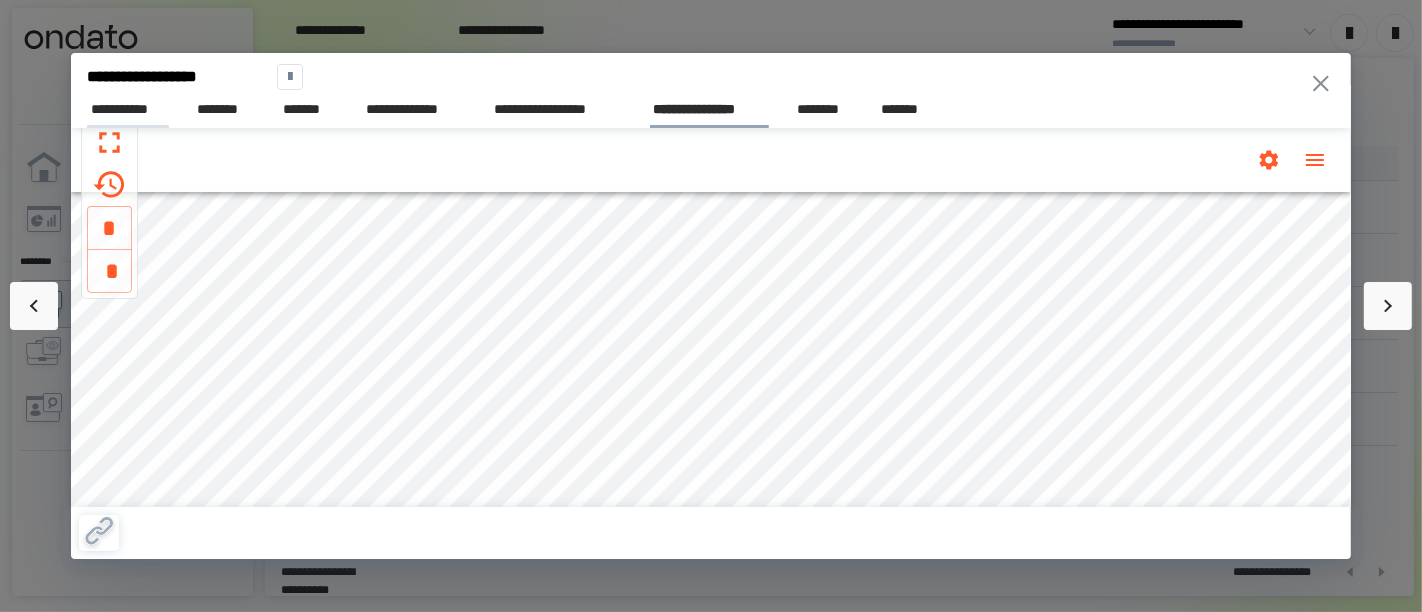 click on "**********" at bounding box center [127, 109] 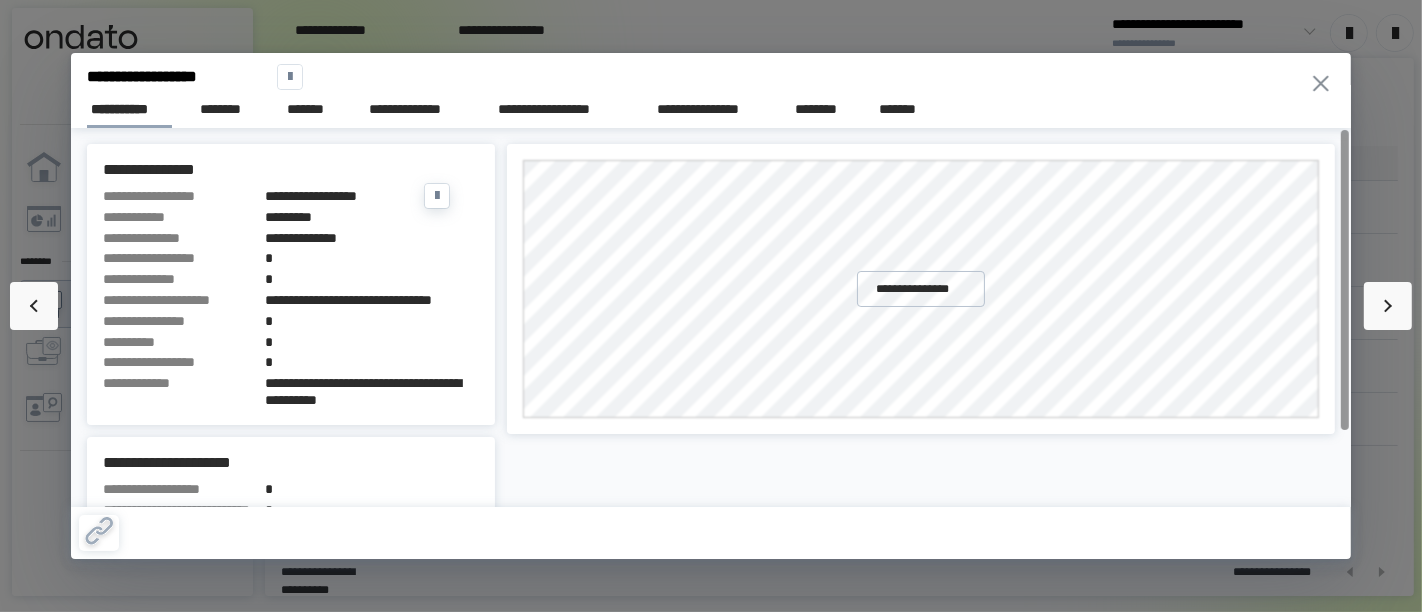 click on "*********" at bounding box center (372, 217) 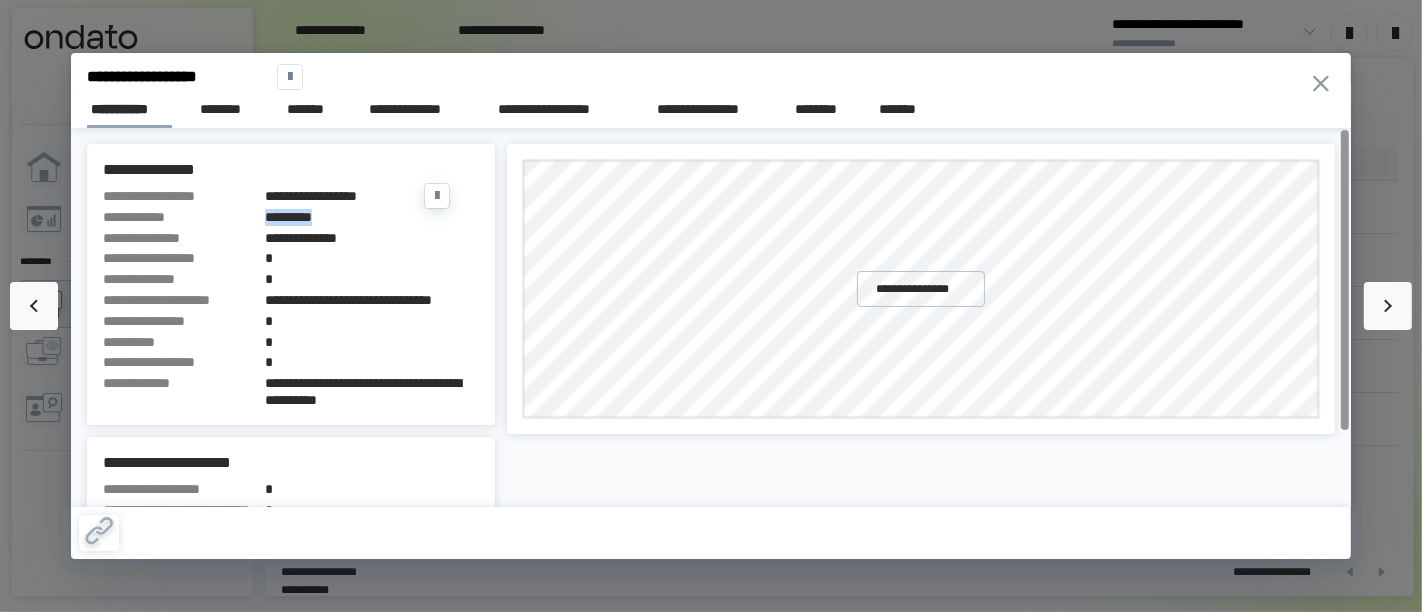 click on "*********" at bounding box center [372, 217] 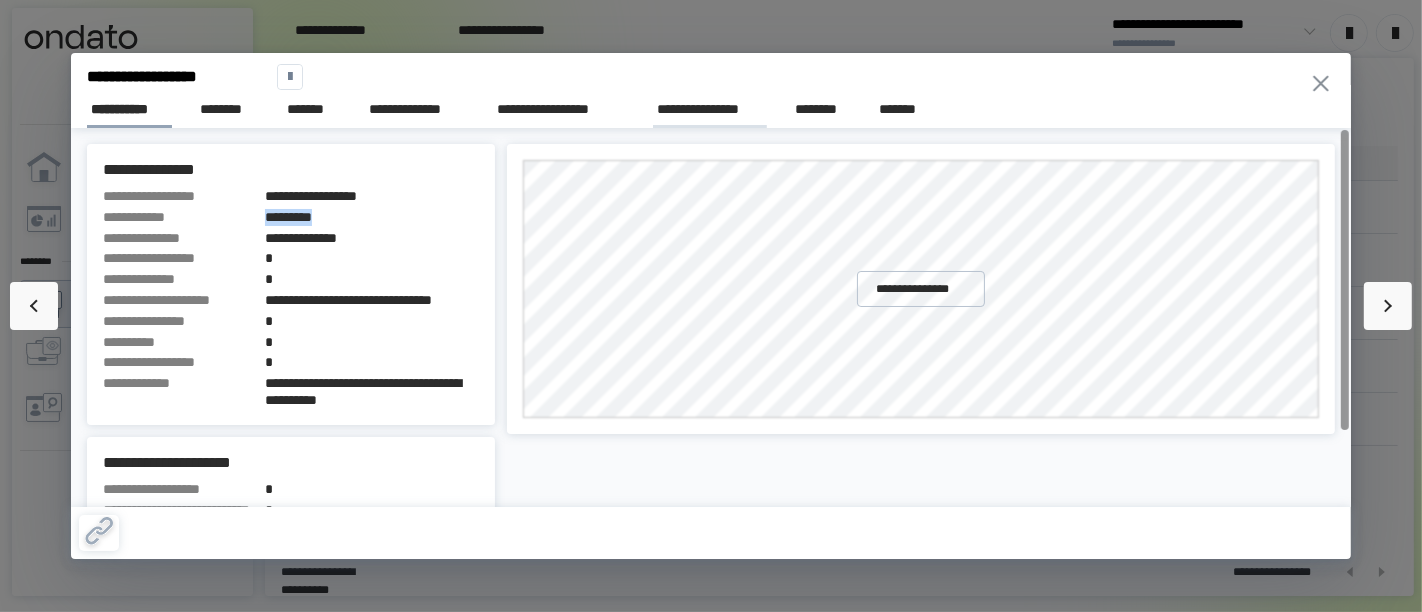 click on "**********" at bounding box center (710, 109) 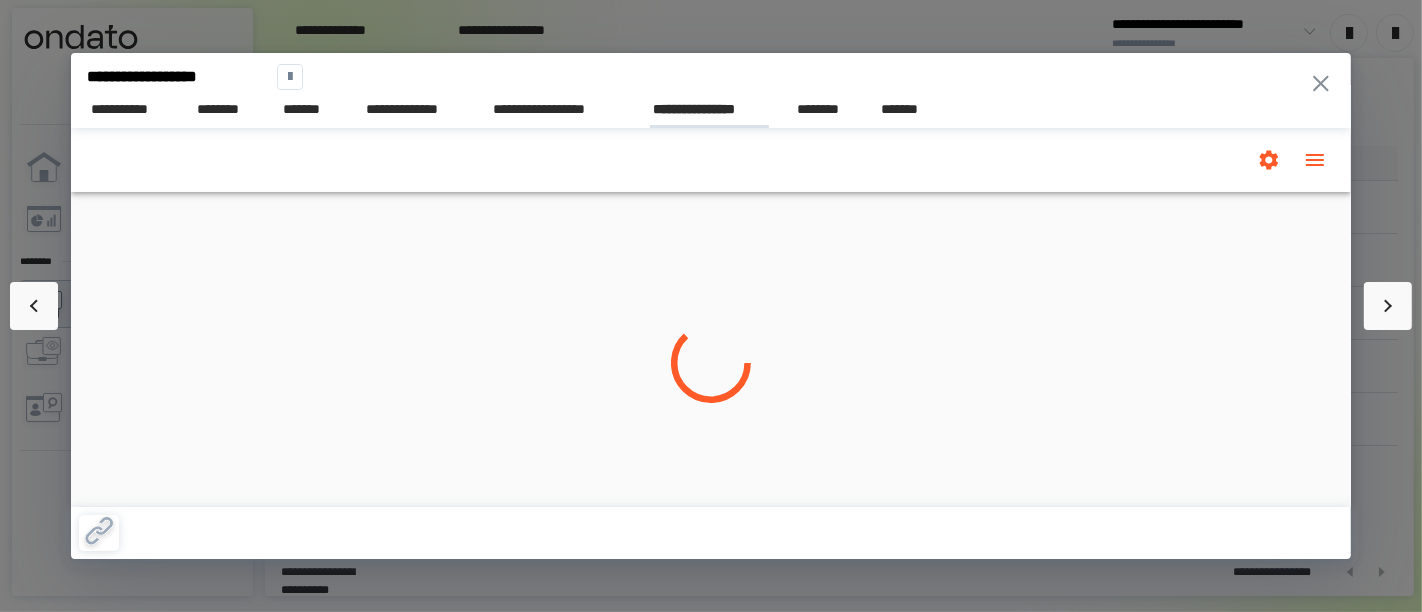 scroll, scrollTop: 0, scrollLeft: 0, axis: both 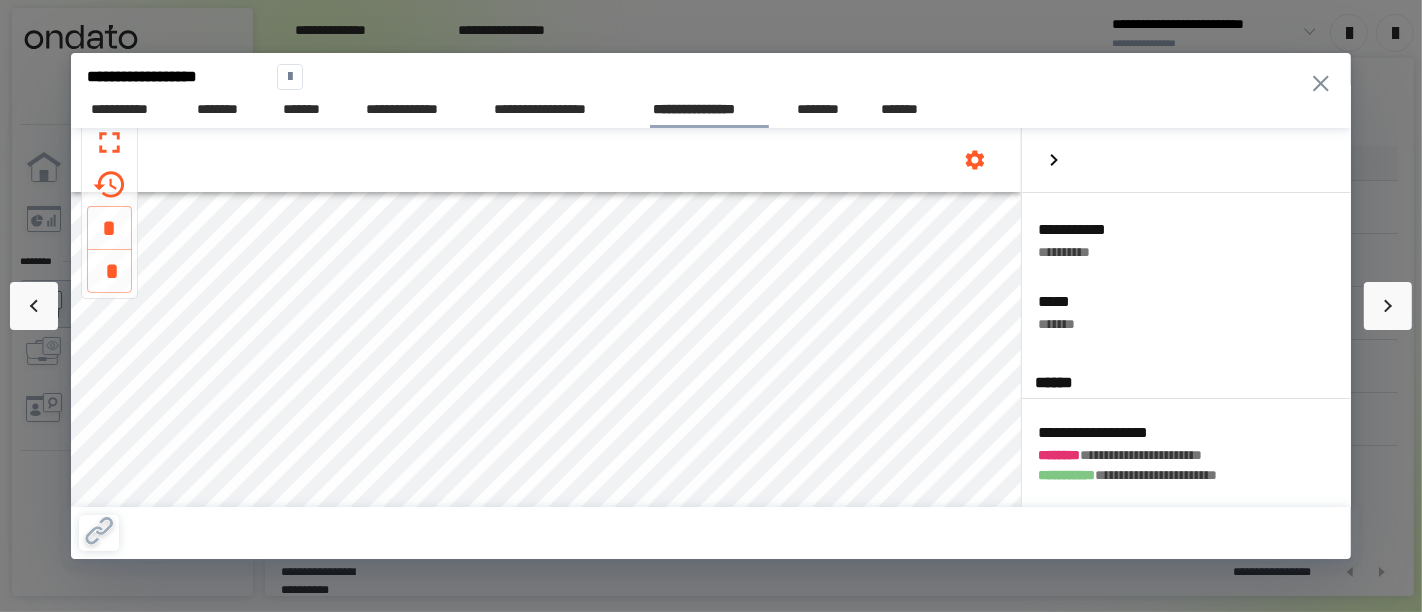 click on "**********" at bounding box center (711, 306) 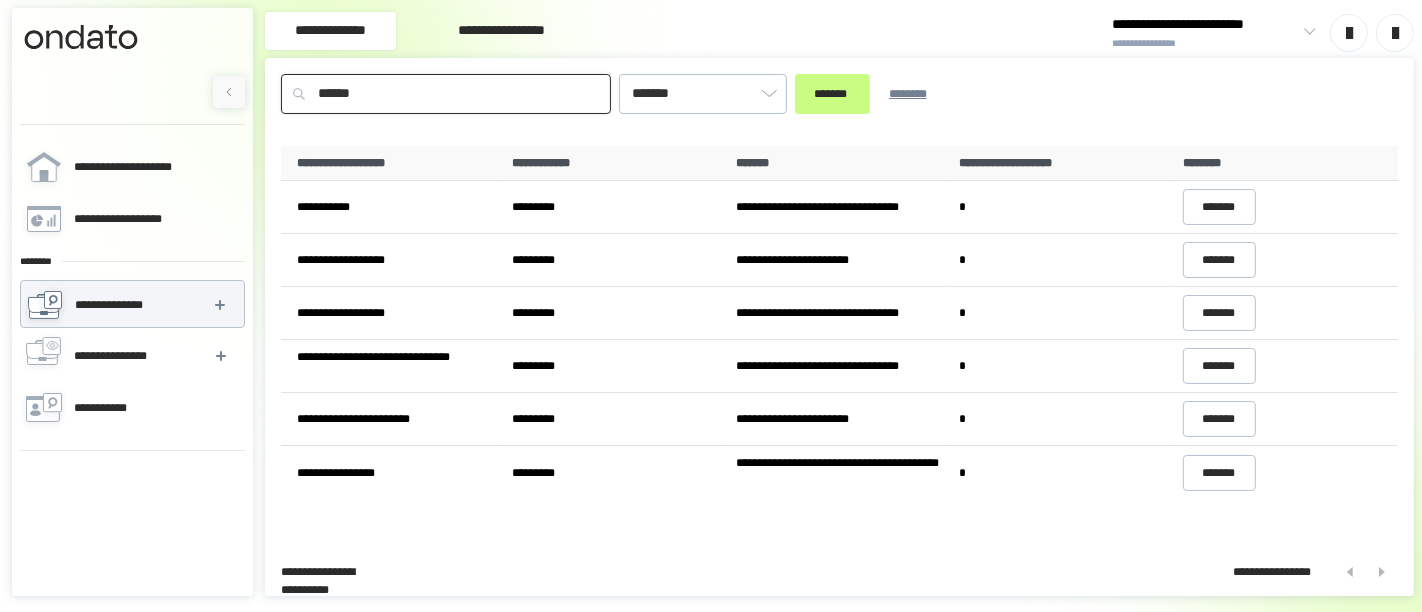 click on "******" at bounding box center (446, 94) 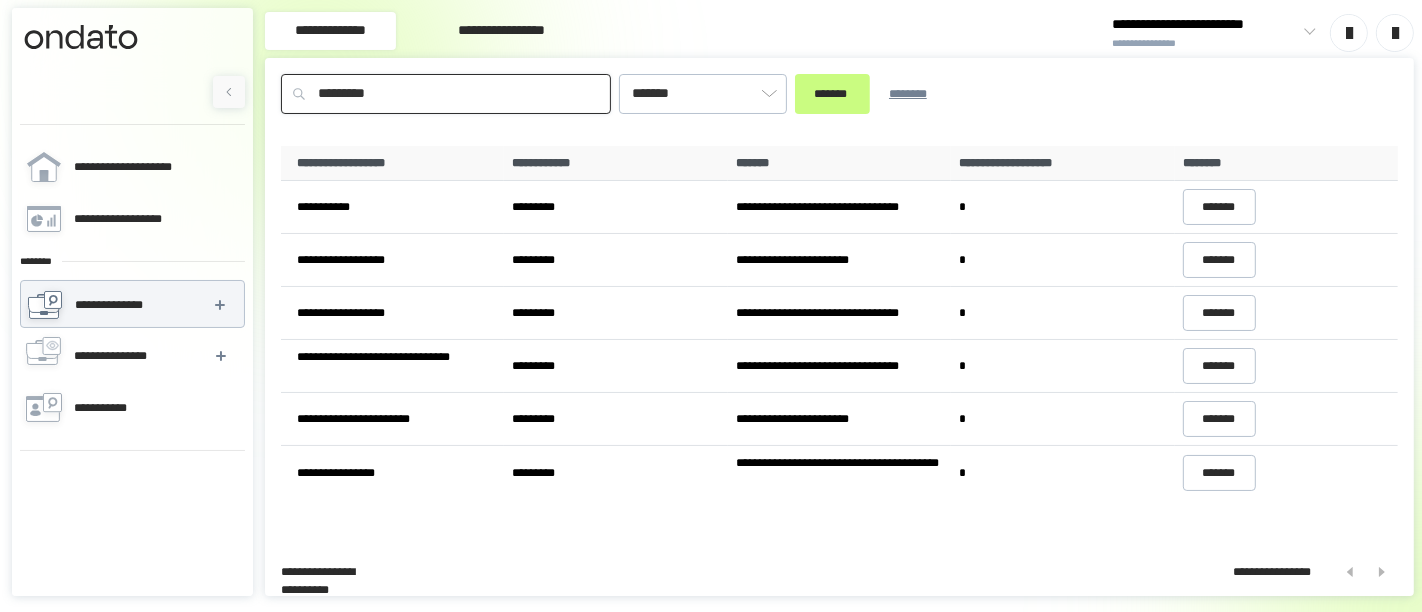 click on "*******" at bounding box center [832, 94] 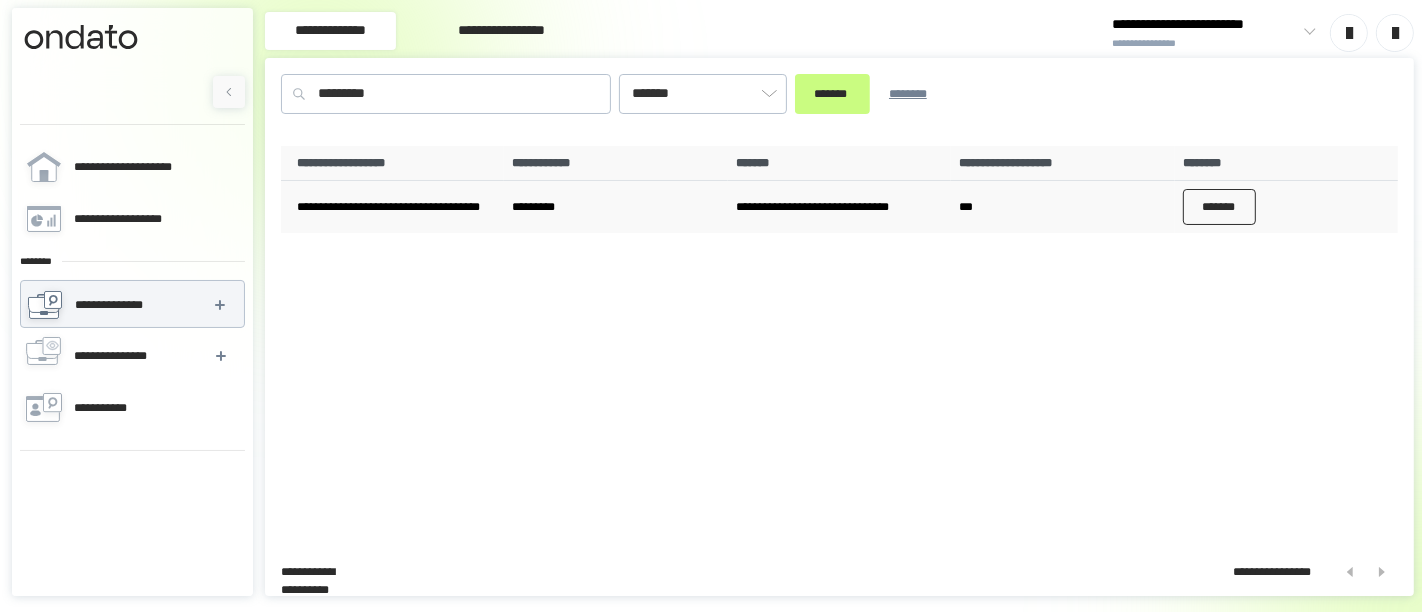 click on "*******" at bounding box center (1220, 207) 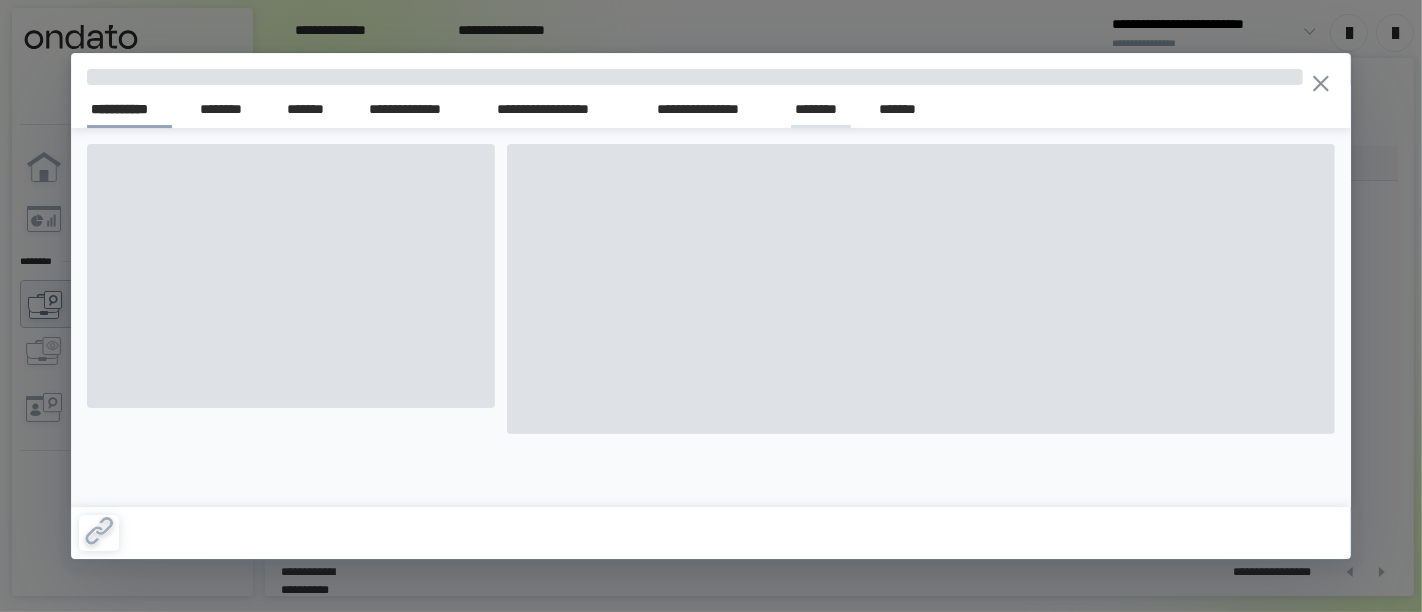click on "********" at bounding box center (821, 110) 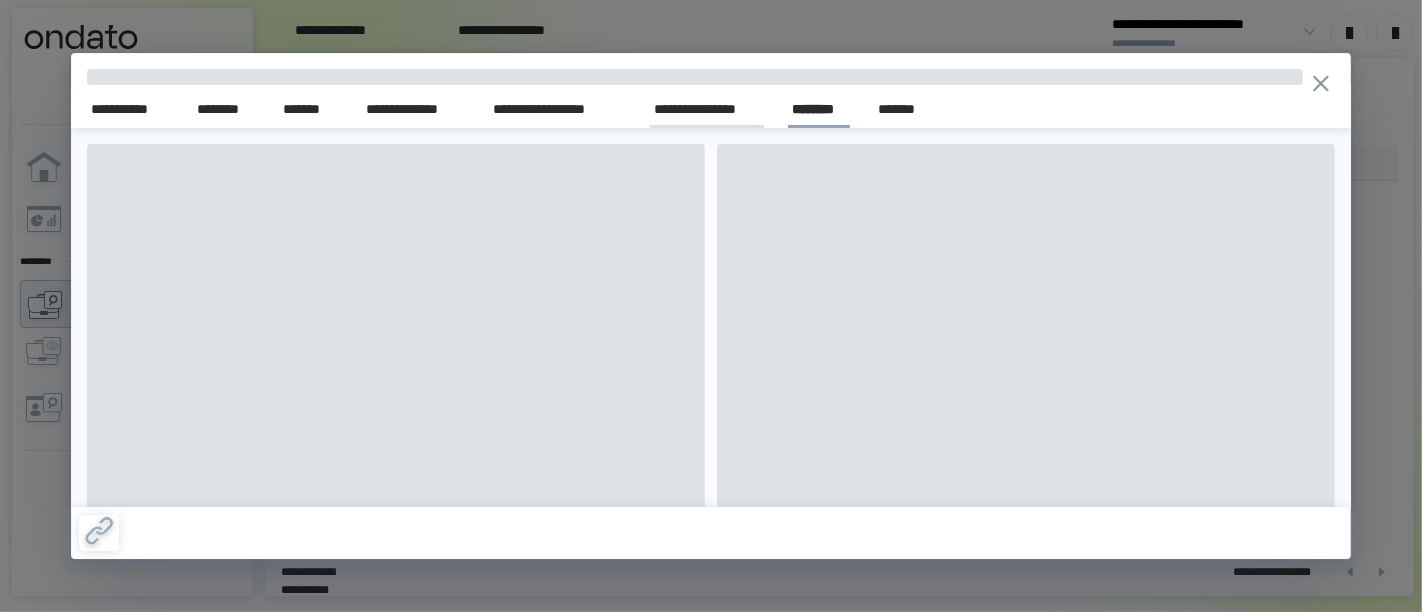 scroll, scrollTop: 0, scrollLeft: 82, axis: horizontal 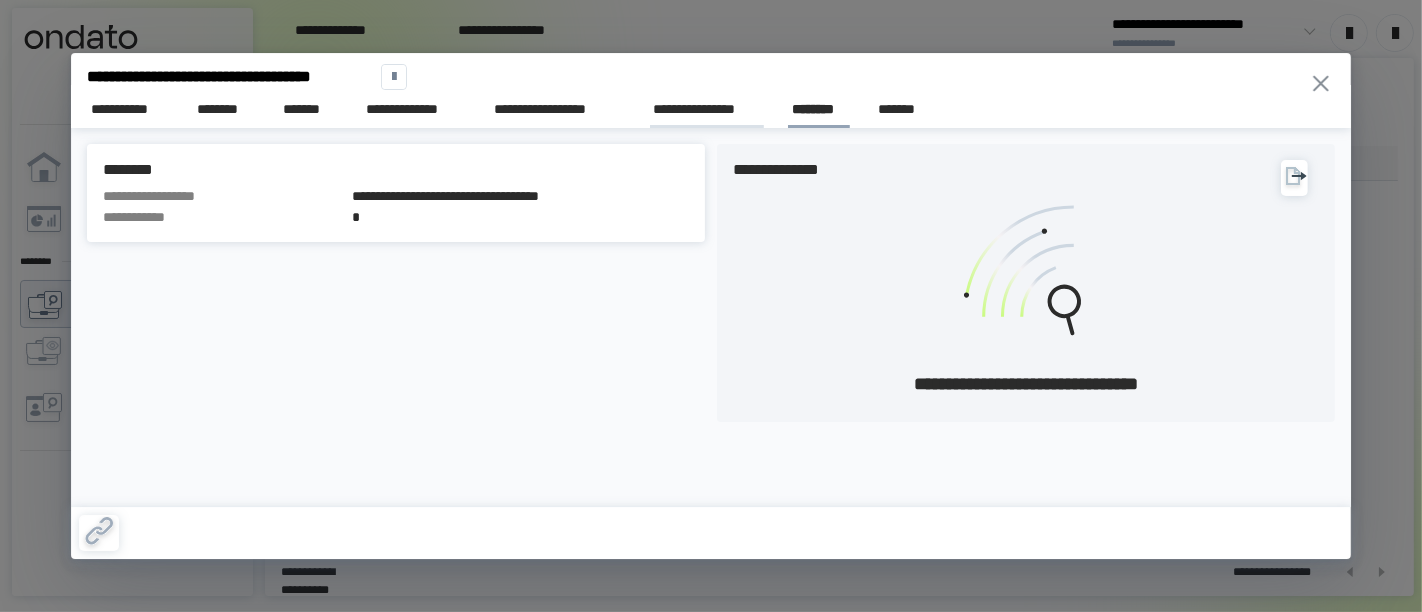 click on "**********" at bounding box center (707, 109) 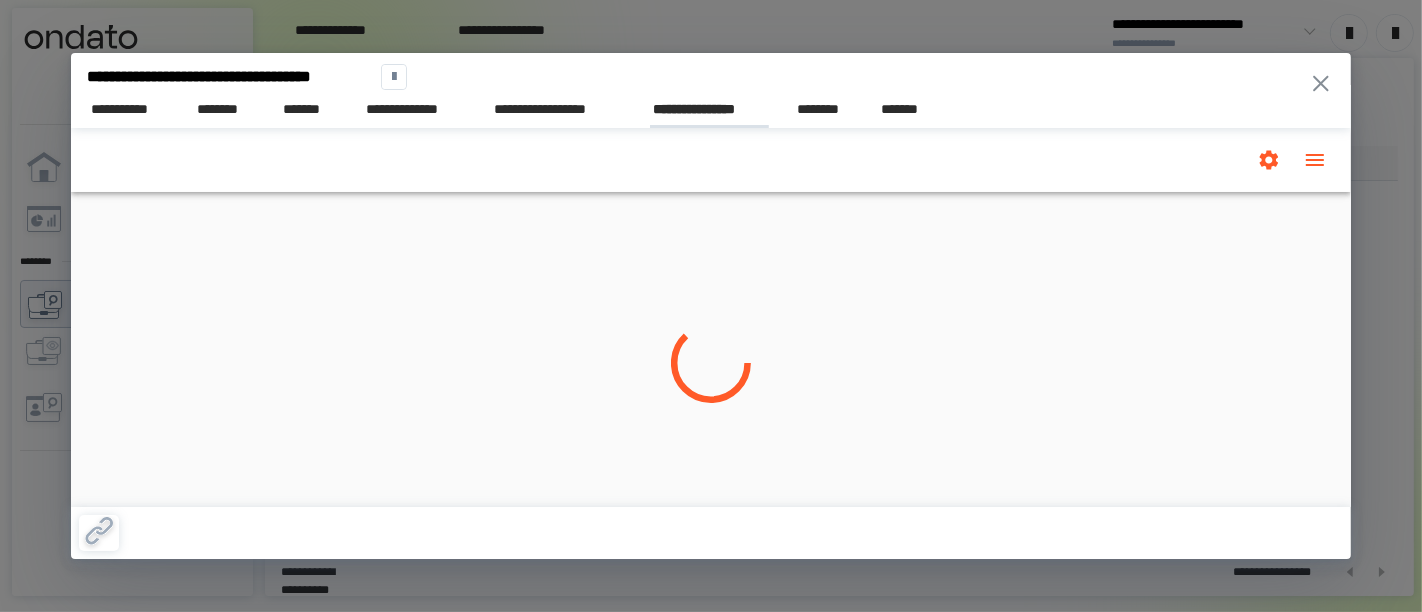 scroll, scrollTop: 0, scrollLeft: 0, axis: both 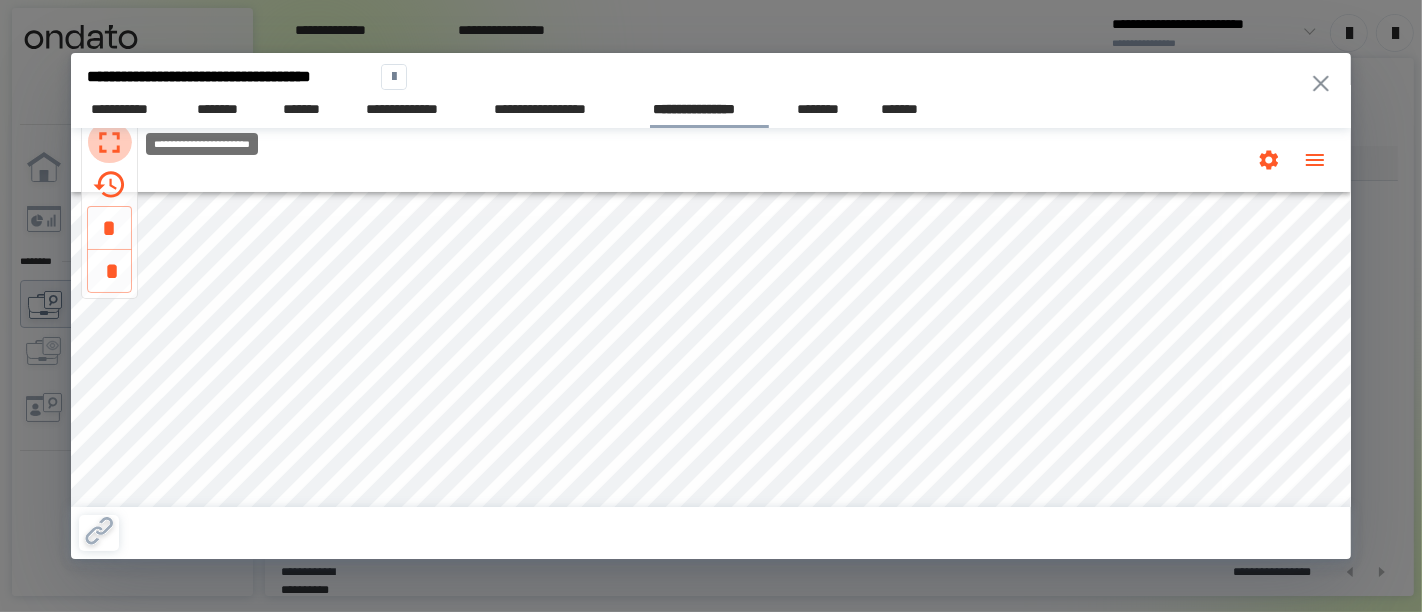 click 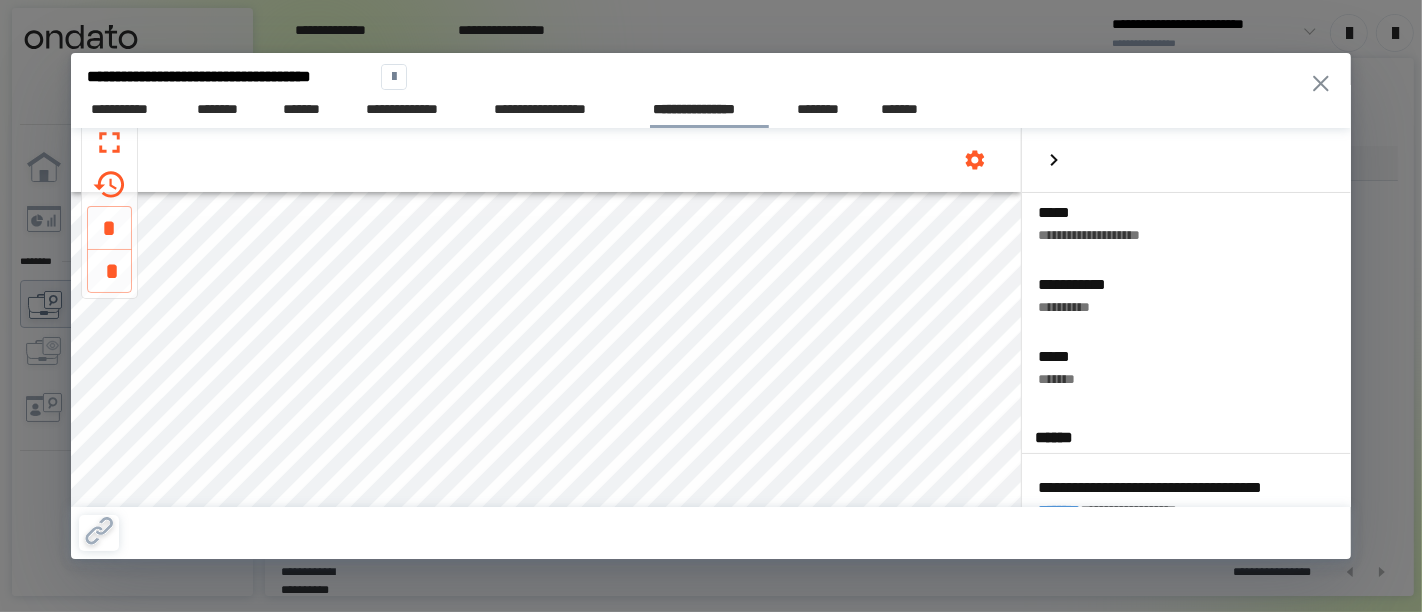 scroll, scrollTop: 0, scrollLeft: 0, axis: both 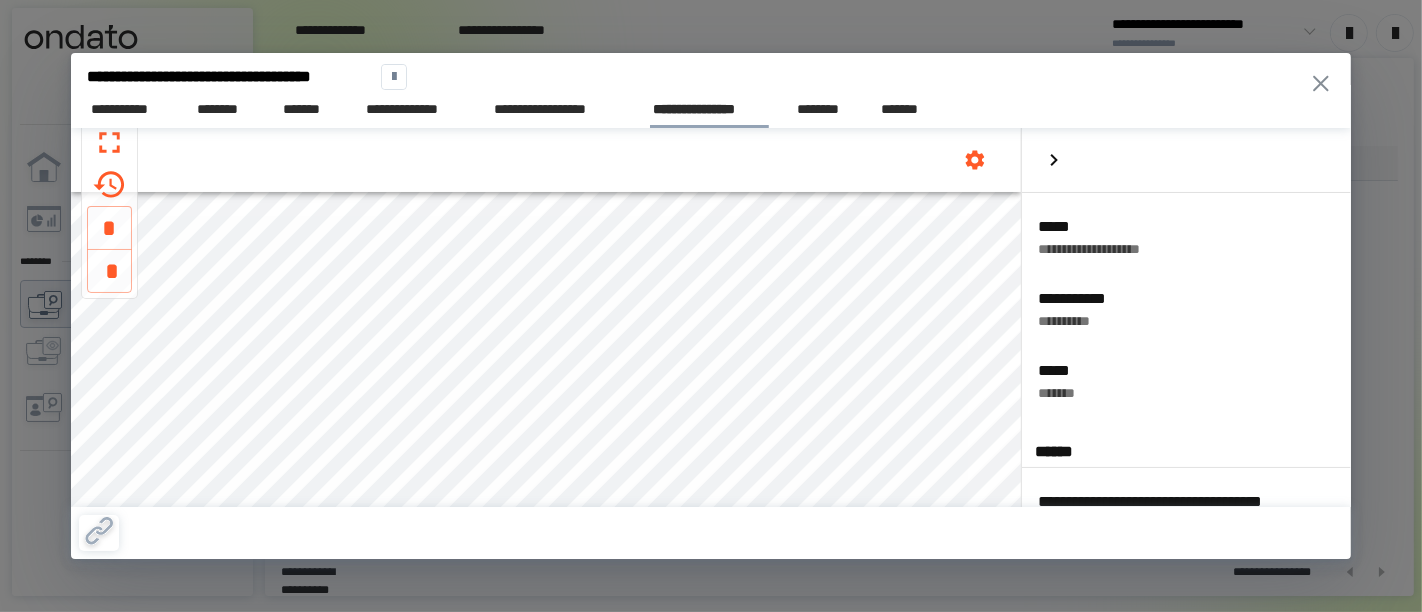 click on "[FIRST] [LAST] [STREET] [CITY], [STATE] [ZIP] [PHONE] [EMAIL] [SSN] [DOB] [CREDIT_CARD]" at bounding box center [711, 306] 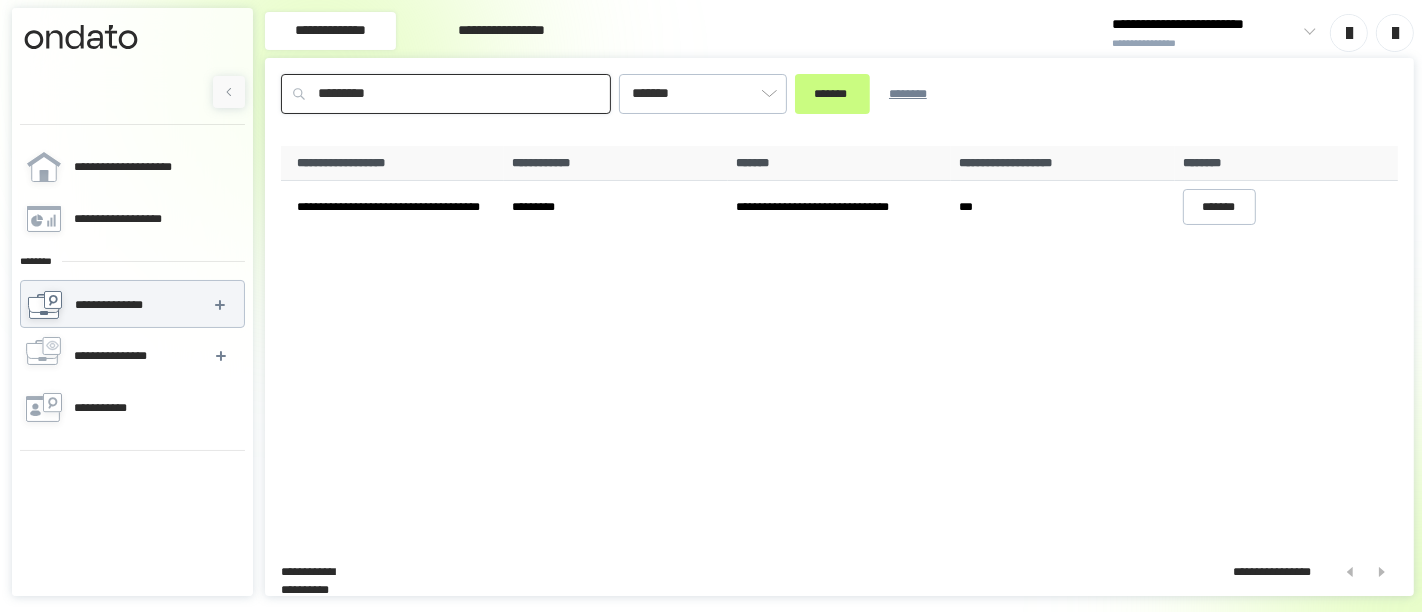 click on "*********" at bounding box center (446, 94) 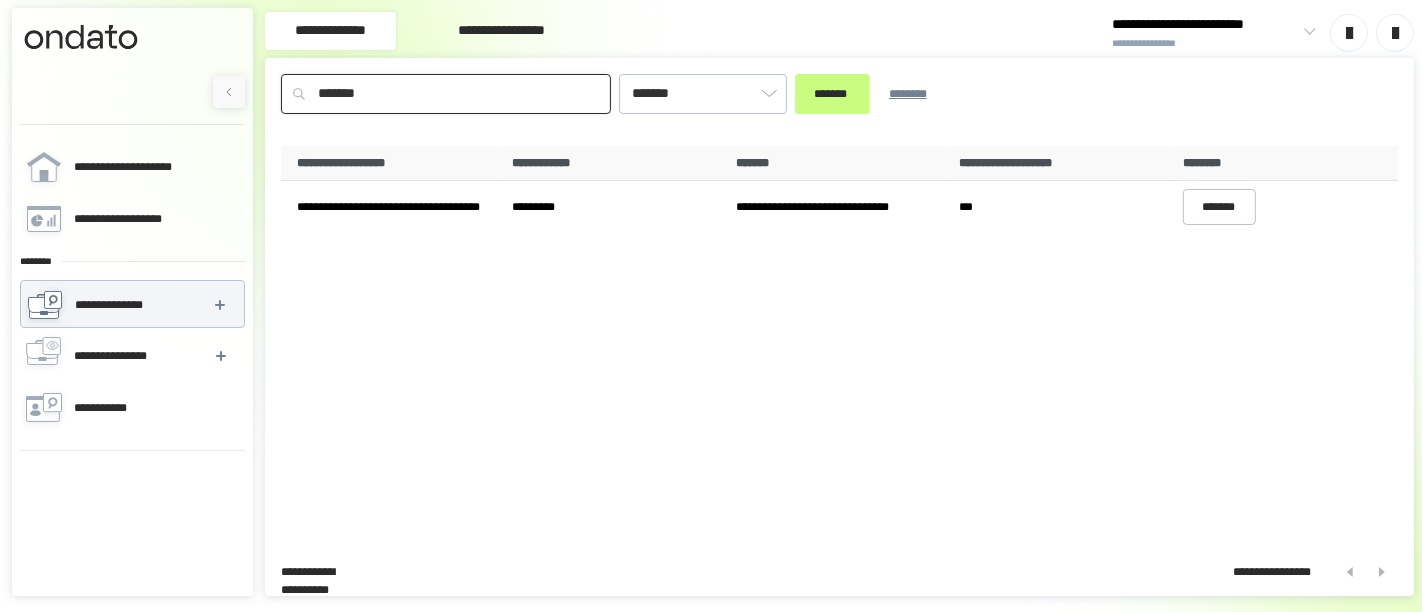 click on "*******" at bounding box center [832, 94] 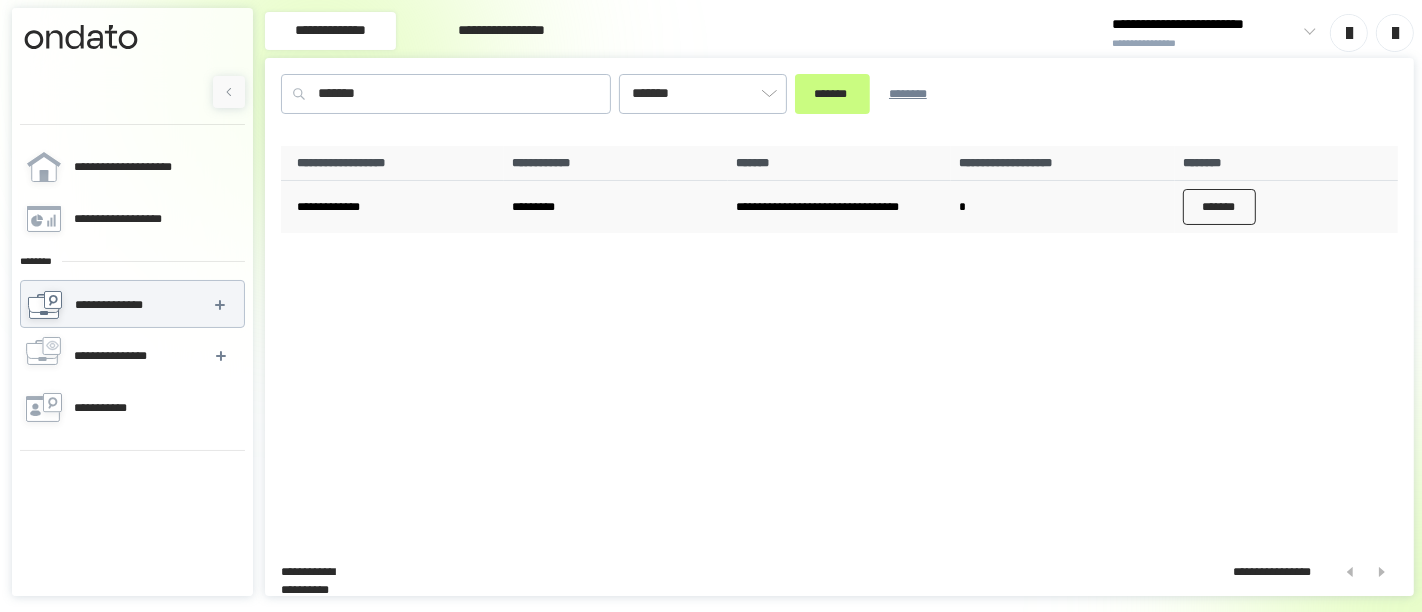 click on "*******" at bounding box center [1220, 207] 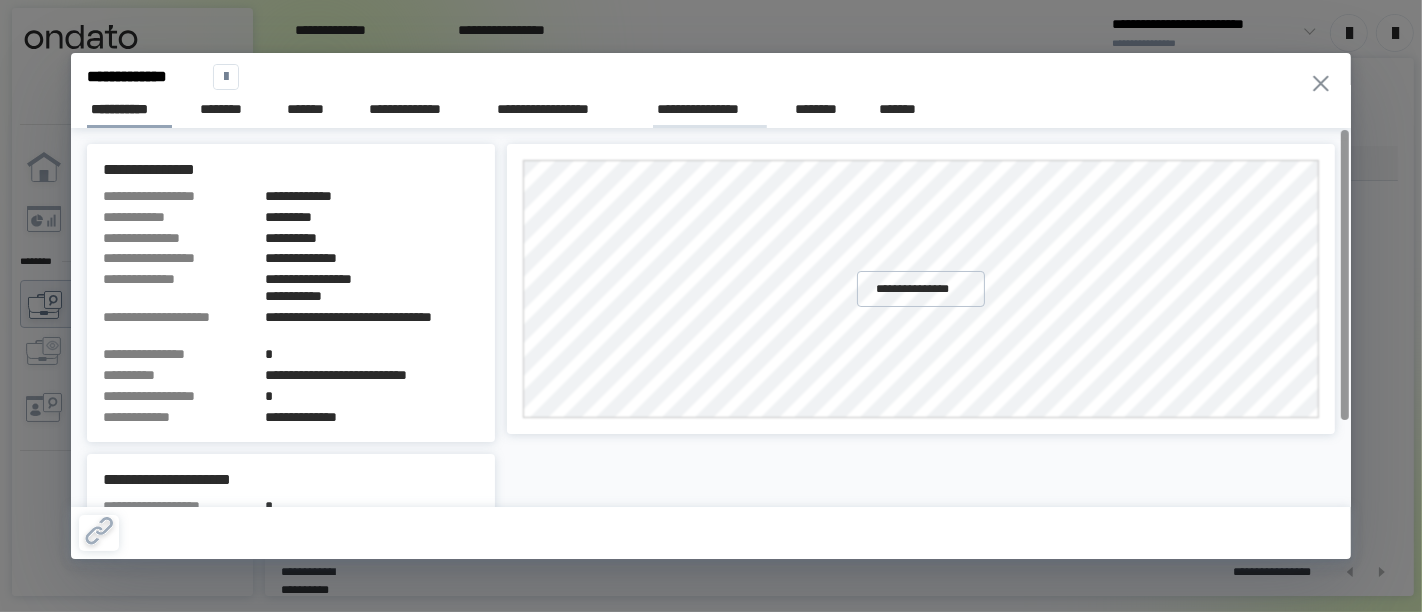 click on "**********" at bounding box center (710, 109) 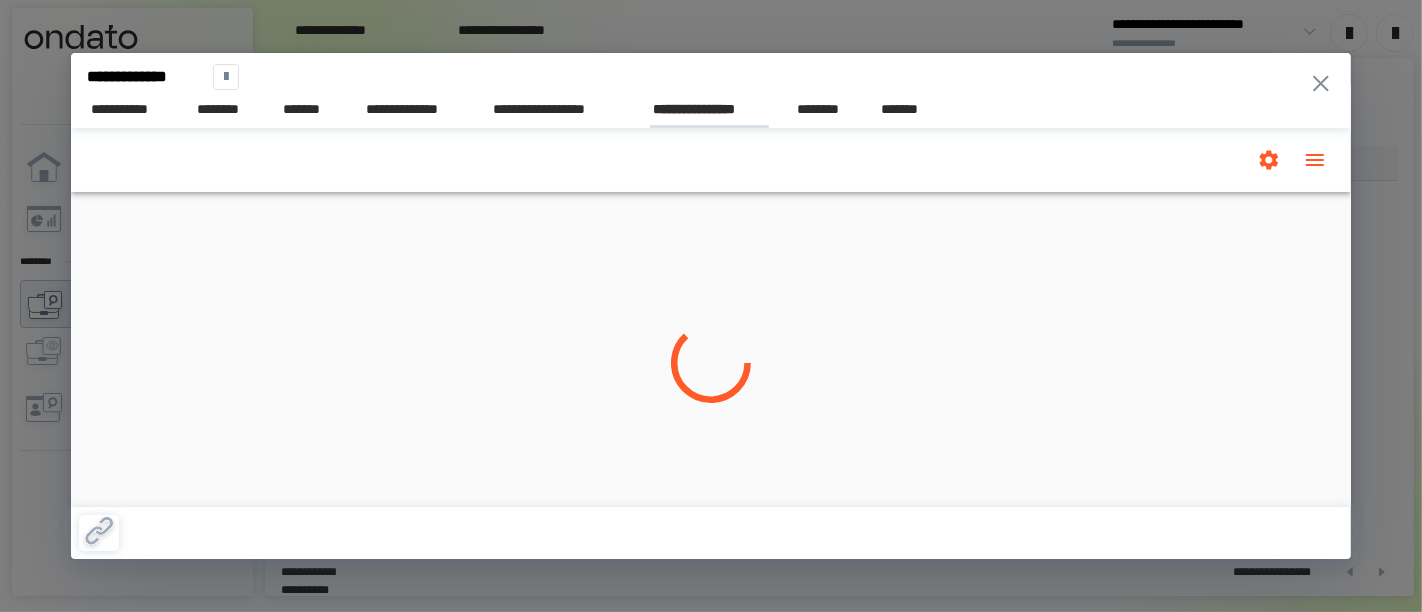 scroll, scrollTop: 0, scrollLeft: 0, axis: both 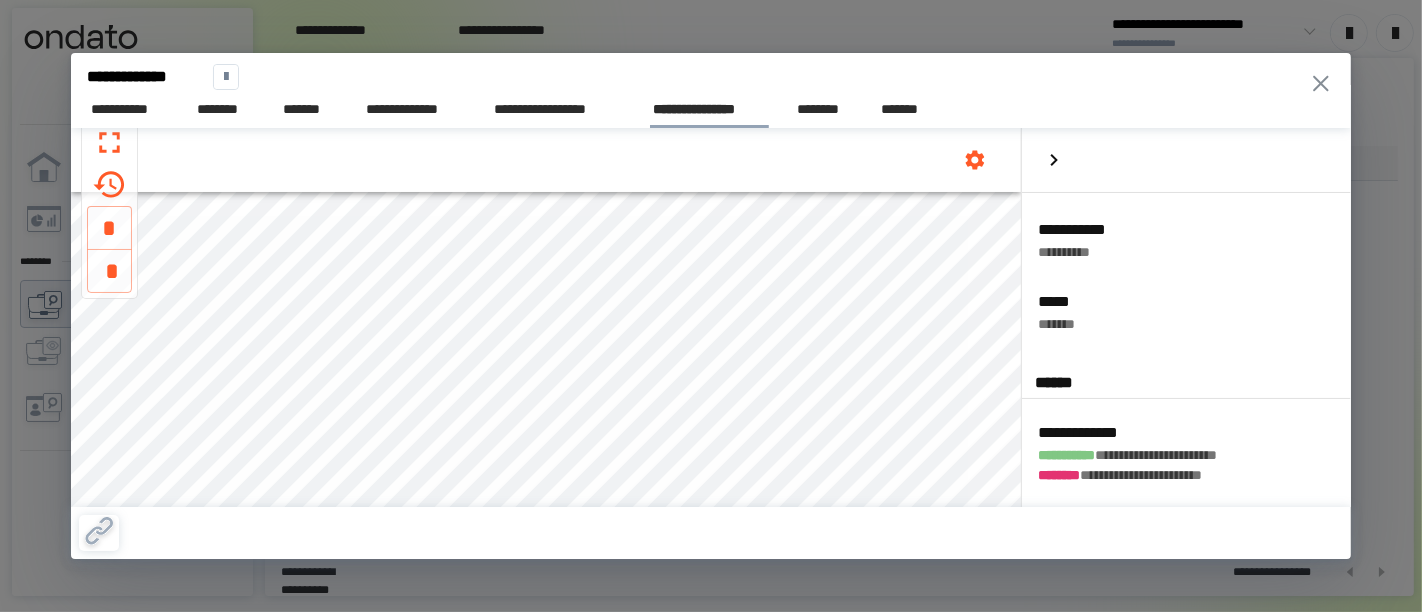 click on "**********" at bounding box center (1178, 432) 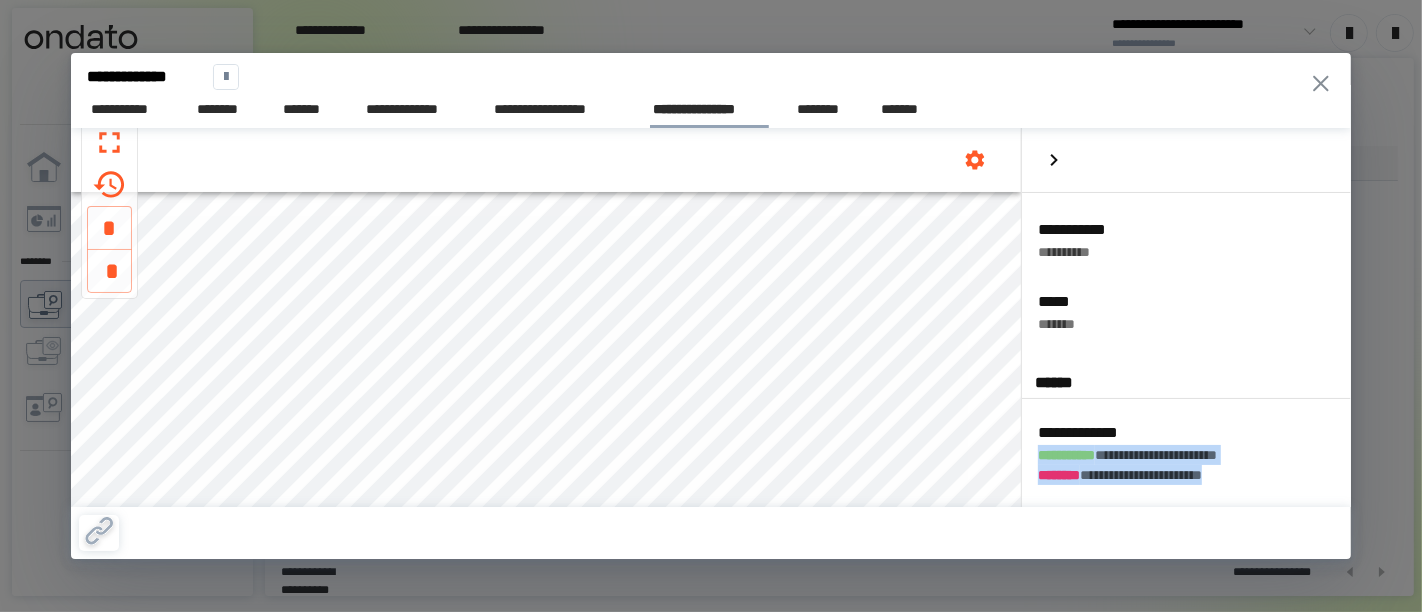 drag, startPoint x: 1234, startPoint y: 472, endPoint x: 1035, endPoint y: 450, distance: 200.21239 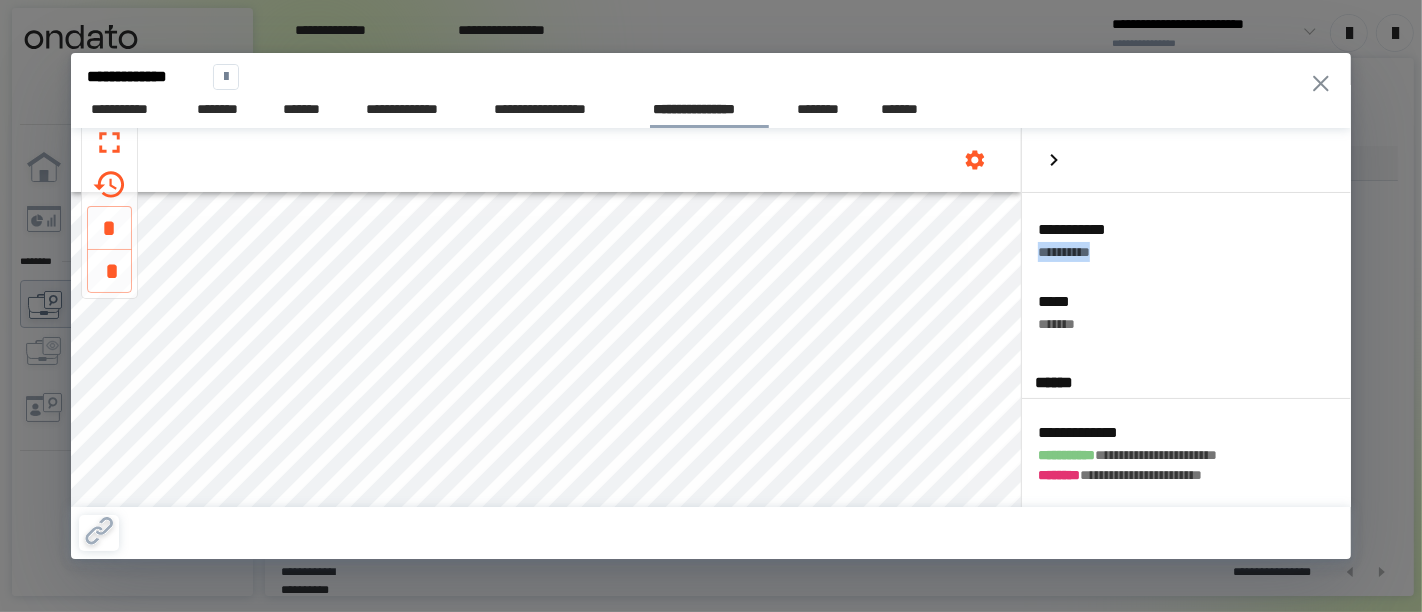 drag, startPoint x: 1111, startPoint y: 254, endPoint x: 1022, endPoint y: 309, distance: 104.62313 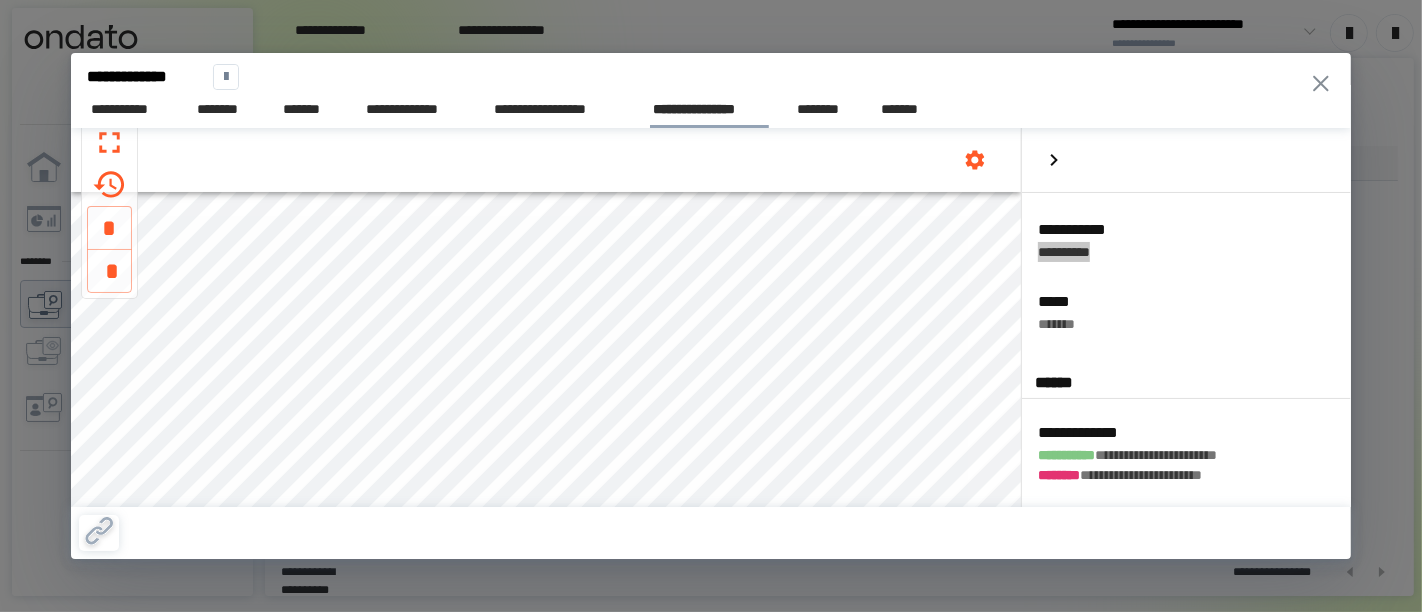 click on "[FIRST] [LAST] [STREET] [CITY], [STATE] [ZIP] [PHONE] [EMAIL] [SSN] [DOB] [CREDIT_CARD]" at bounding box center [711, 306] 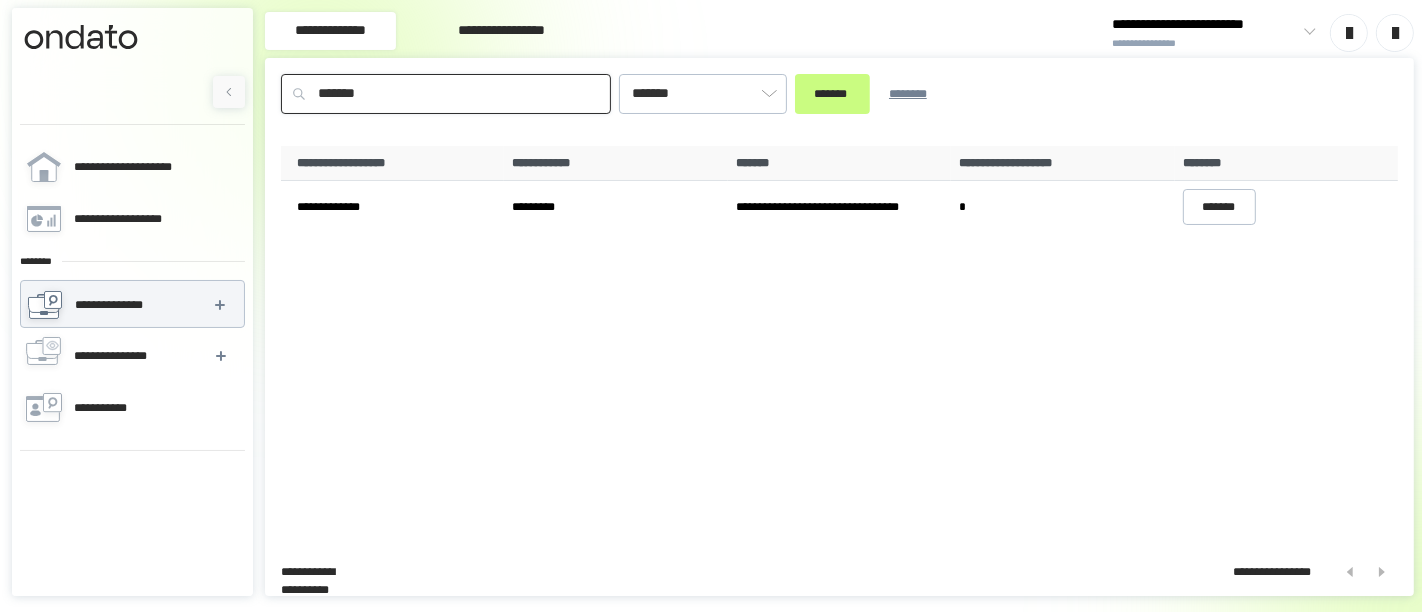 click on "*******" at bounding box center (446, 94) 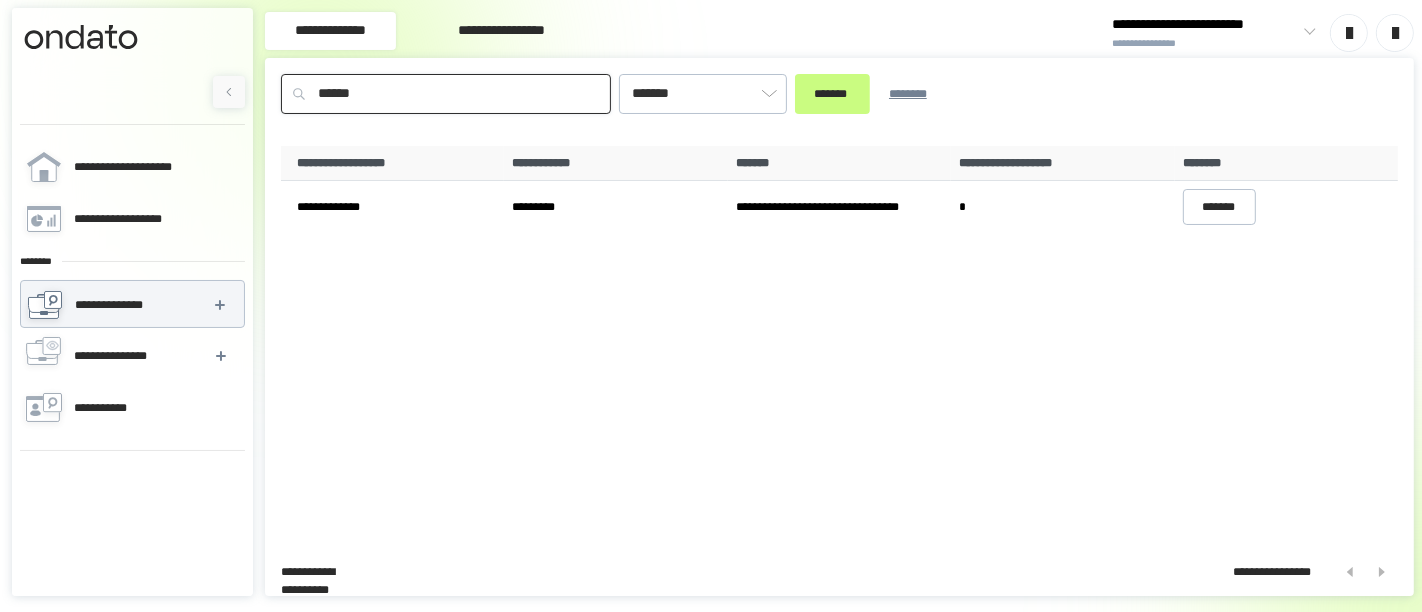 click on "*******" at bounding box center (832, 94) 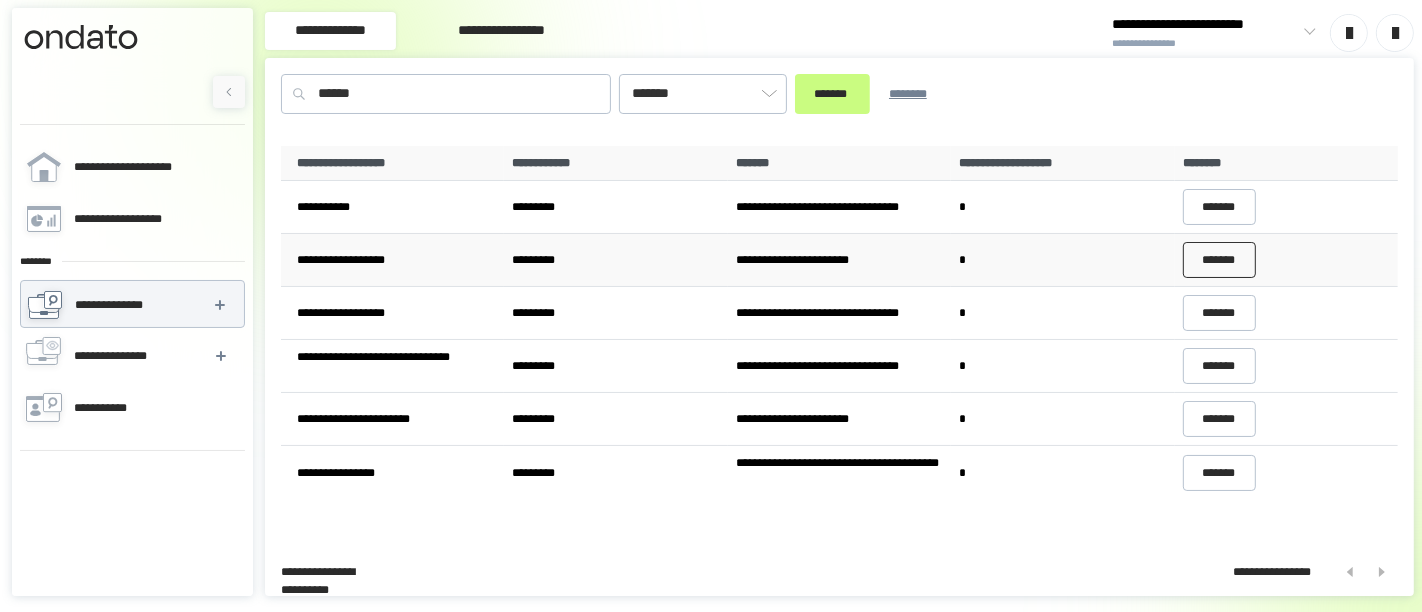 click on "*******" at bounding box center [1220, 260] 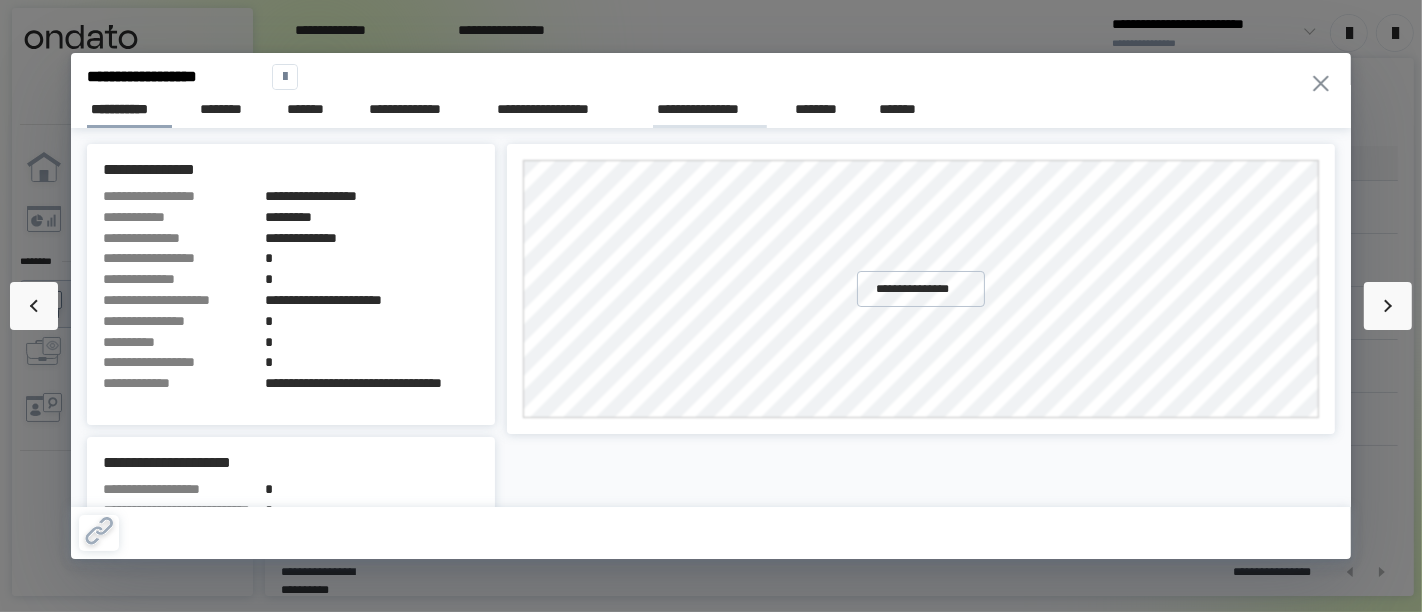 click on "**********" at bounding box center [710, 109] 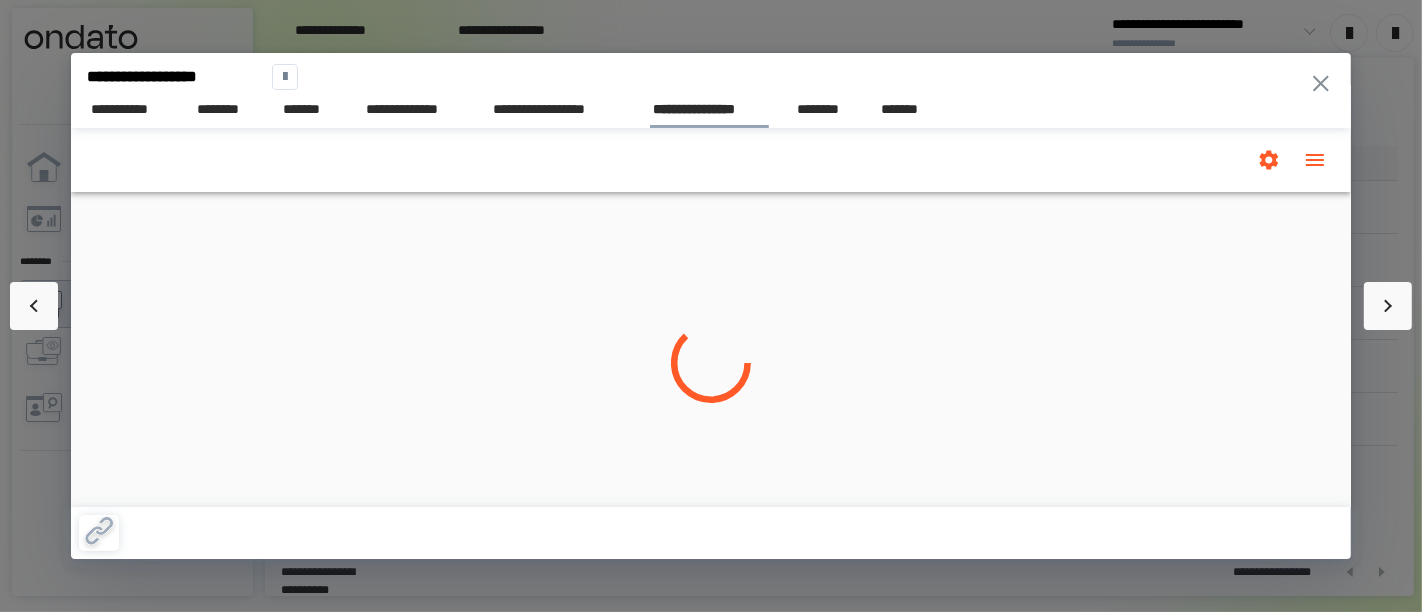 scroll, scrollTop: 0, scrollLeft: 0, axis: both 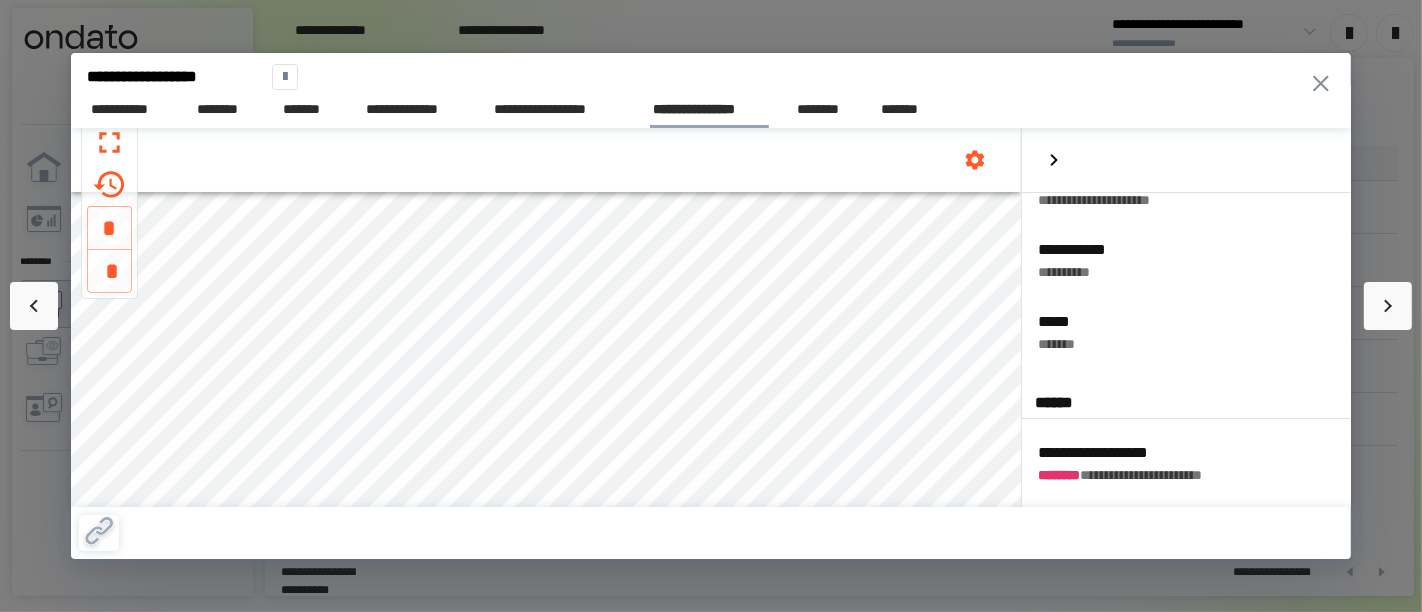 drag, startPoint x: 1317, startPoint y: 88, endPoint x: 839, endPoint y: 22, distance: 482.53497 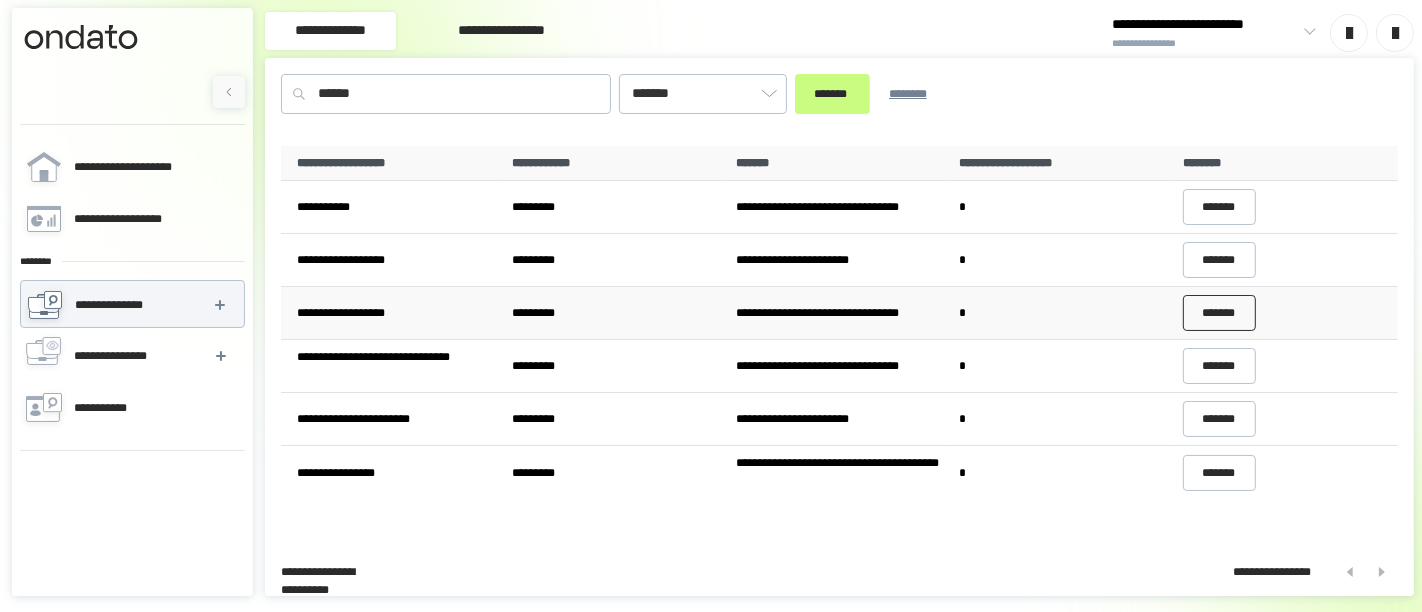 click on "*******" at bounding box center (1220, 313) 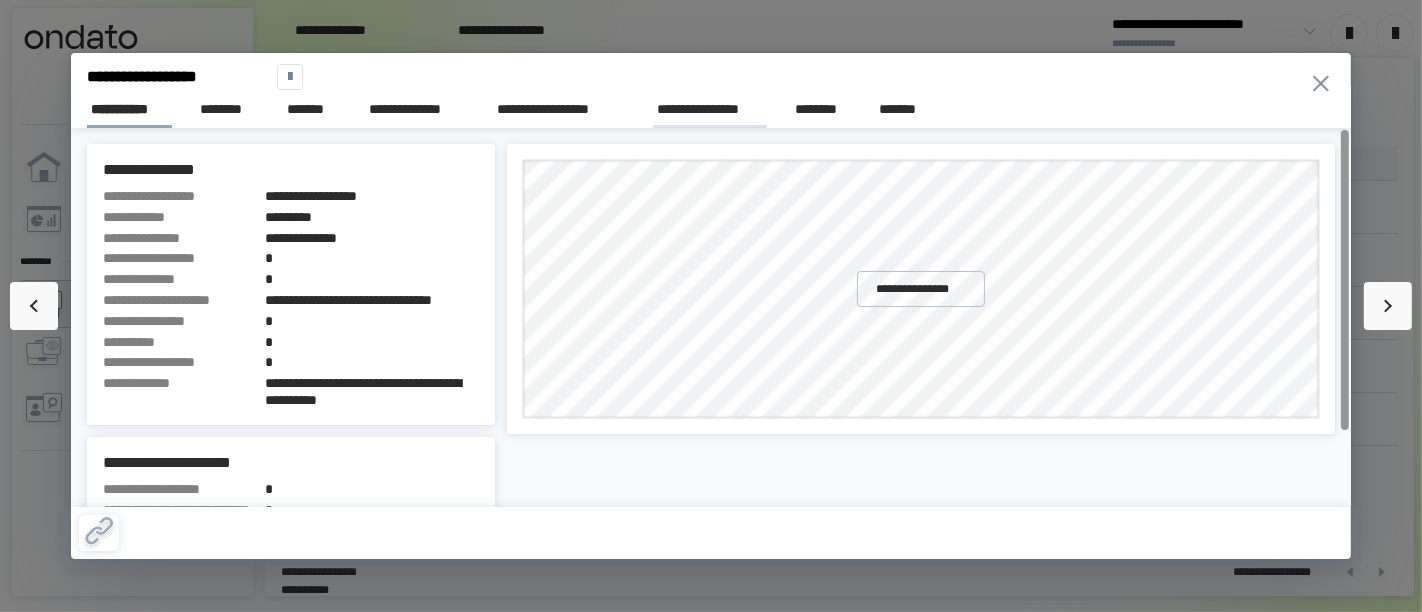 click on "**********" at bounding box center [710, 109] 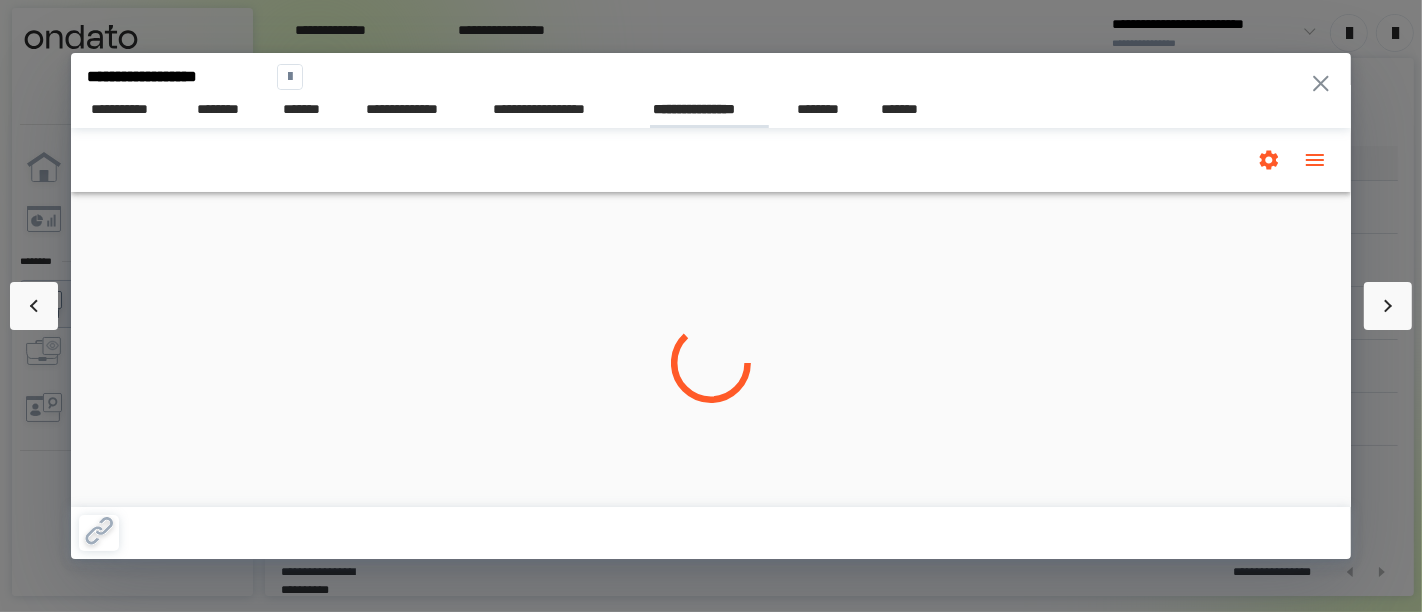 scroll, scrollTop: 0, scrollLeft: 0, axis: both 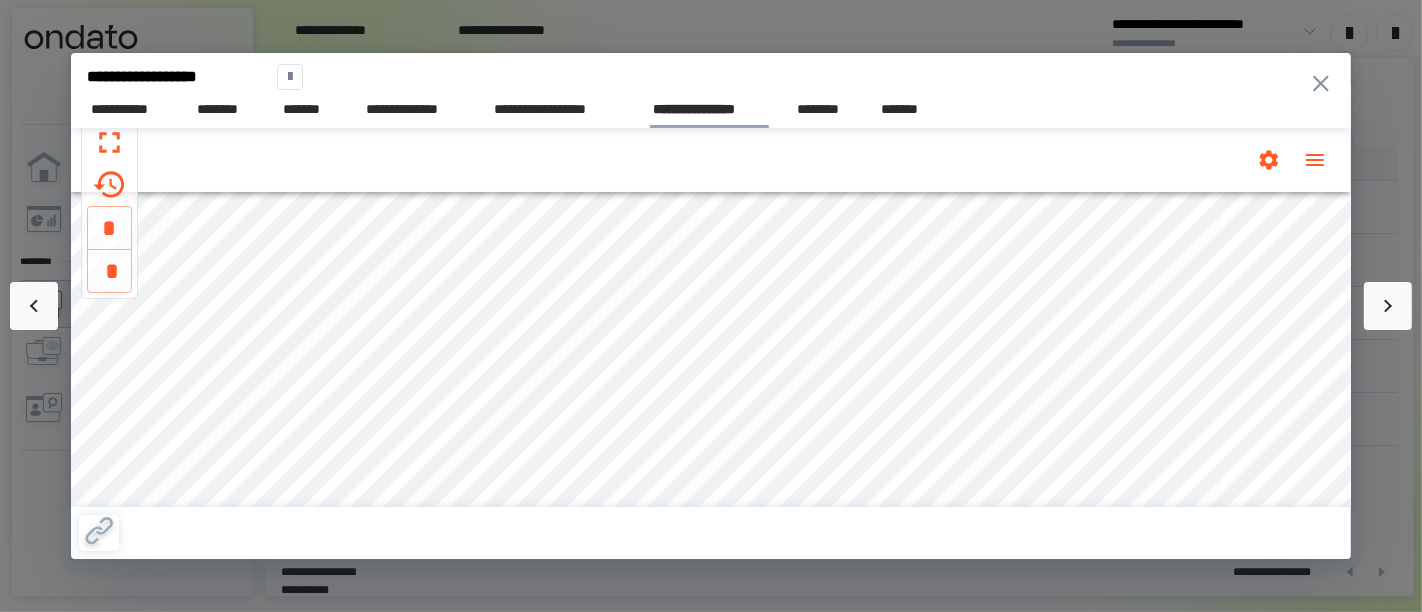 click 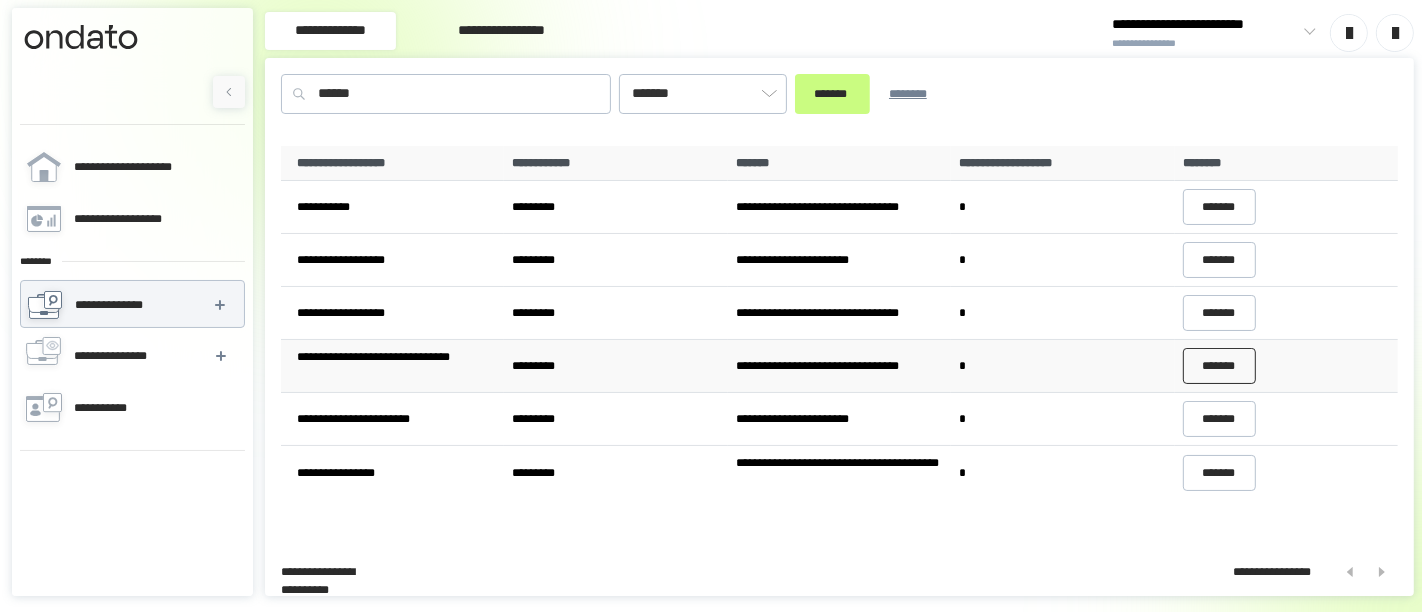 click on "*******" at bounding box center (1220, 366) 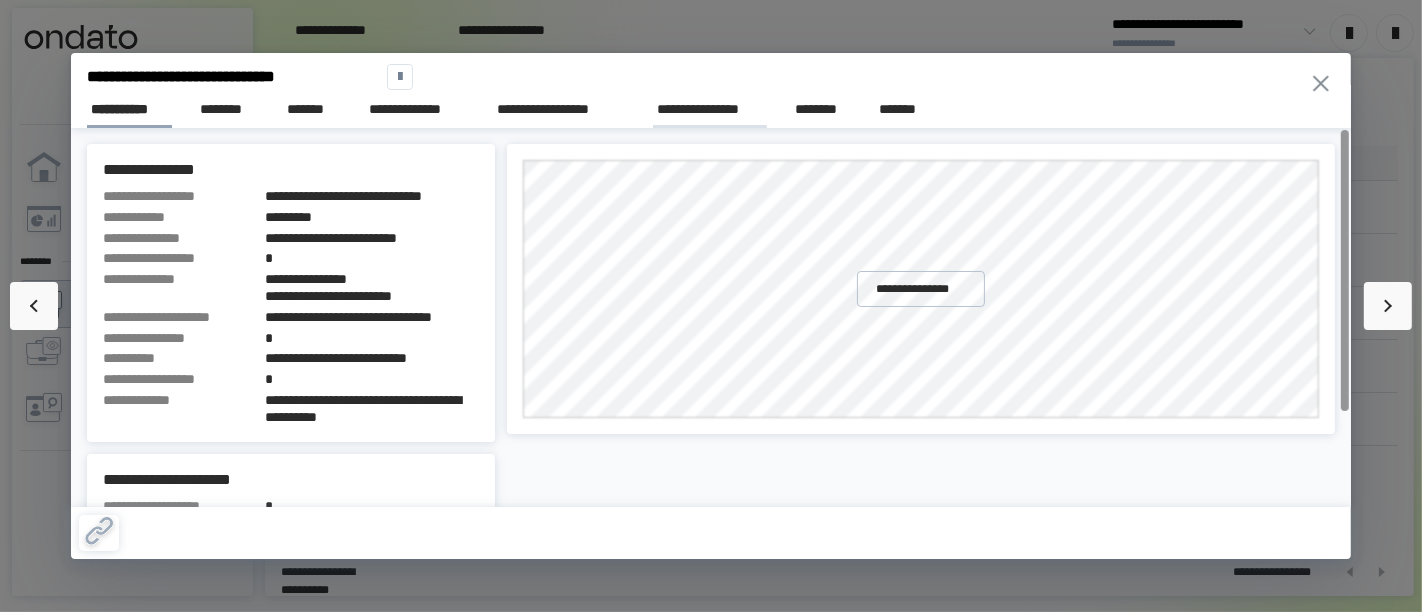 click on "**********" at bounding box center (710, 109) 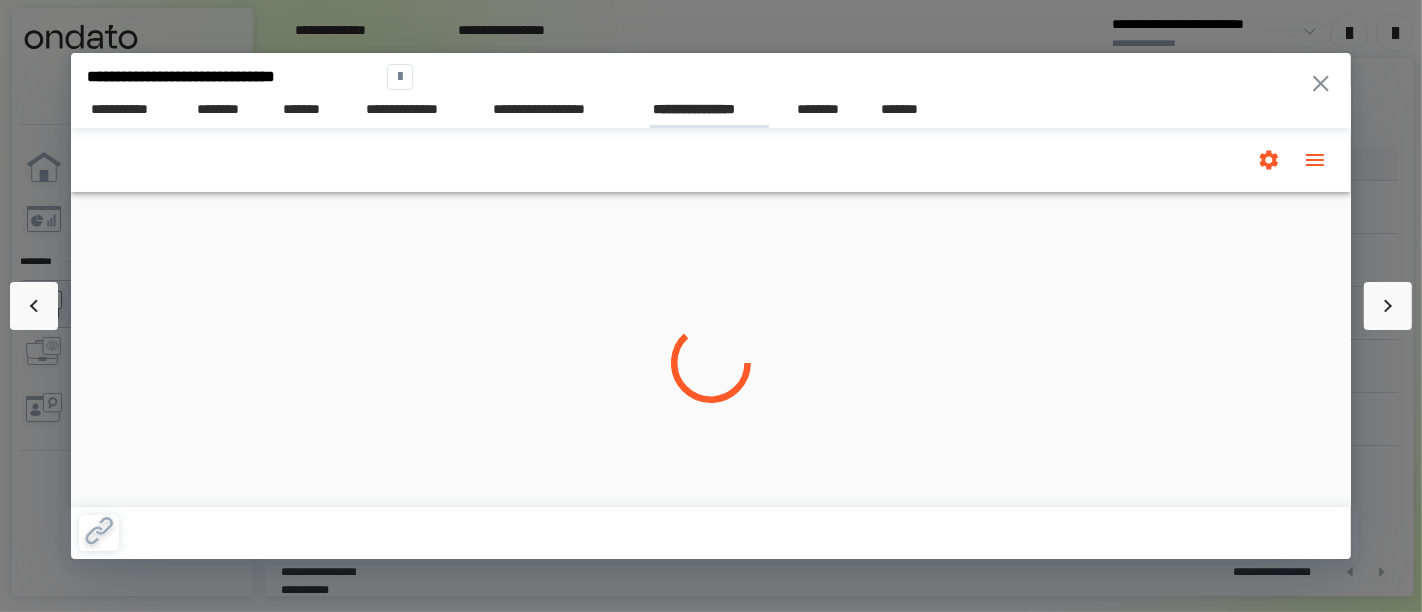 scroll, scrollTop: 0, scrollLeft: 0, axis: both 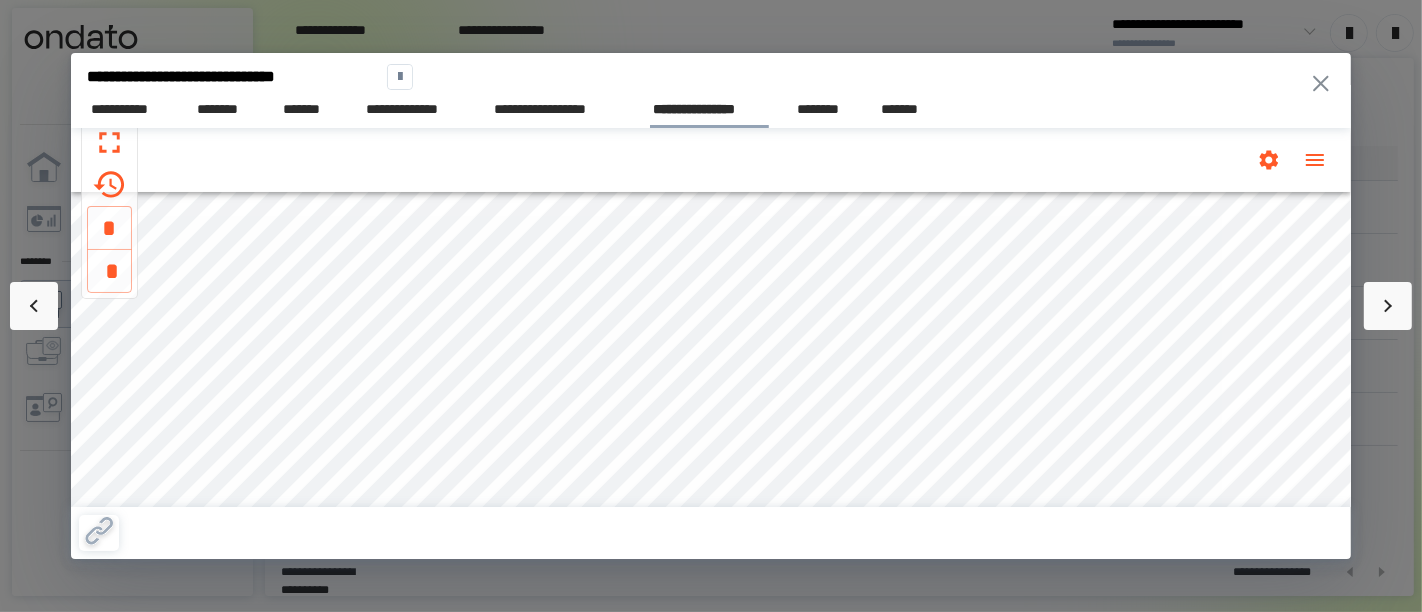 click 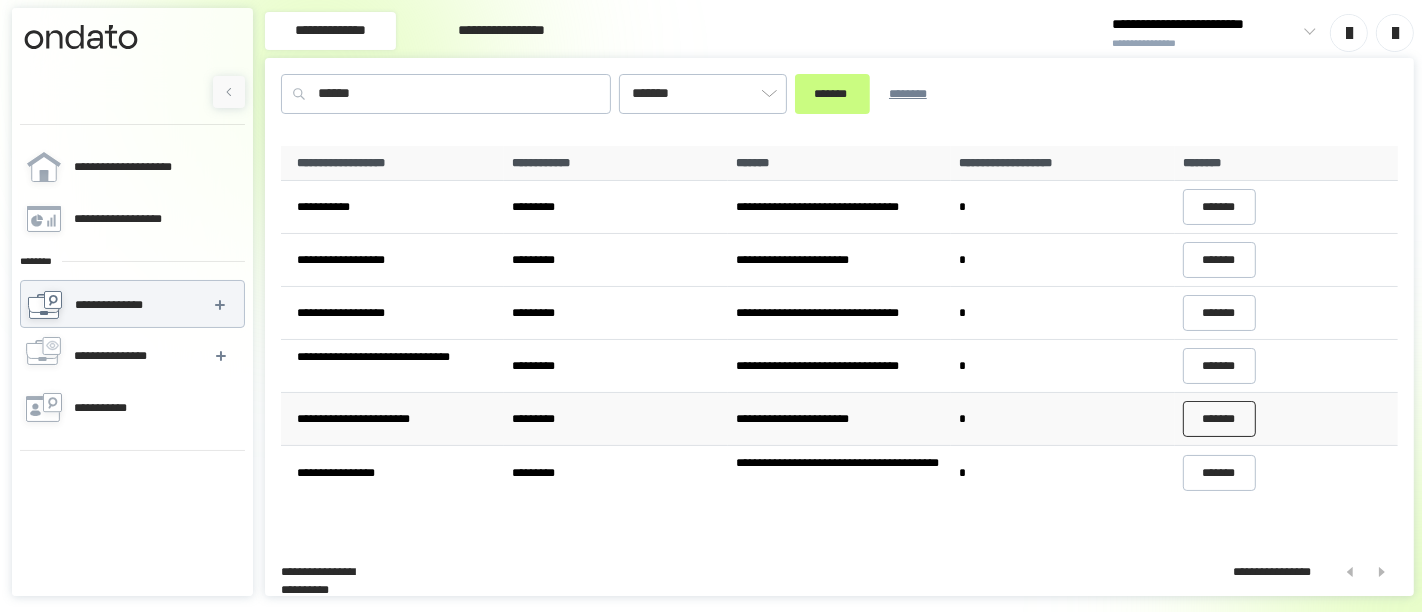 click on "*******" at bounding box center (1220, 419) 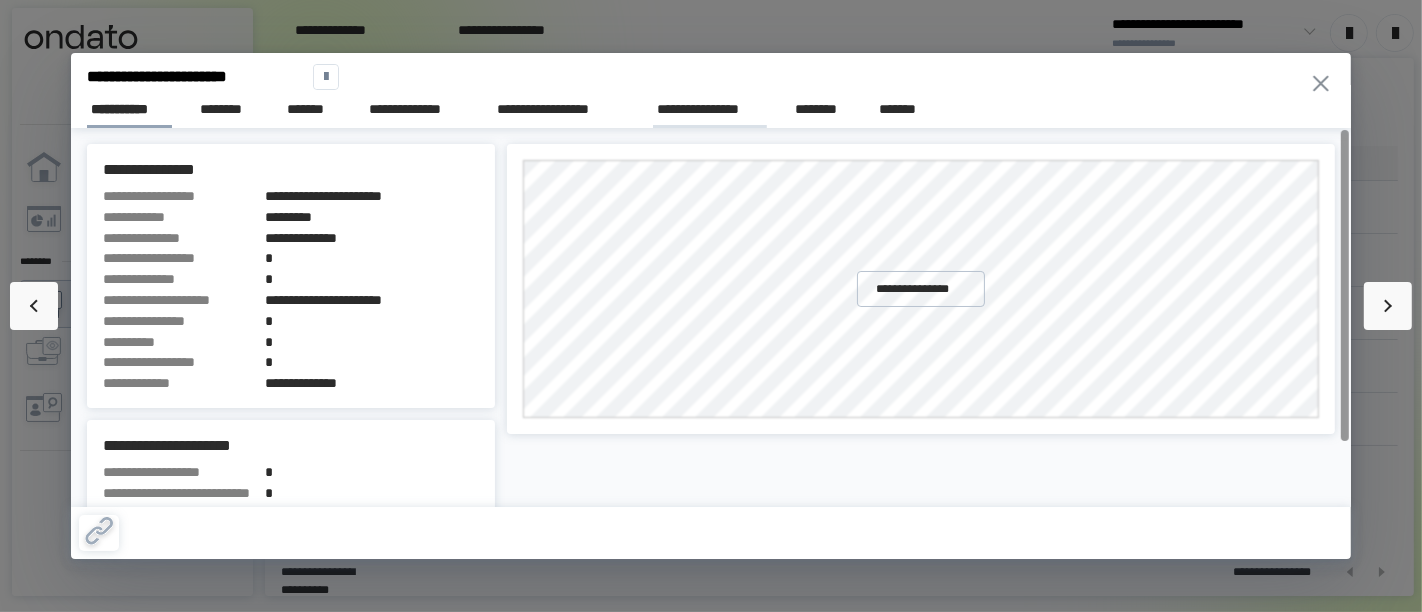 click on "**********" at bounding box center [710, 110] 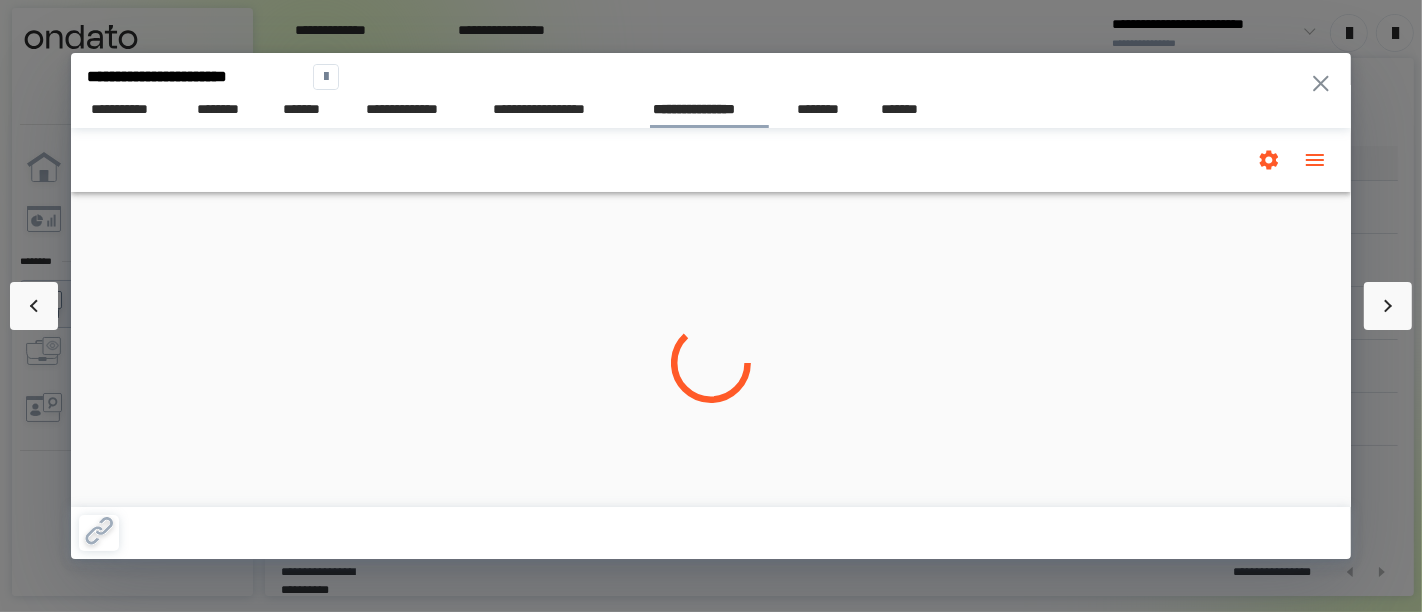 scroll, scrollTop: 0, scrollLeft: 0, axis: both 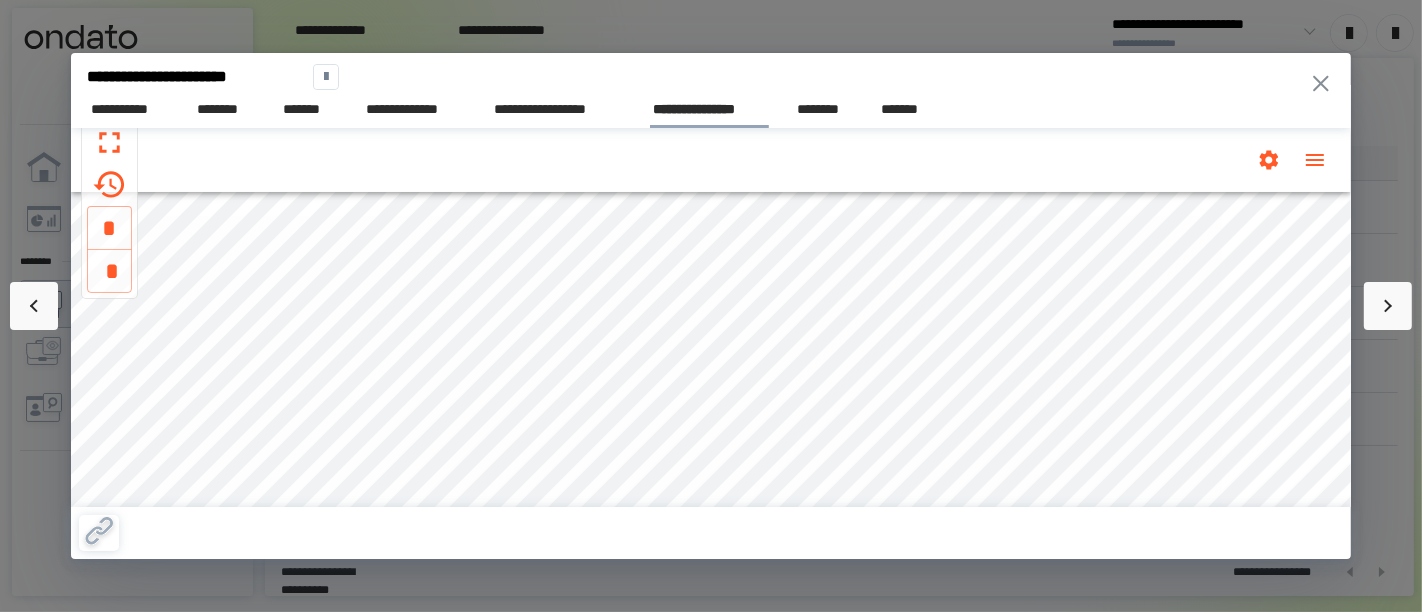 drag, startPoint x: 1340, startPoint y: 92, endPoint x: 1328, endPoint y: 89, distance: 12.369317 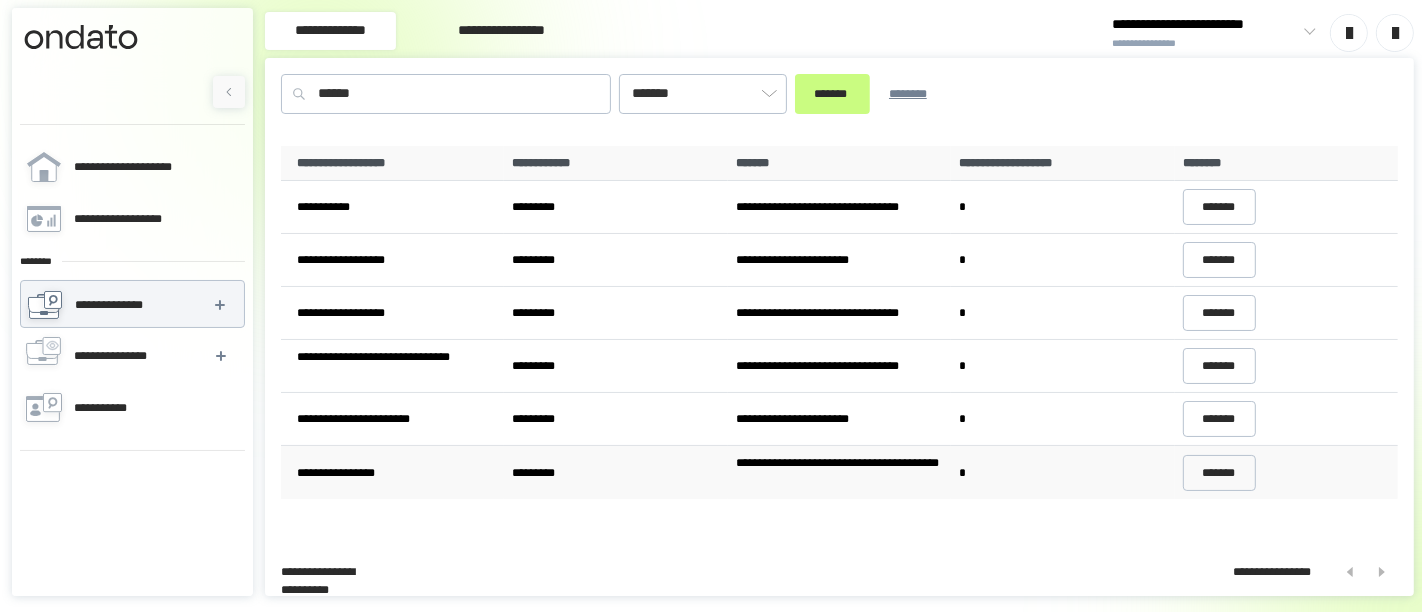 click on "*******" at bounding box center [1286, 473] 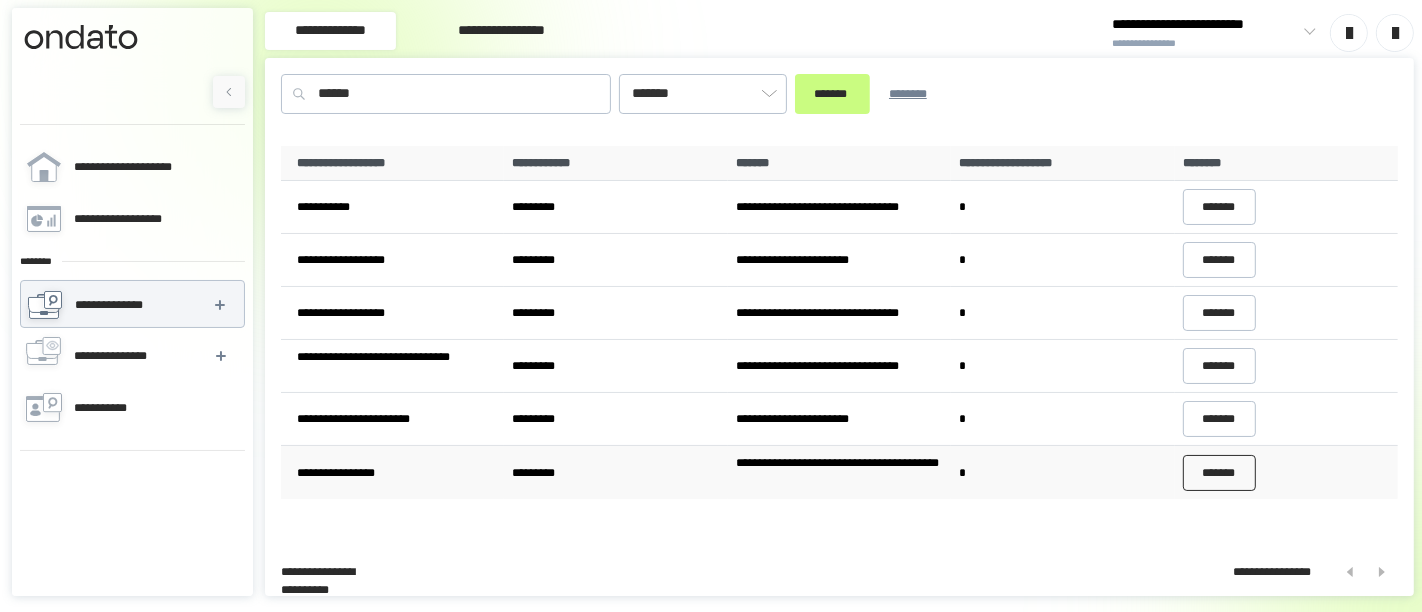 click on "*******" at bounding box center [1220, 473] 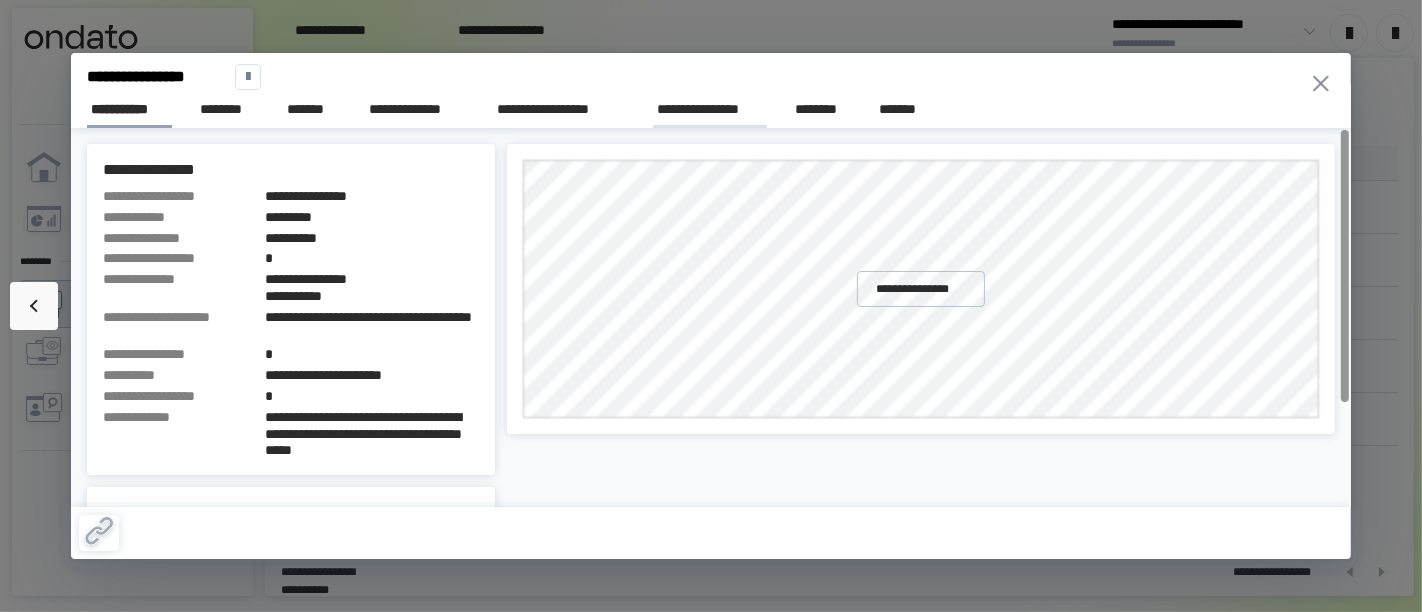 click on "**********" at bounding box center (710, 109) 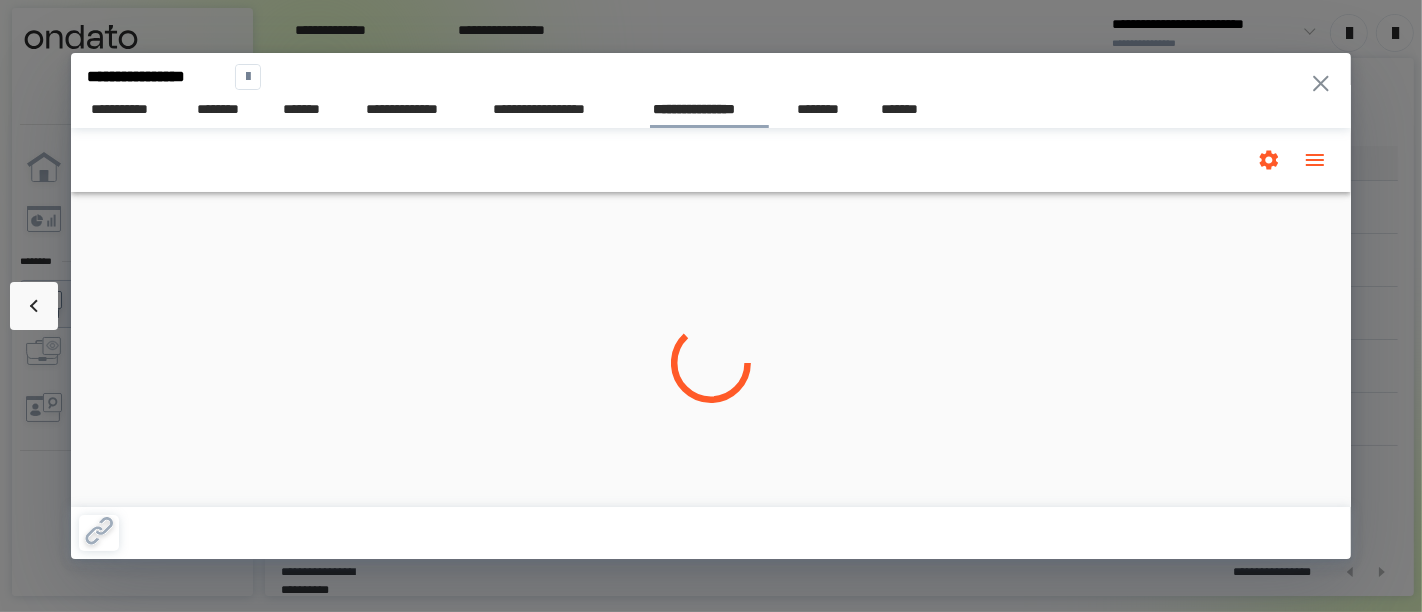 scroll, scrollTop: 0, scrollLeft: 0, axis: both 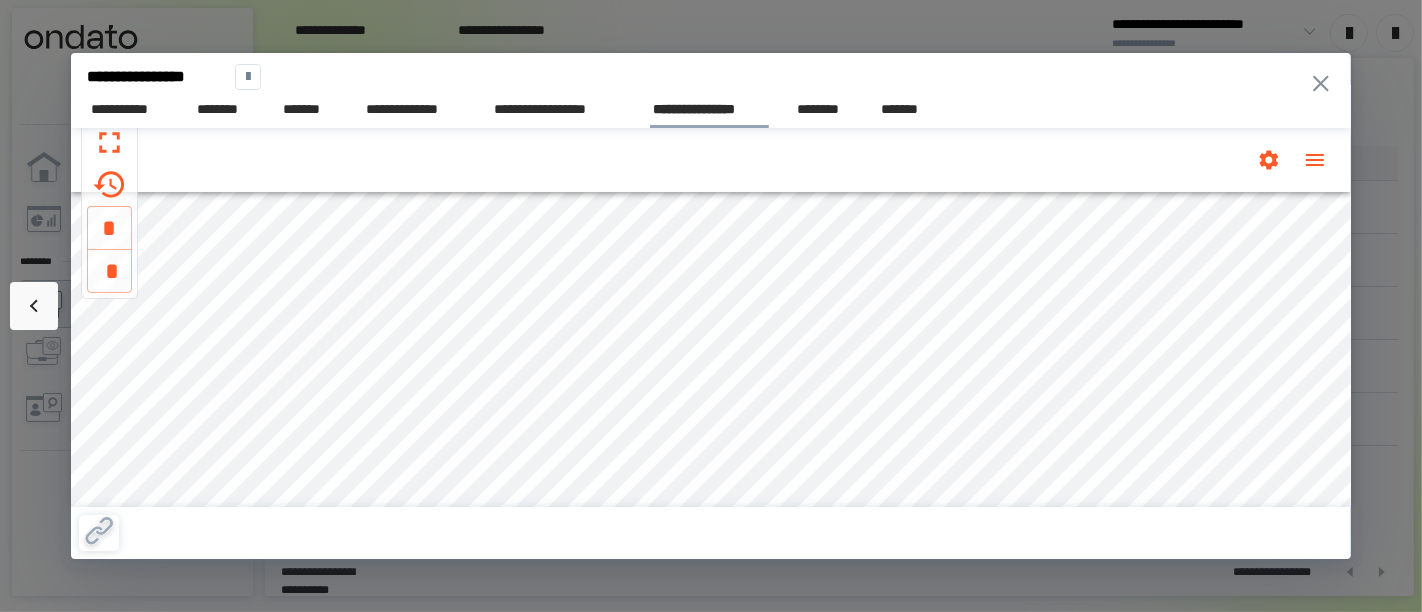 click 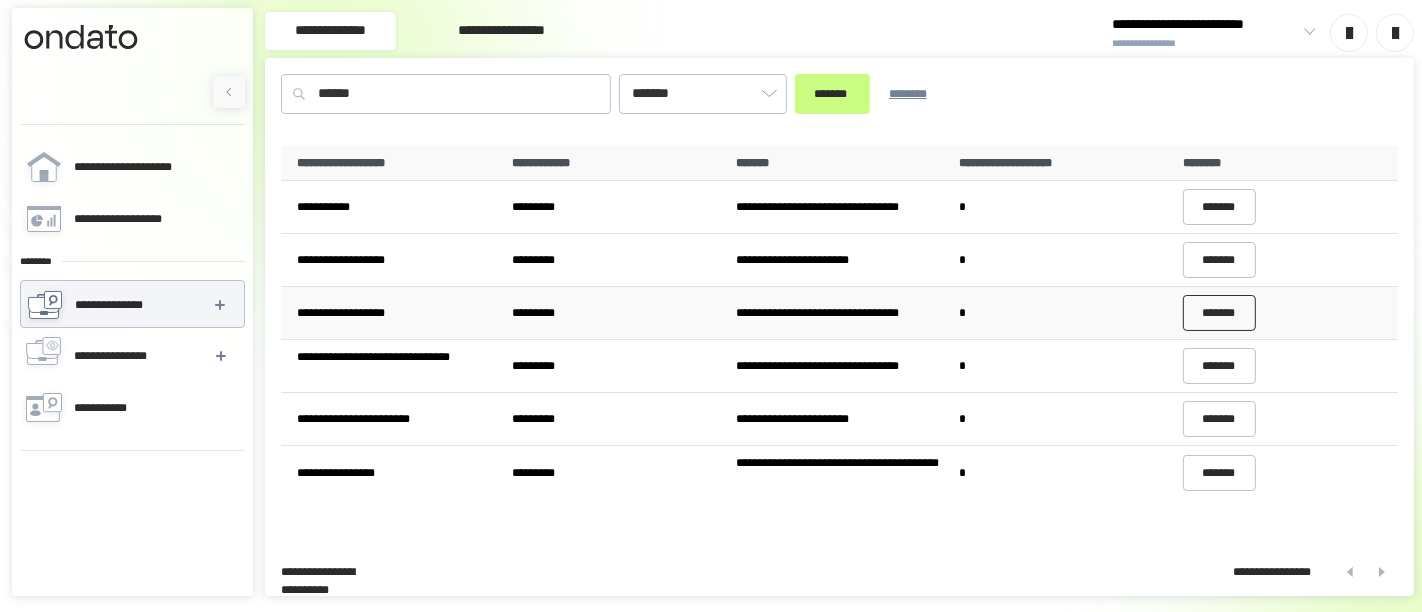 click on "*******" at bounding box center [1220, 313] 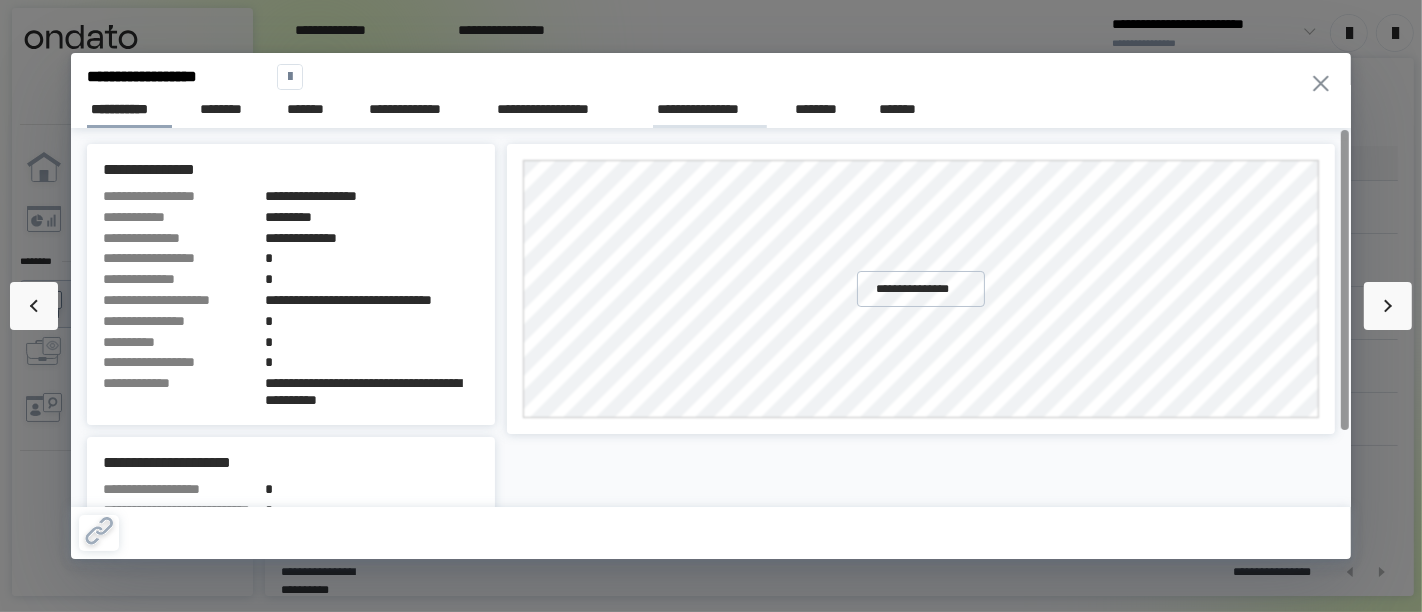 click on "**********" at bounding box center (710, 109) 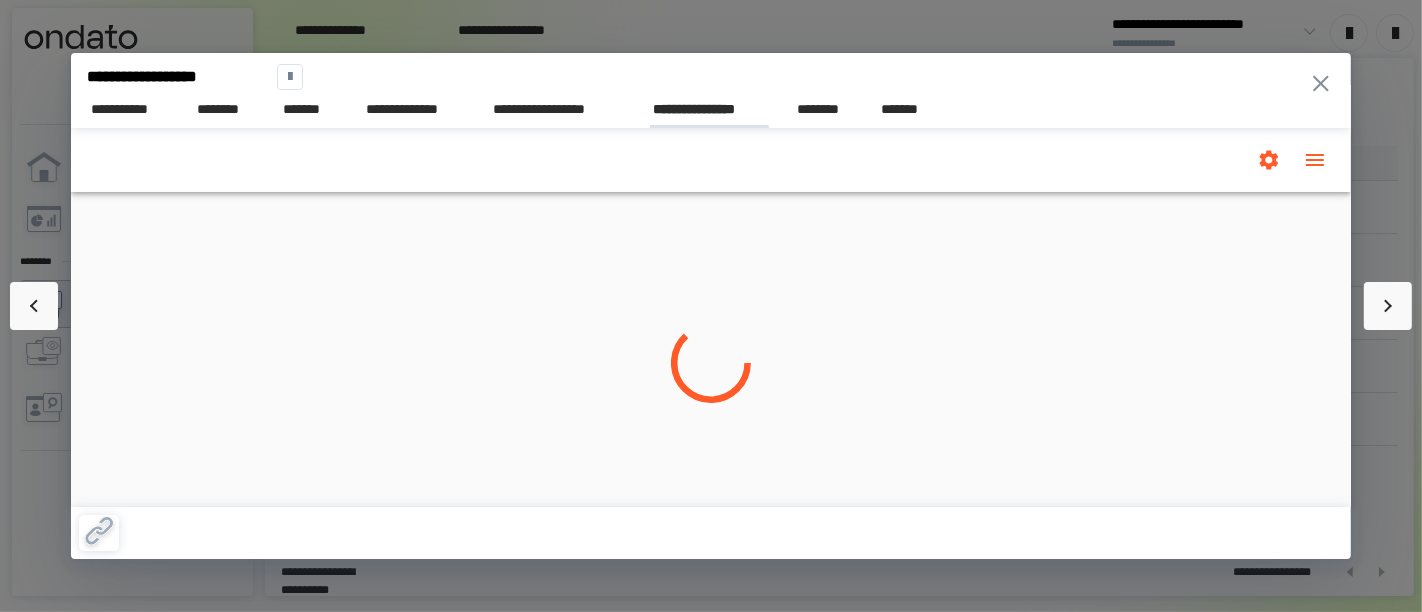 scroll, scrollTop: 0, scrollLeft: 0, axis: both 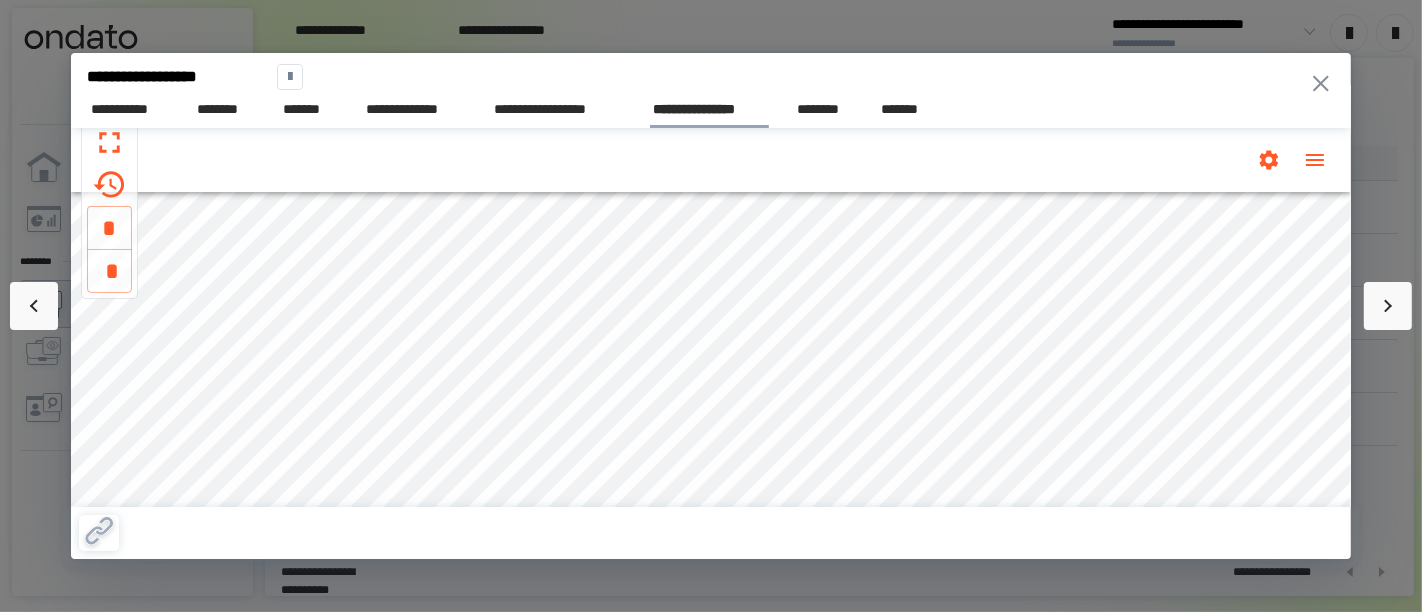 click on "**********" at bounding box center (711, 306) 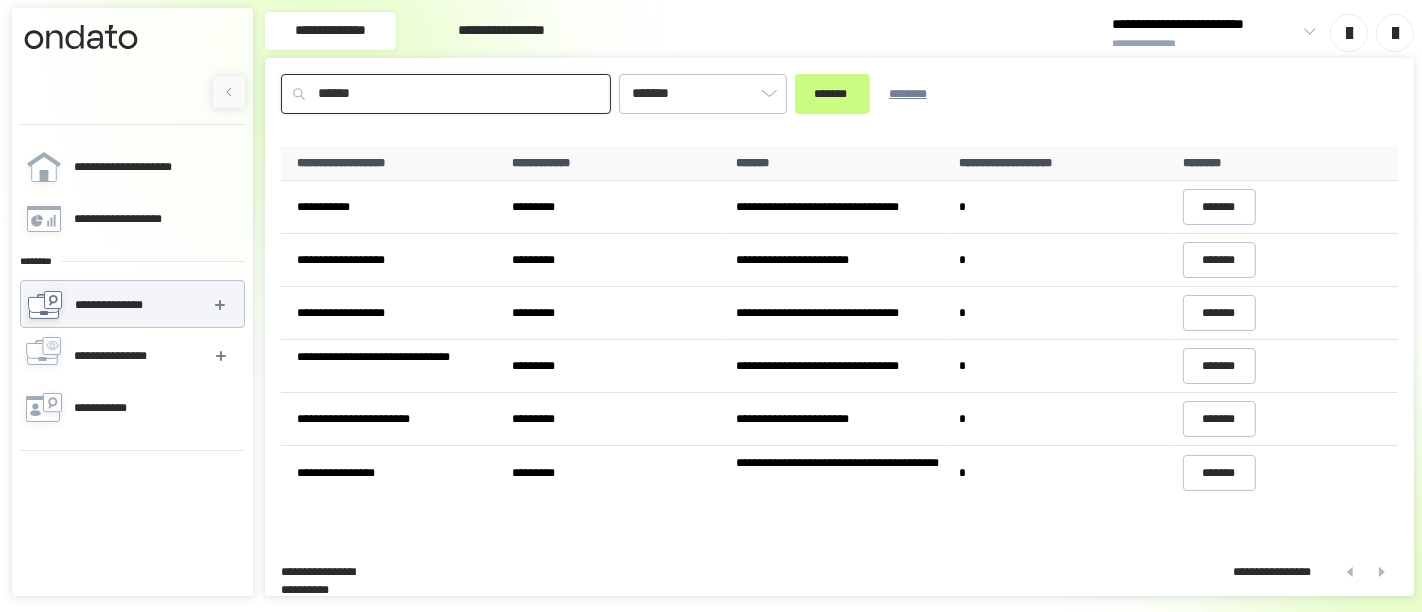 click on "******" at bounding box center [446, 94] 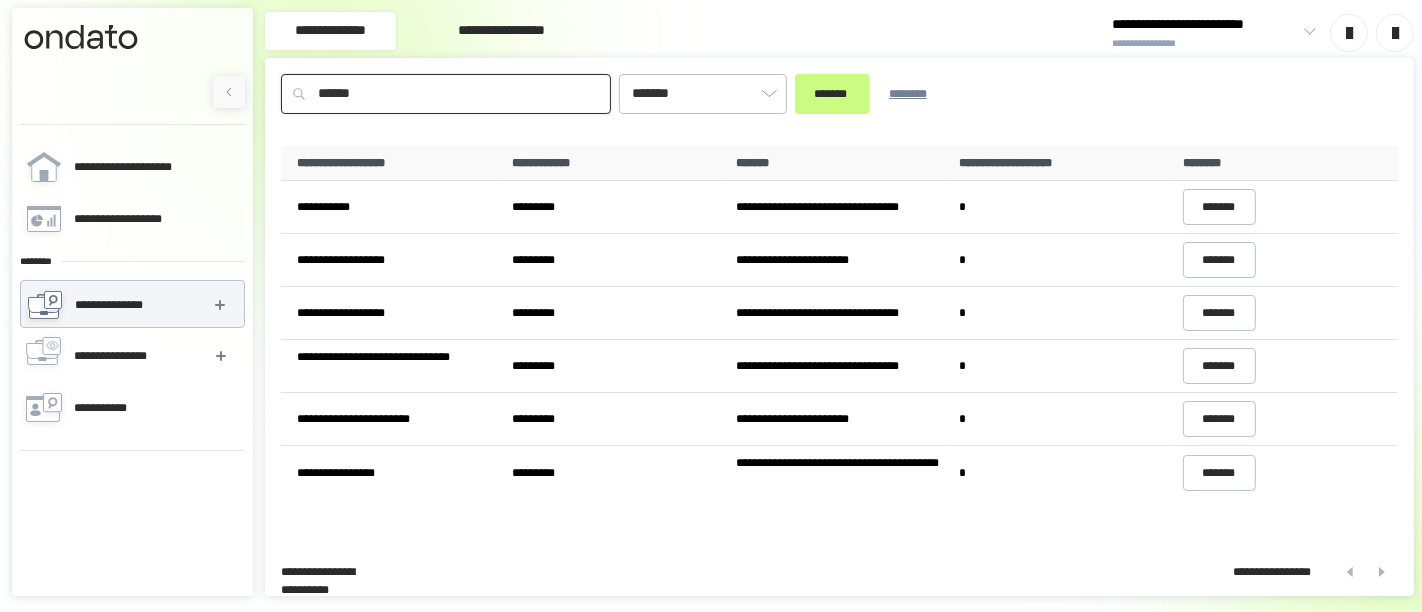 click on "******" at bounding box center [446, 94] 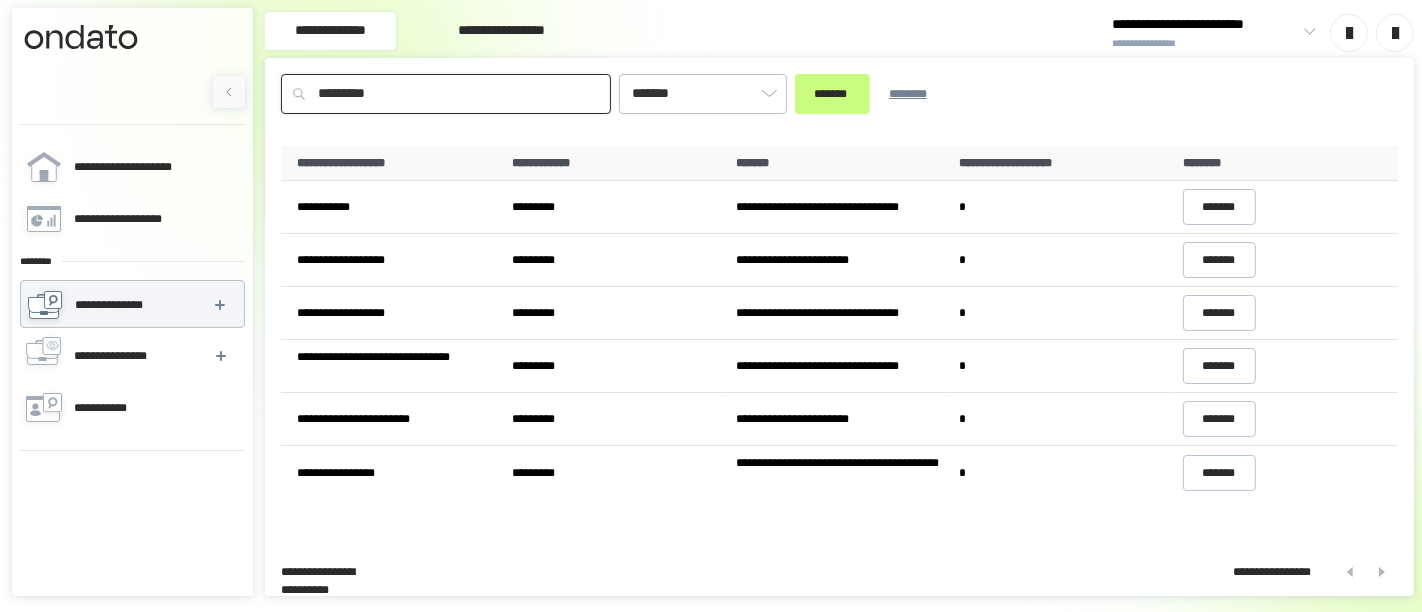 click on "*******" at bounding box center [832, 94] 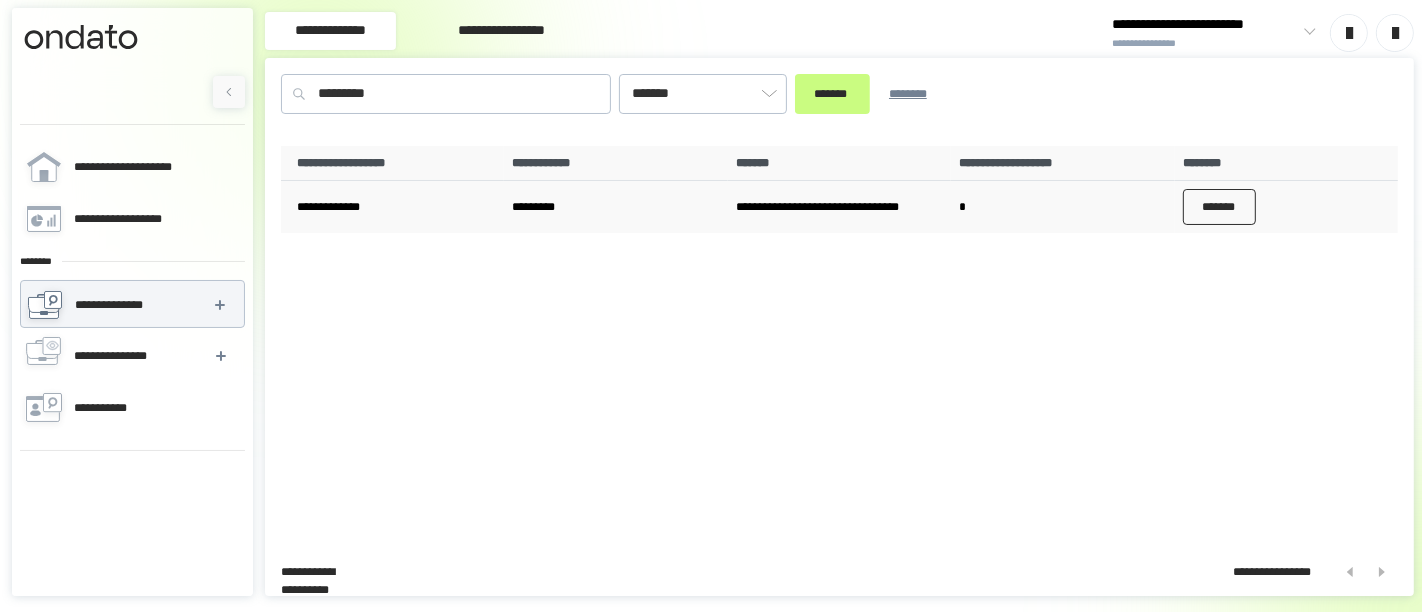 click on "*******" at bounding box center (1220, 207) 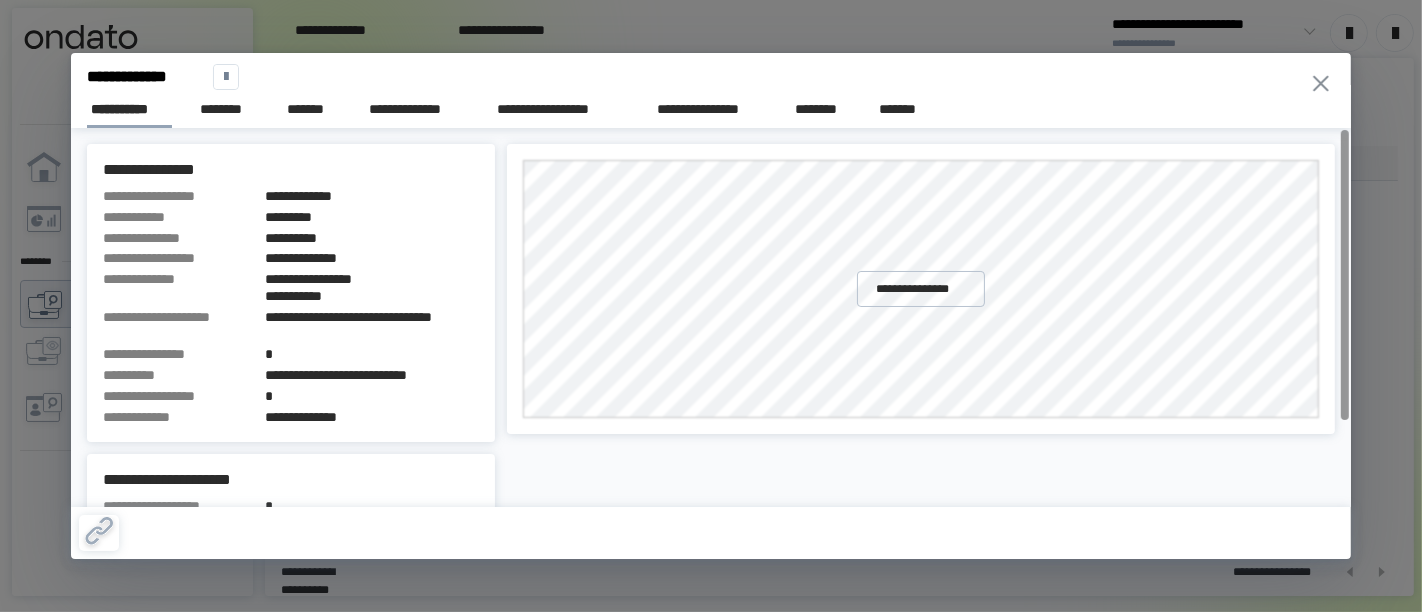 click on "**********" at bounding box center (711, 106) 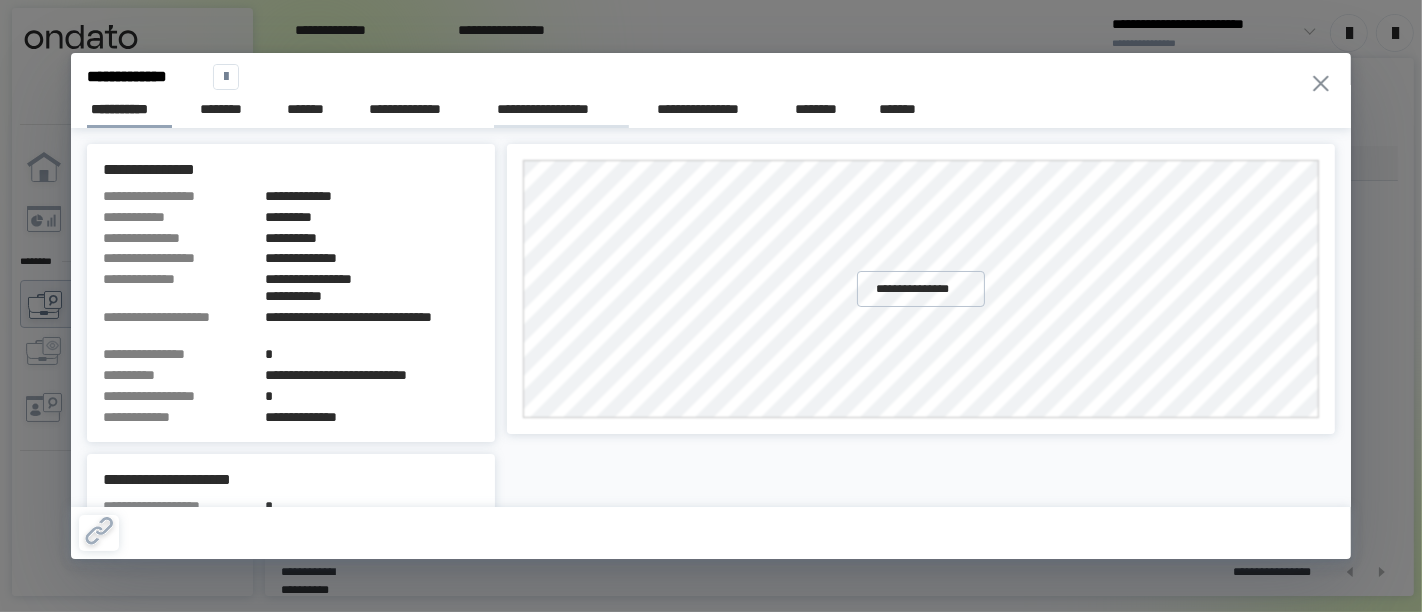 click on "**********" at bounding box center [562, 109] 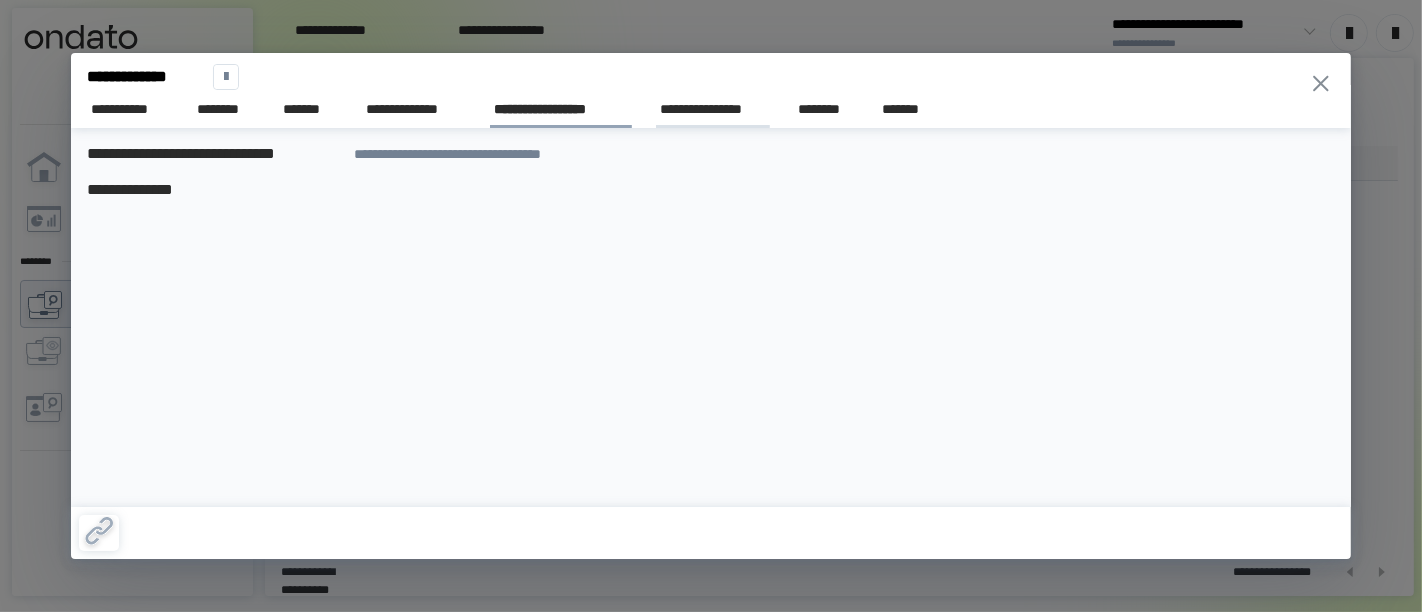 click on "**********" at bounding box center (713, 109) 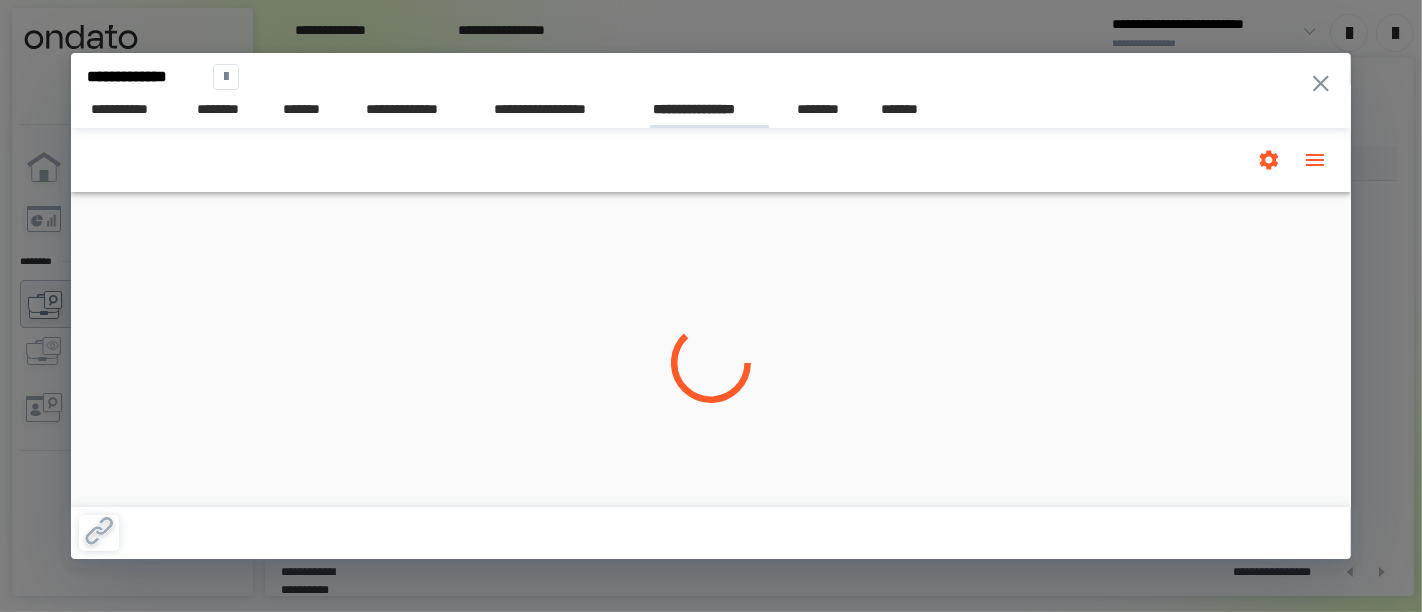 scroll, scrollTop: 0, scrollLeft: 0, axis: both 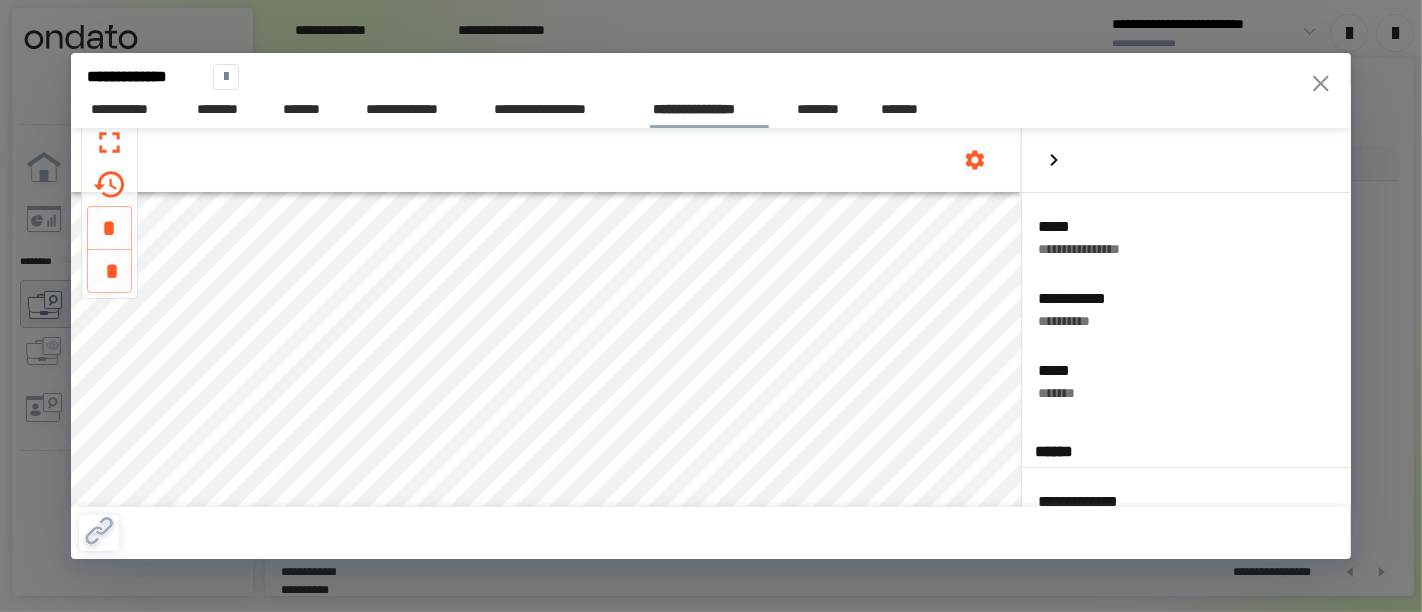 click 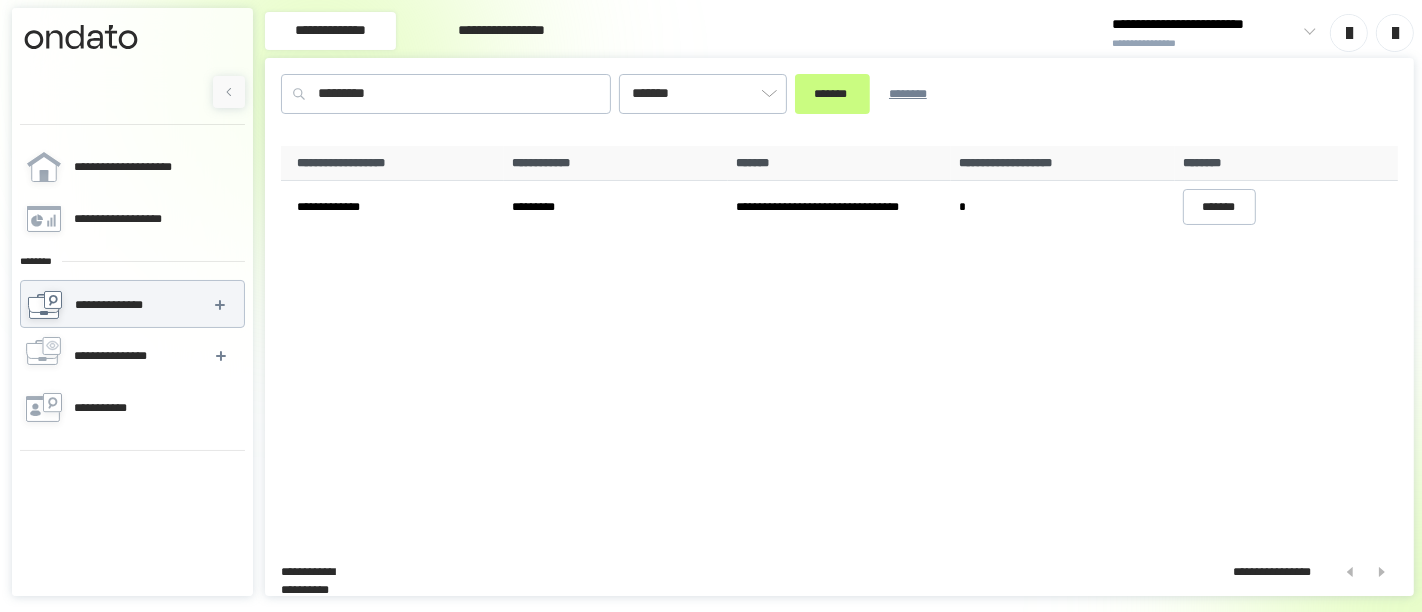 click on "[FIRST] [LAST] [STREET] [CITY], [STATE] [ZIP] [PHONE] [EMAIL] [DOB] [CREDIT_CARD] [AGE] [DATE]" at bounding box center [839, 343] 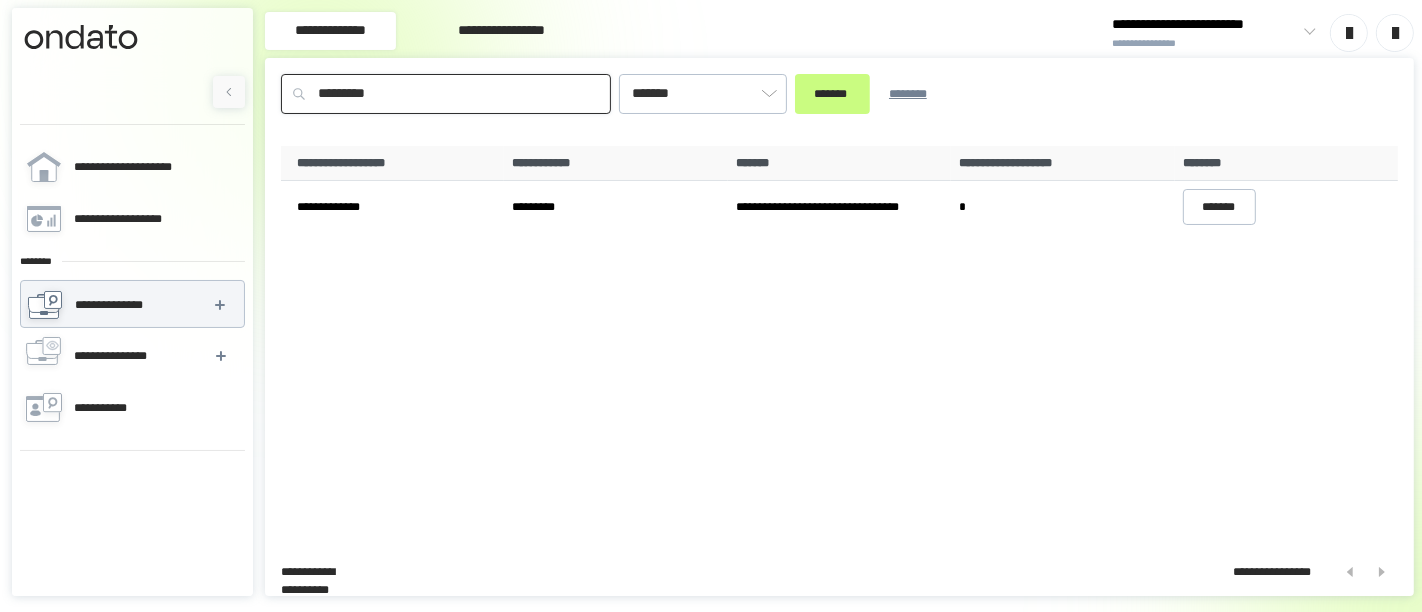 click on "*********" at bounding box center (446, 94) 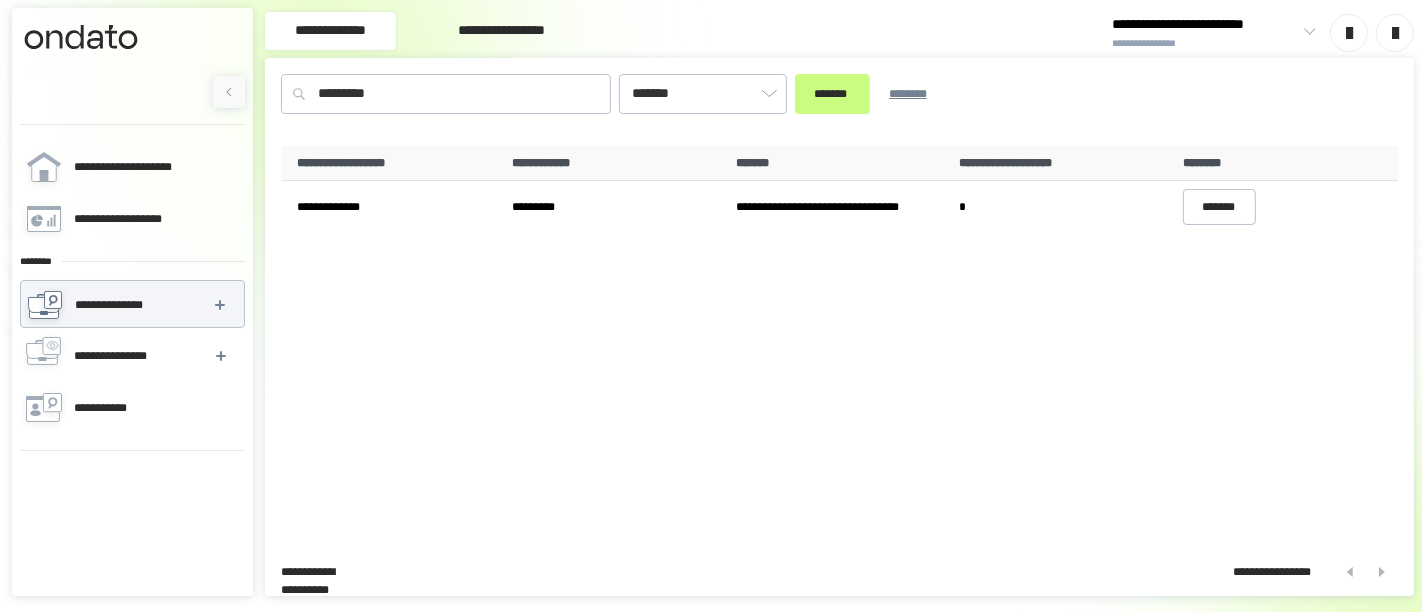click on "[FIRST] [LAST] [STREET] [CITY], [STATE] [ZIP] [PHONE] [EMAIL] [DOB] [CREDIT_CARD] [AGE] [DATE]" at bounding box center (839, 343) 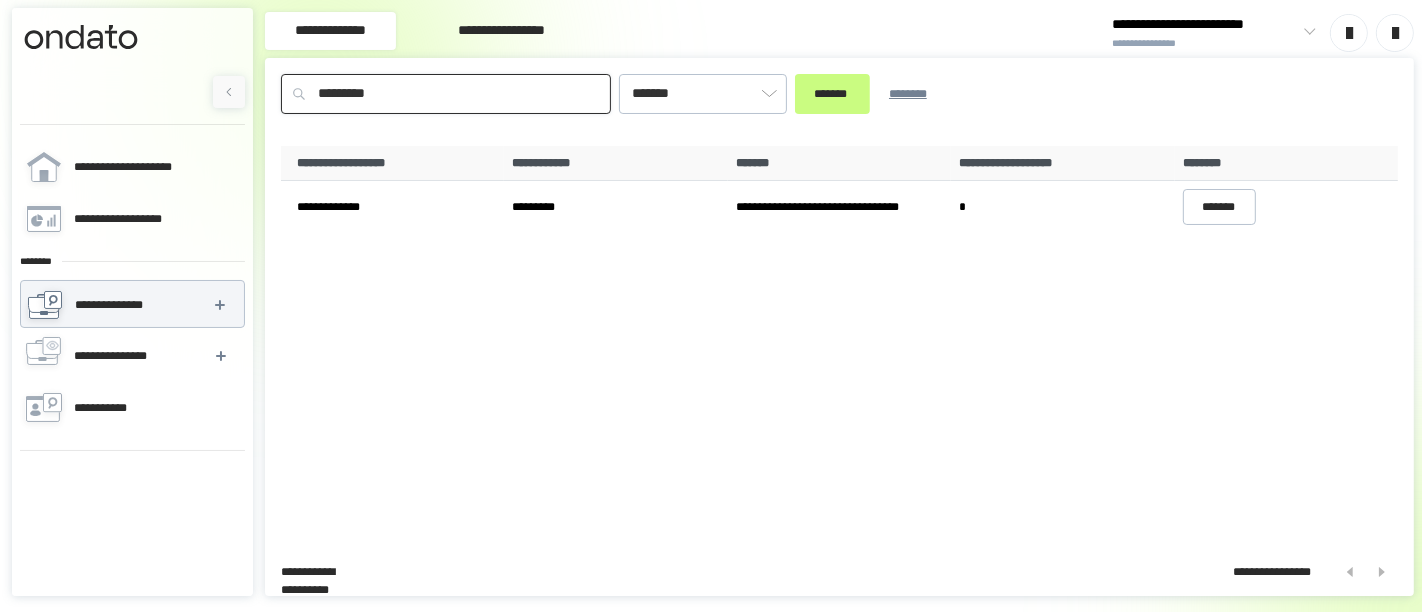 click on "*********" at bounding box center [446, 94] 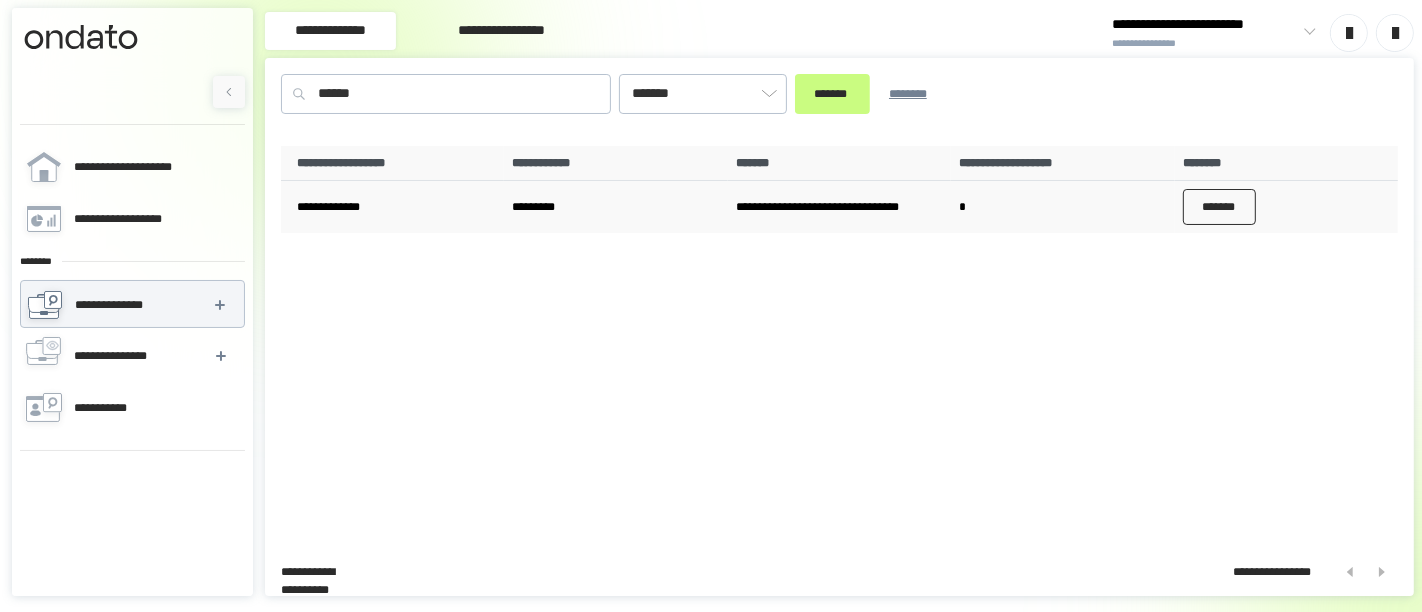 click on "*******" at bounding box center (1220, 207) 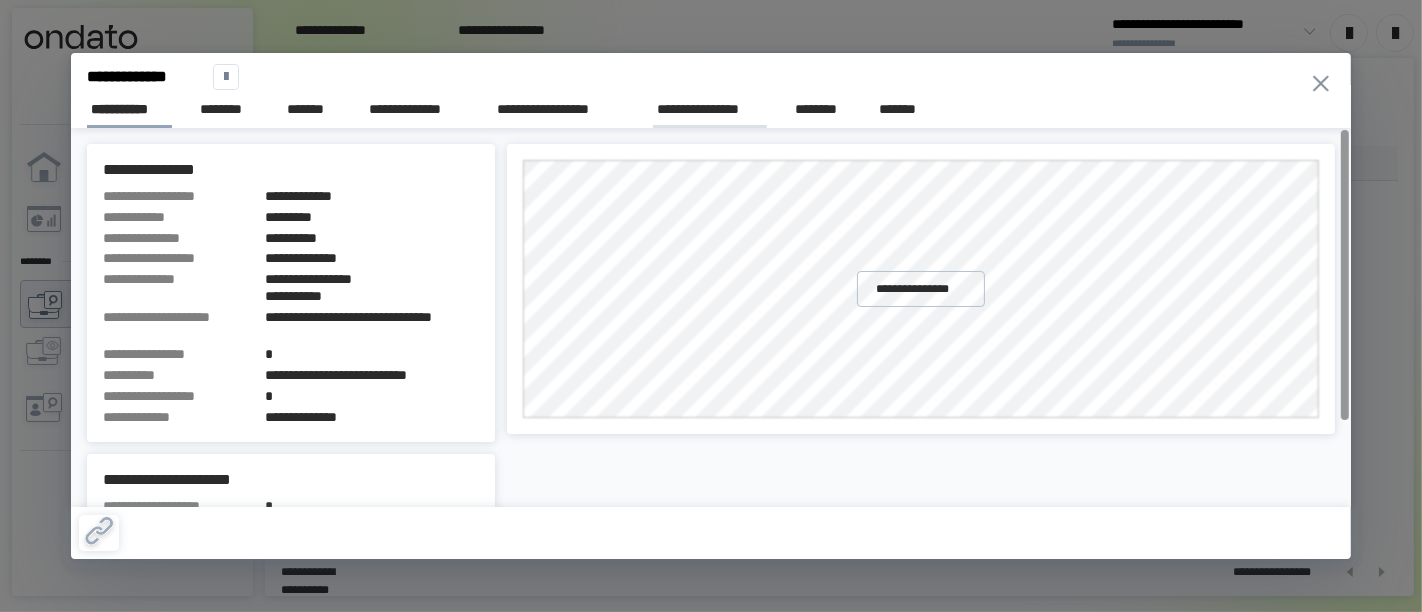 click on "**********" at bounding box center (710, 109) 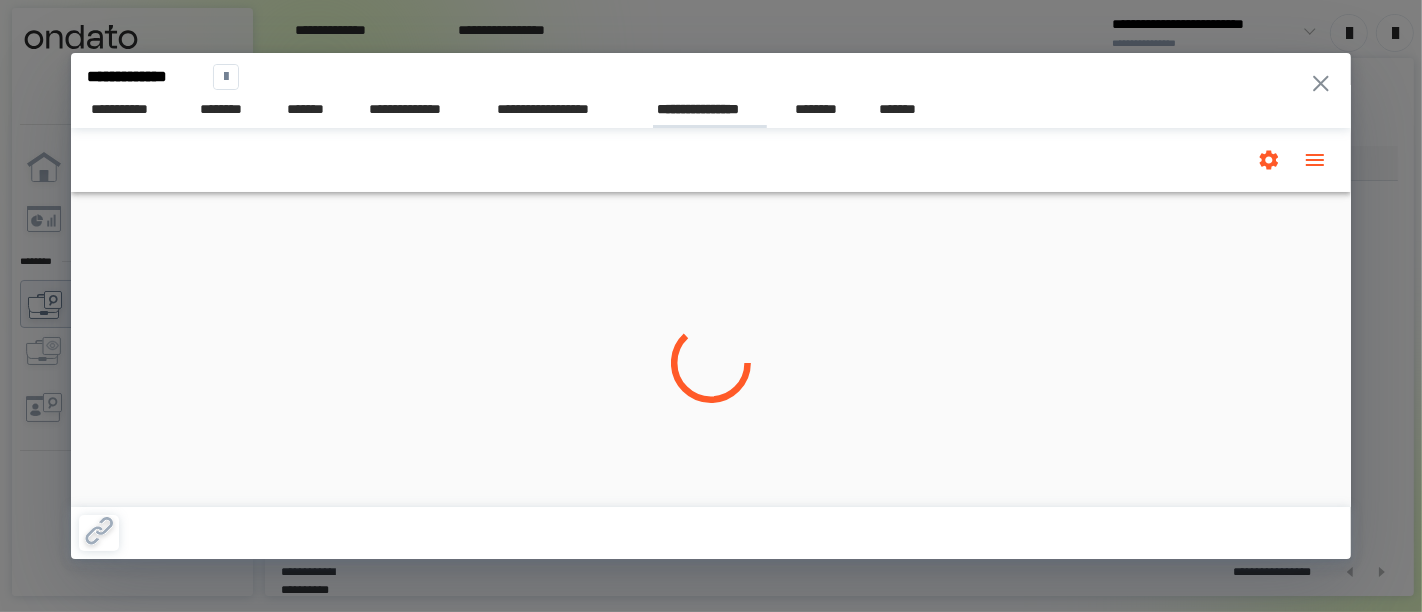 scroll, scrollTop: 0, scrollLeft: 0, axis: both 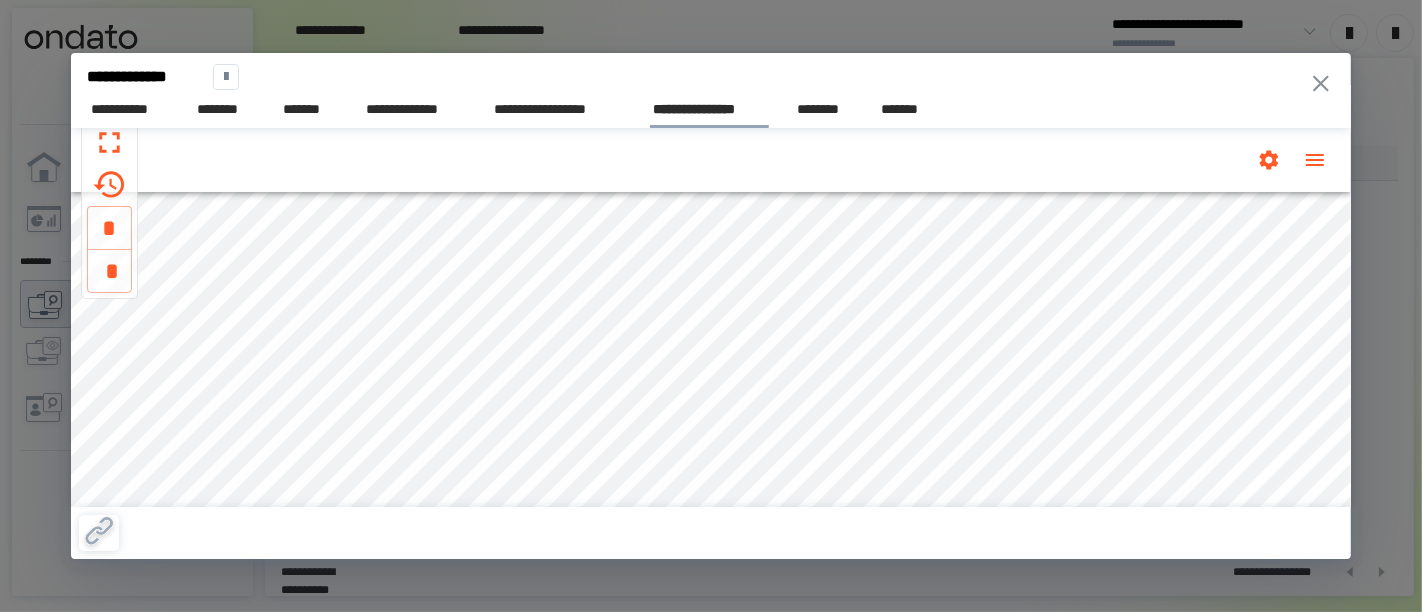 click at bounding box center (1315, 159) 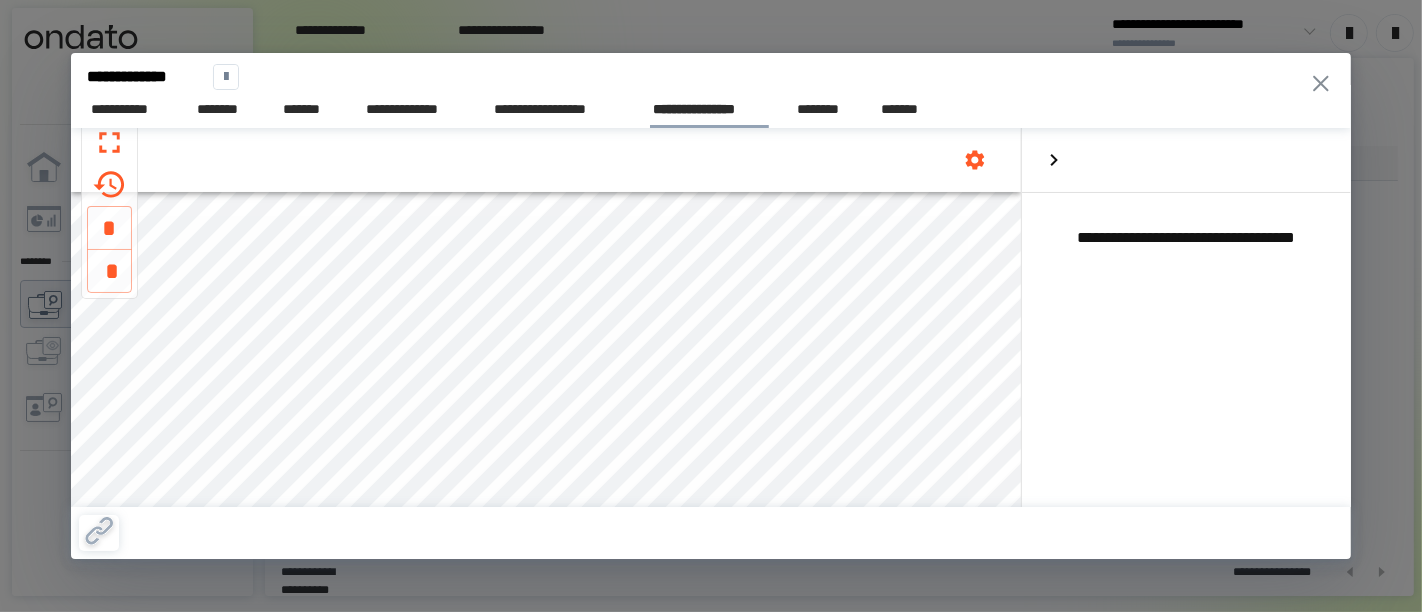 click 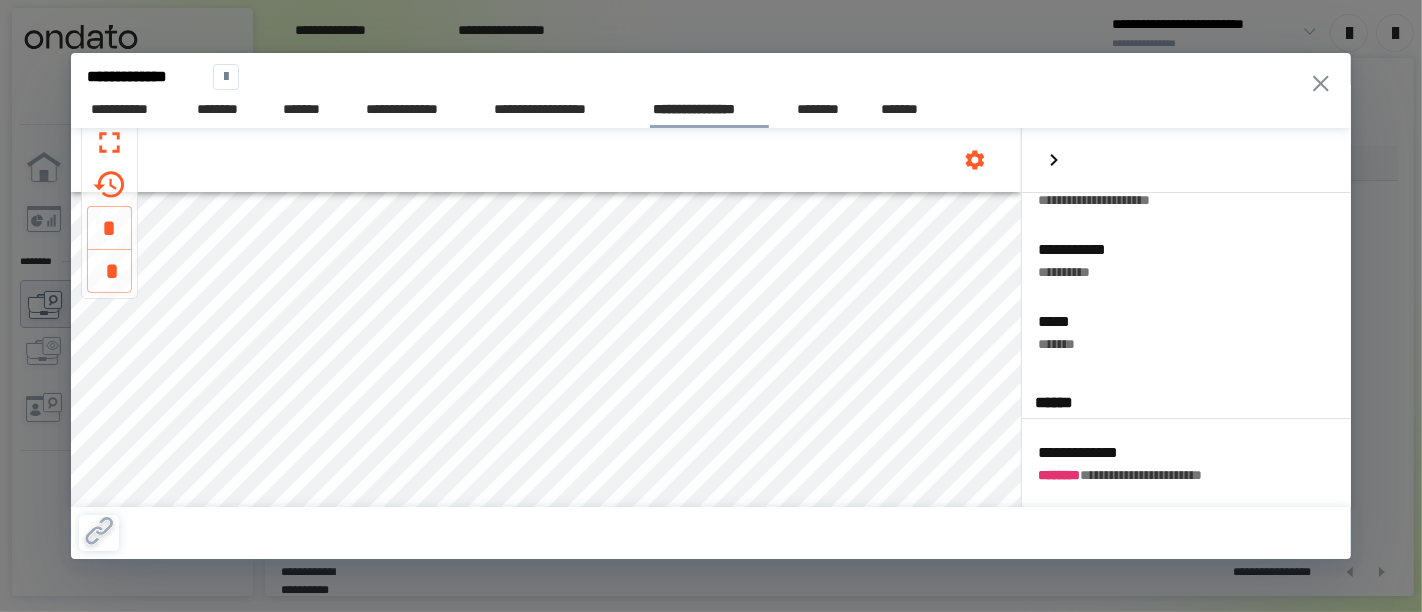 scroll, scrollTop: 49, scrollLeft: 0, axis: vertical 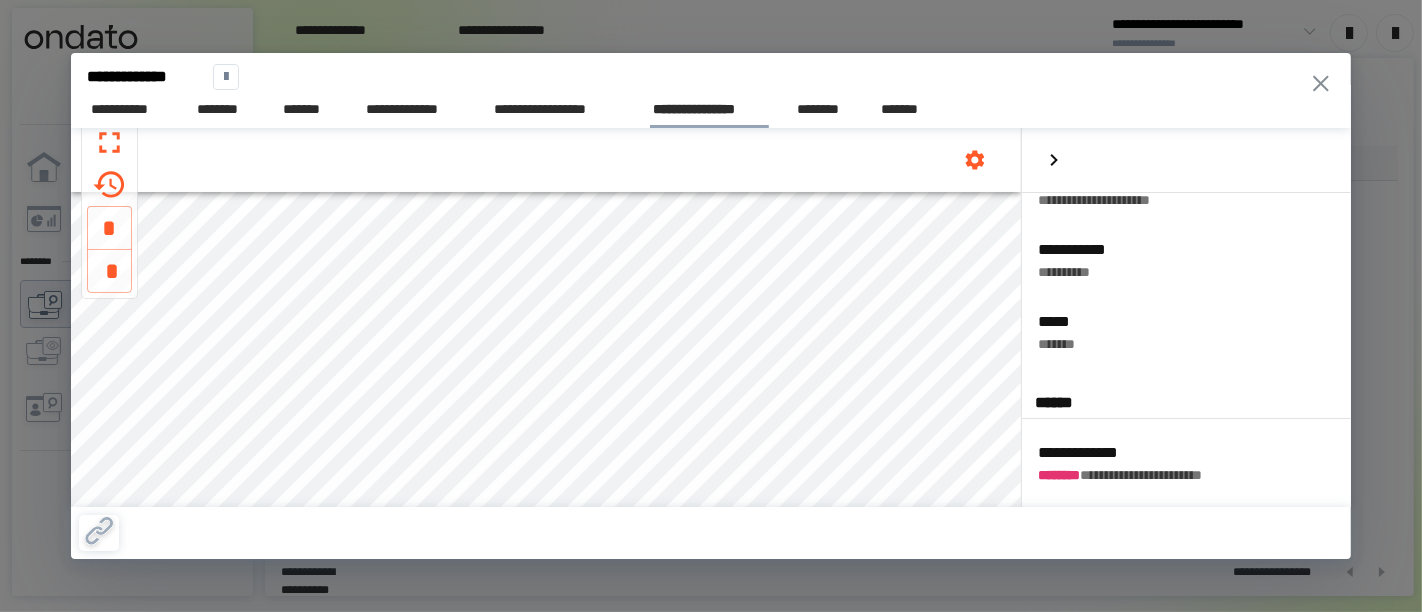 click 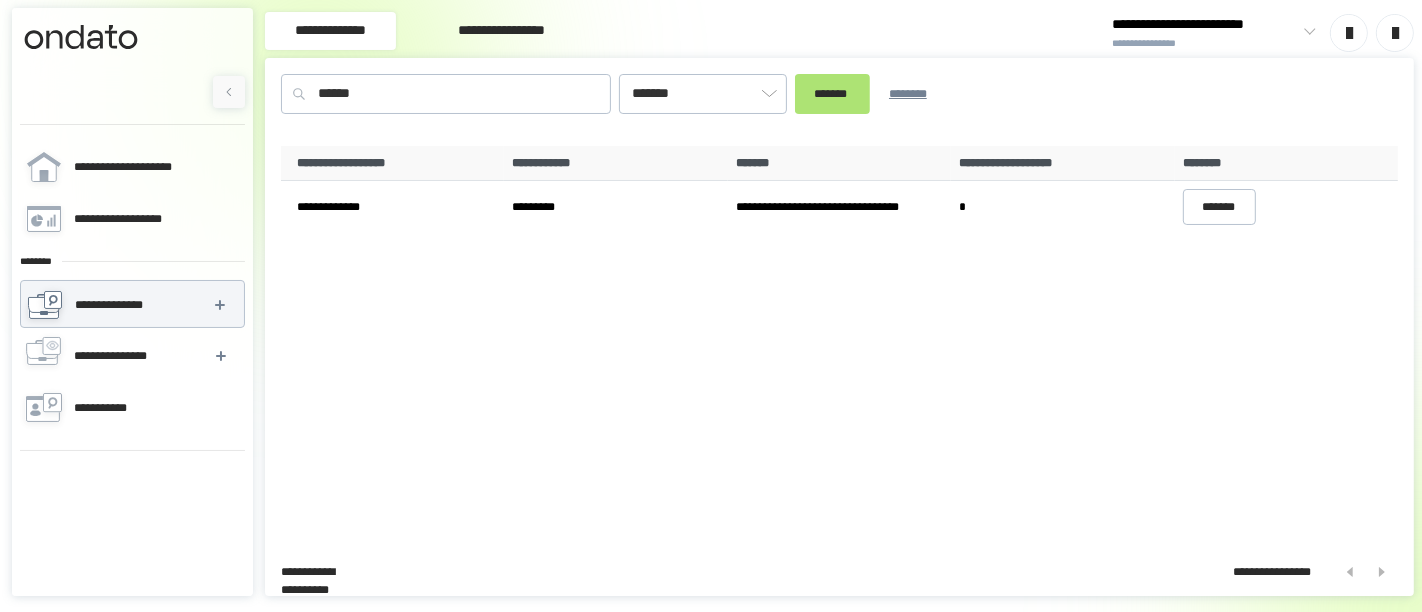 click on "*******" at bounding box center [832, 93] 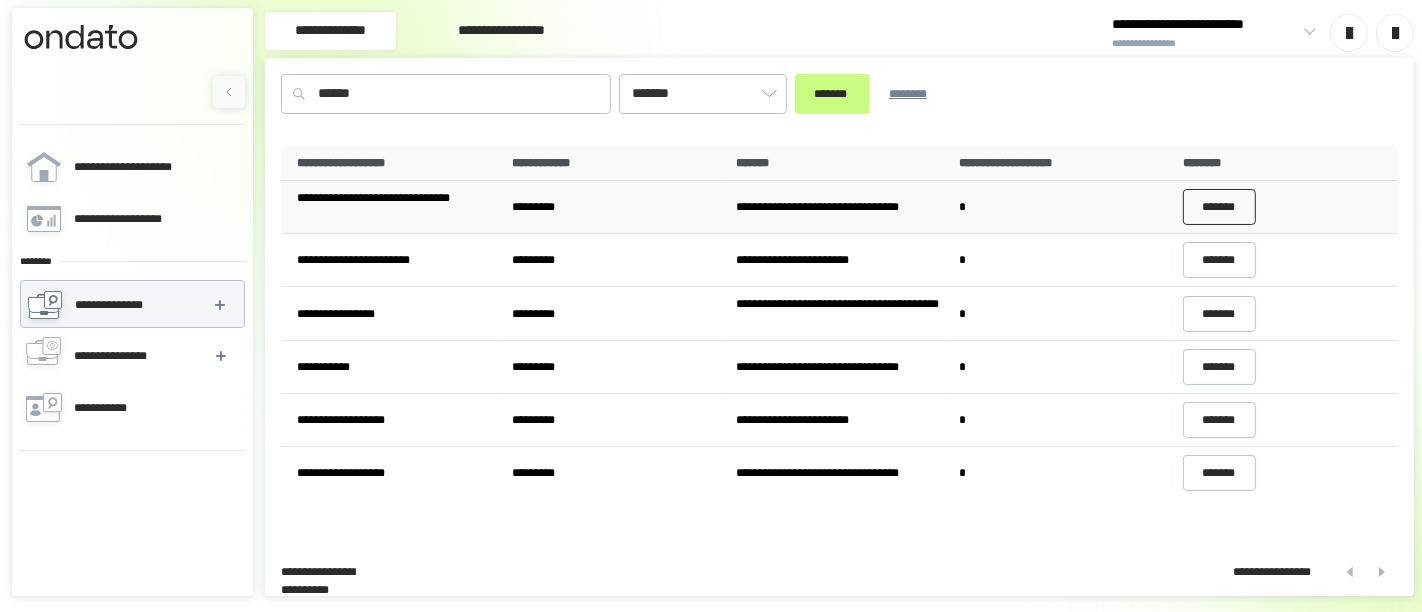 click on "*******" at bounding box center (1220, 207) 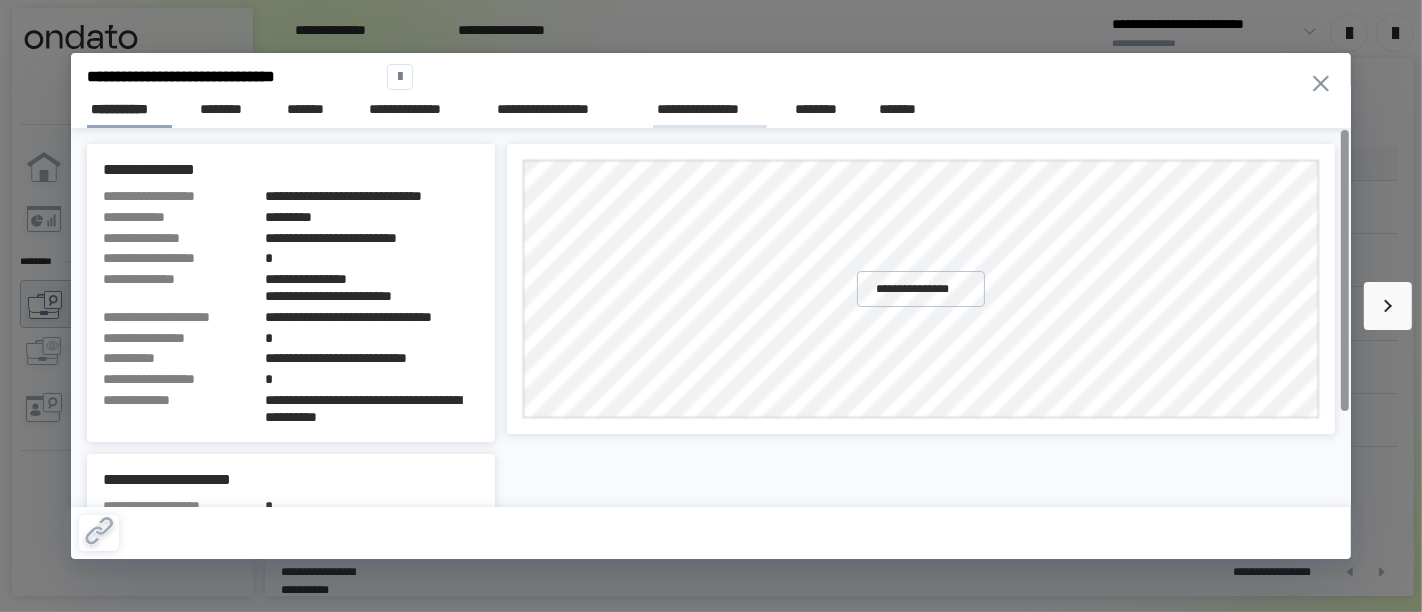 click on "**********" at bounding box center [710, 109] 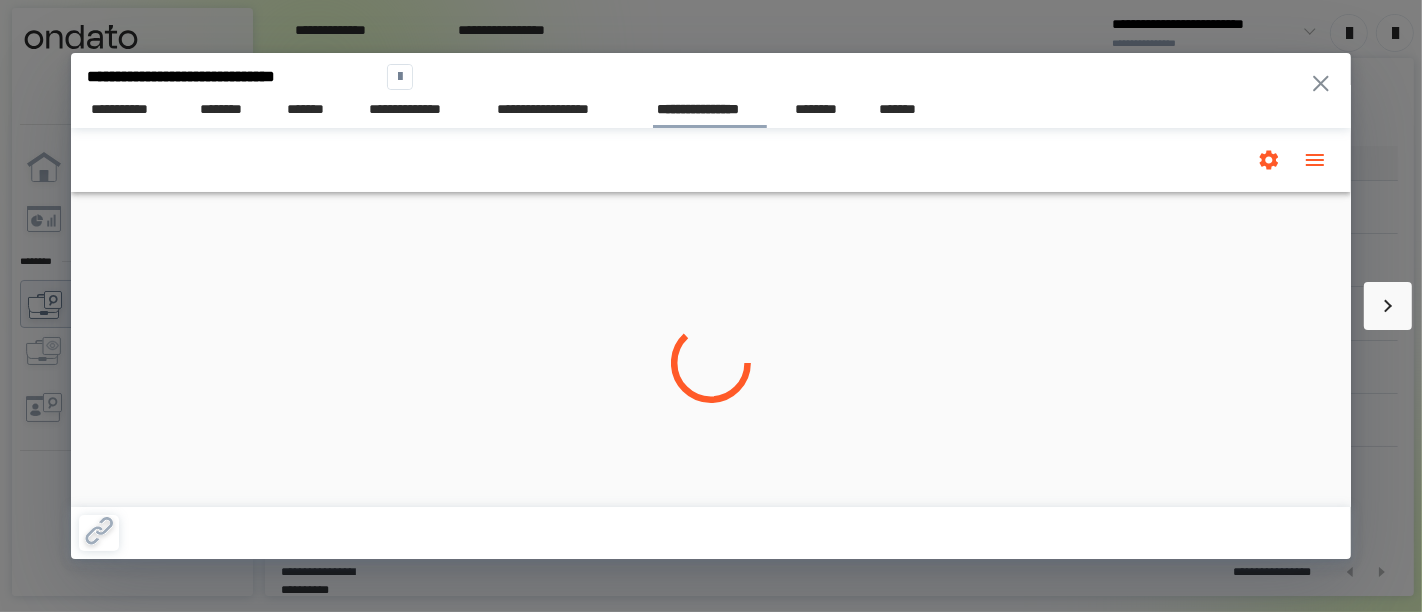 scroll, scrollTop: 0, scrollLeft: 0, axis: both 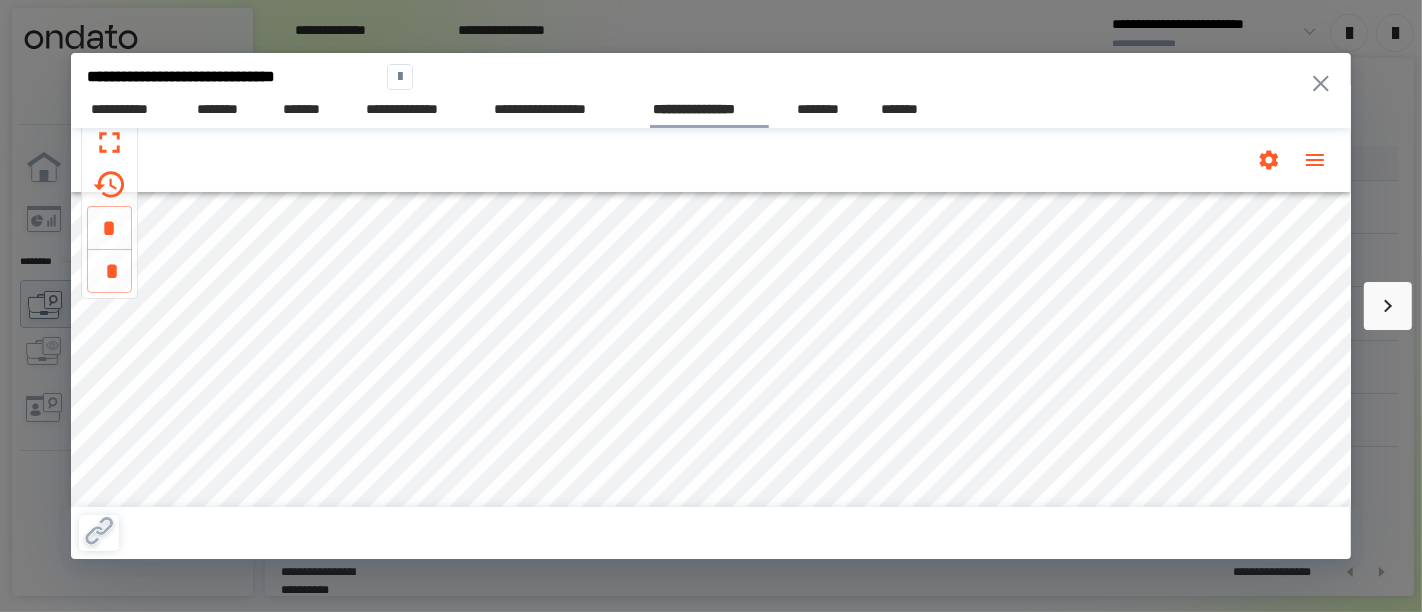click 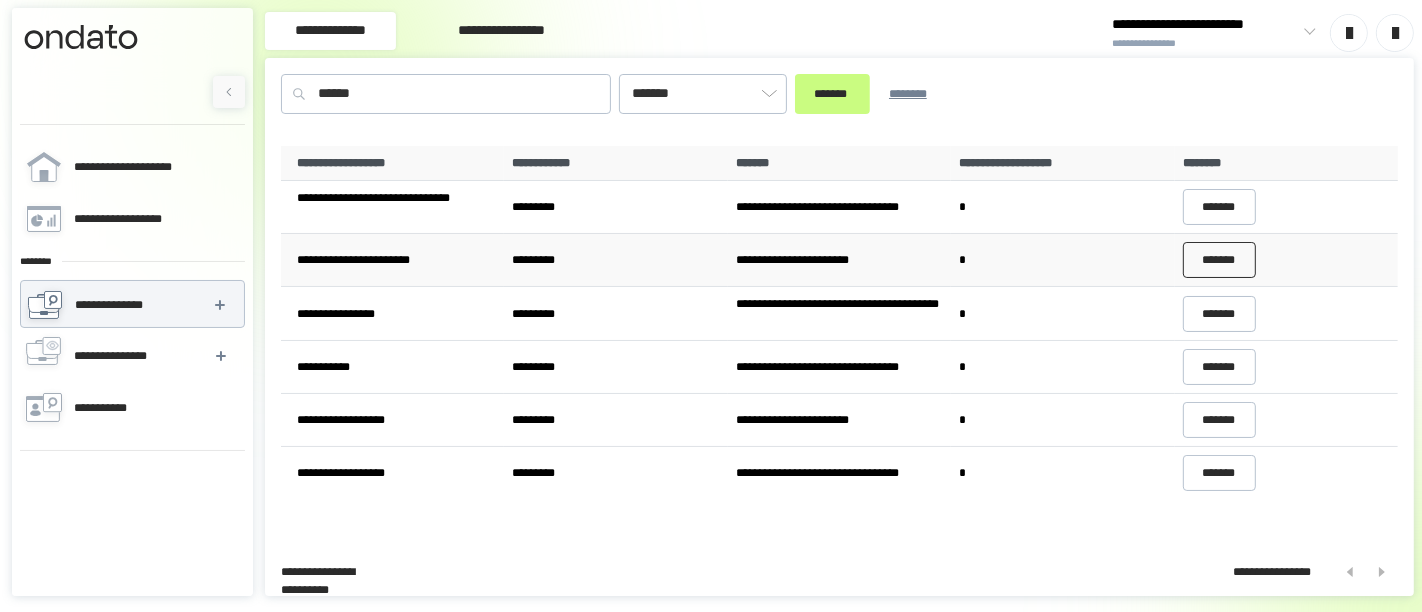 click on "*******" at bounding box center (1220, 260) 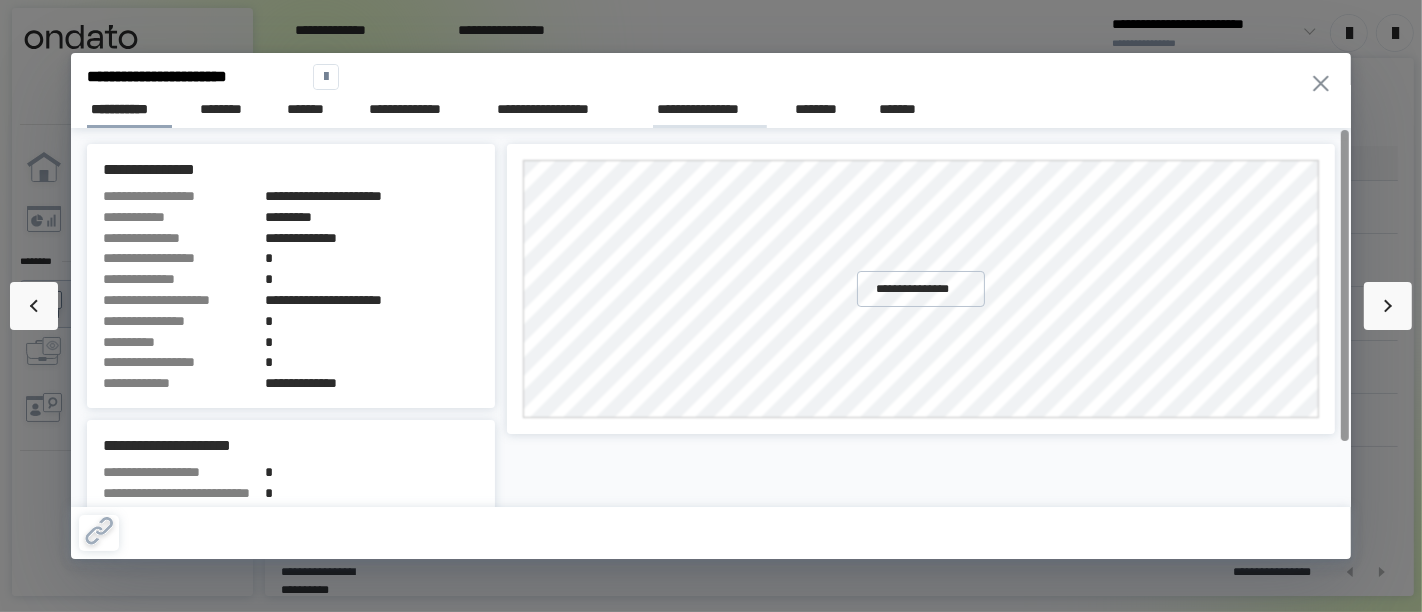 click on "**********" at bounding box center (710, 109) 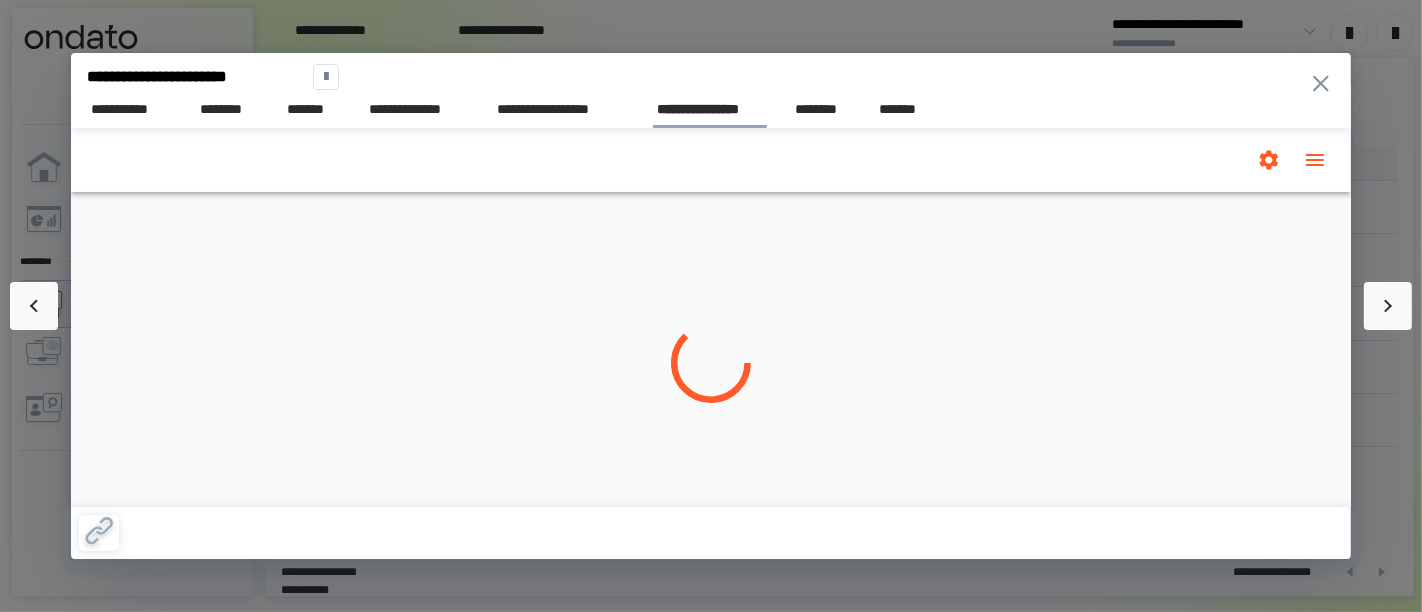 scroll, scrollTop: 0, scrollLeft: 0, axis: both 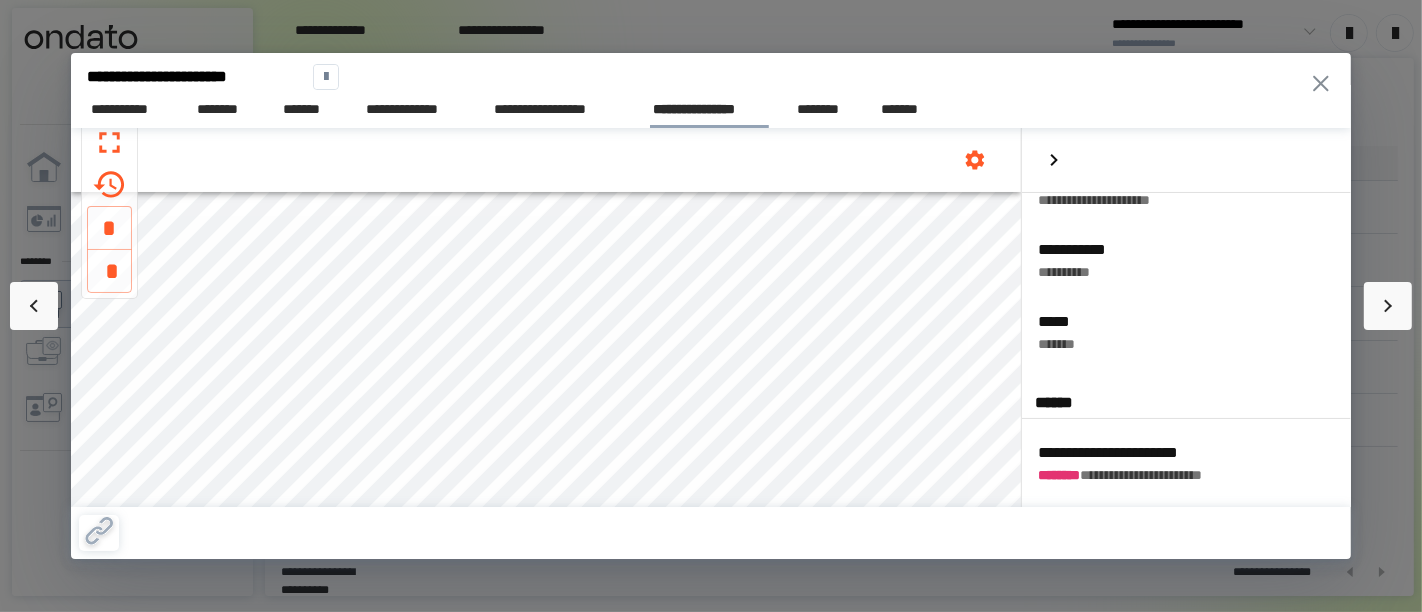 click 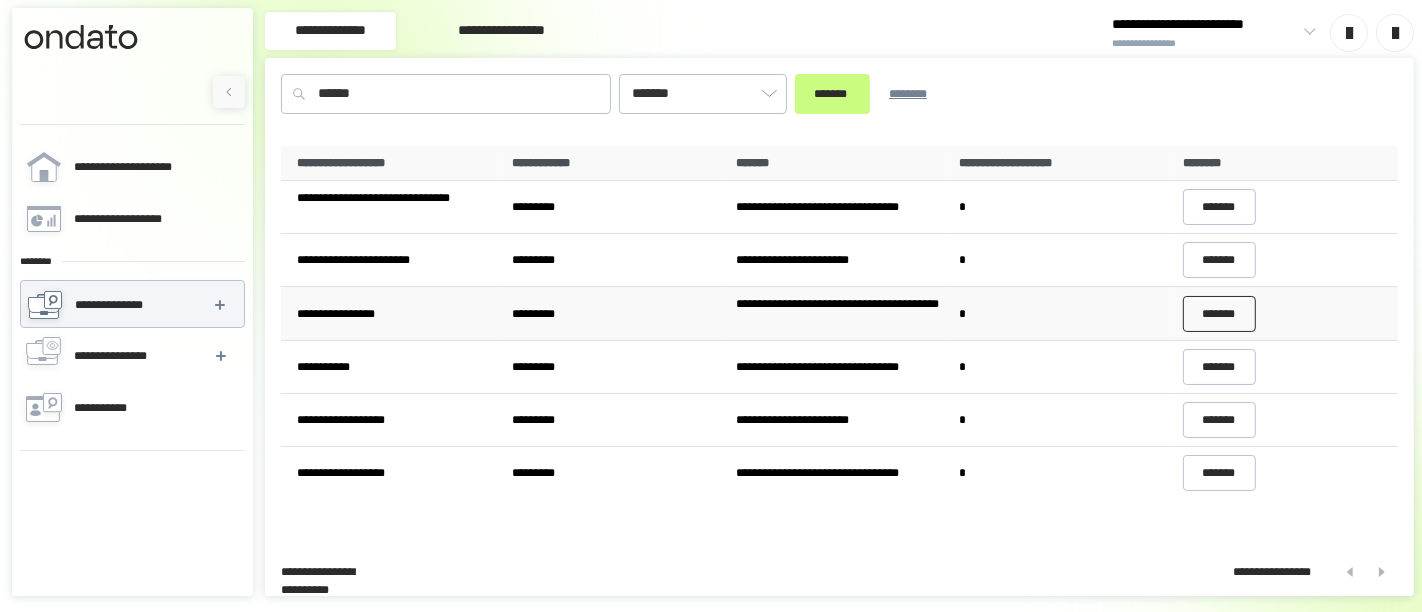 click on "*******" at bounding box center [1220, 314] 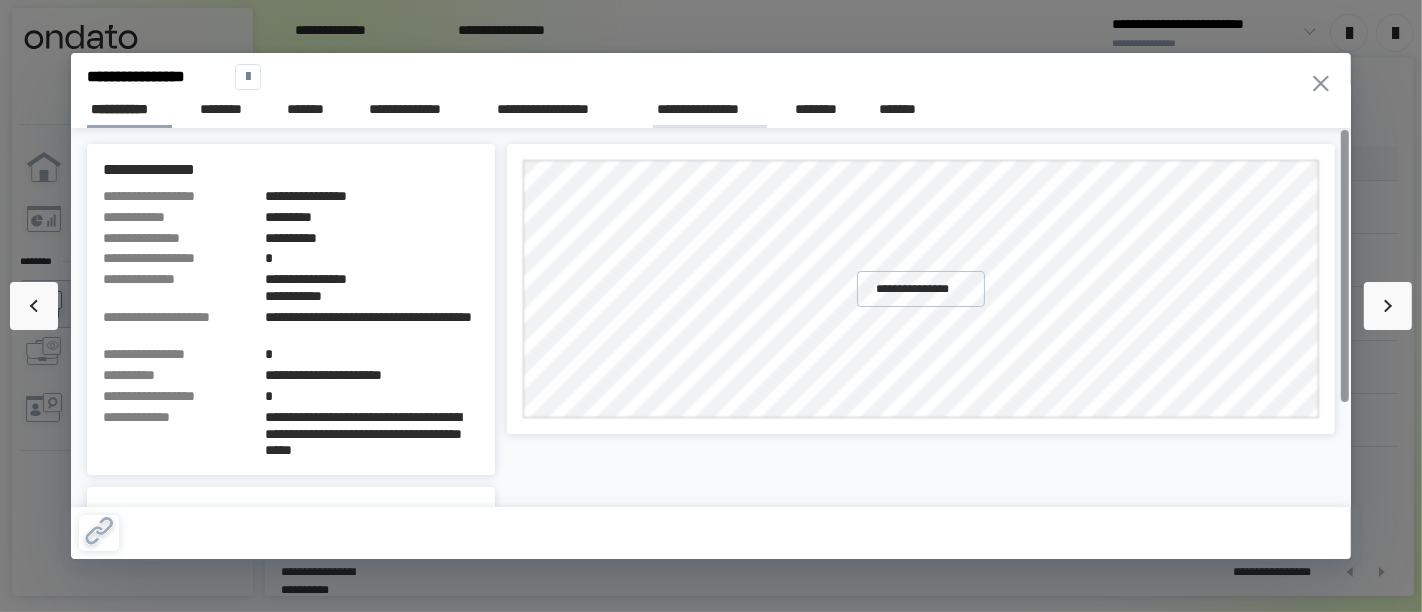 click on "**********" at bounding box center [710, 109] 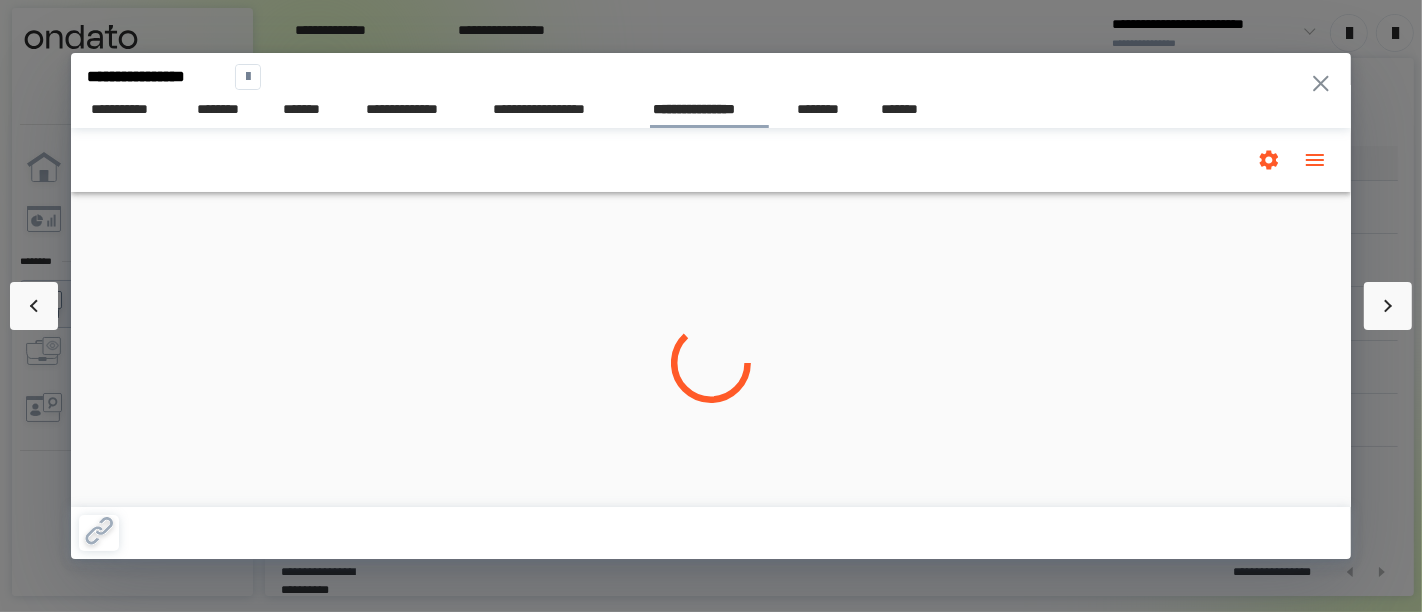 scroll, scrollTop: 0, scrollLeft: 0, axis: both 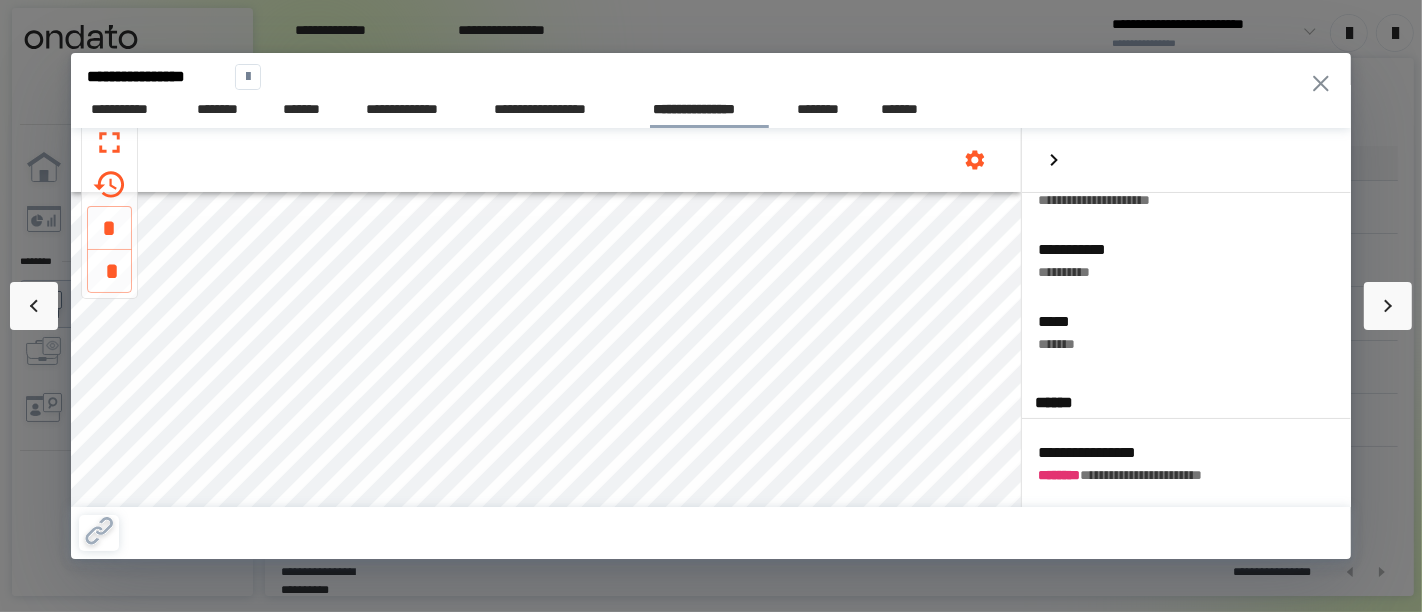 click 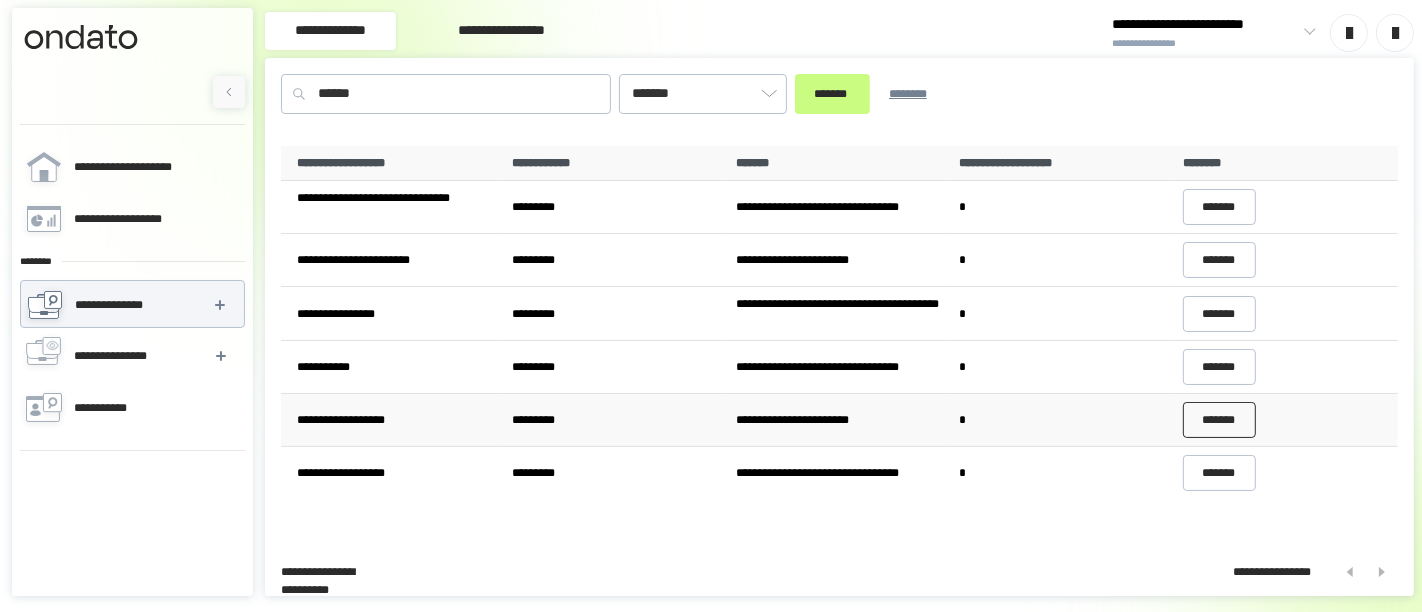 click on "*******" at bounding box center [1220, 420] 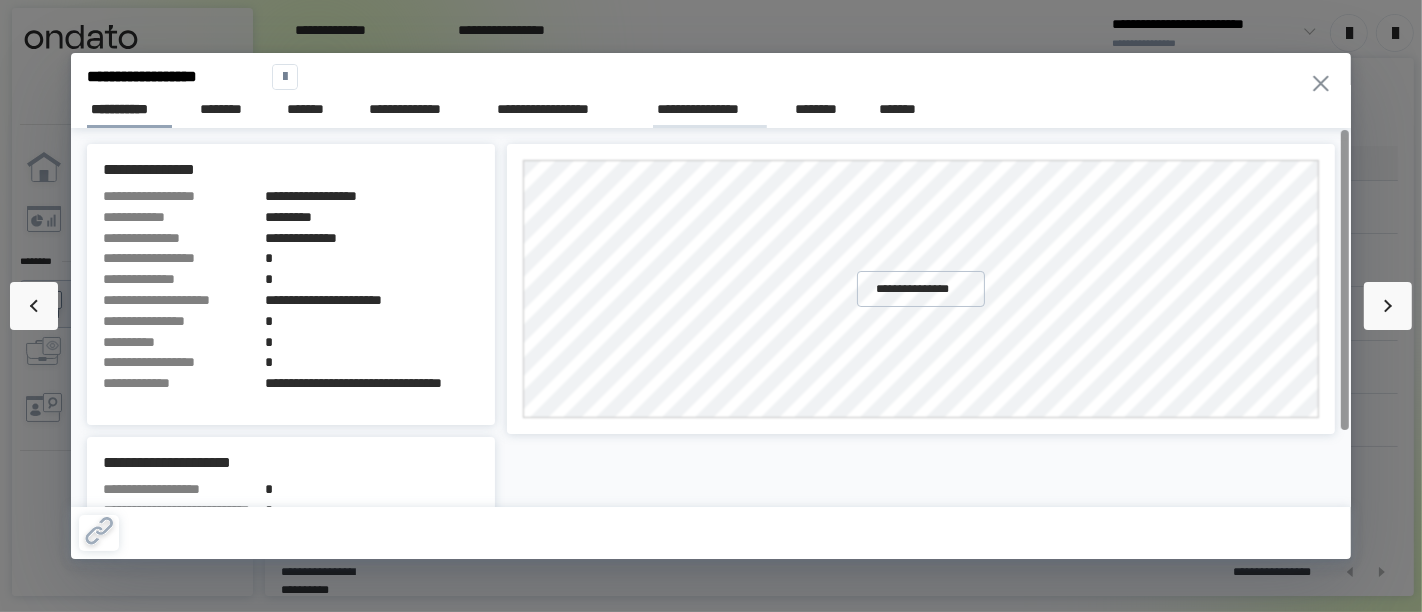 click on "**********" at bounding box center [710, 110] 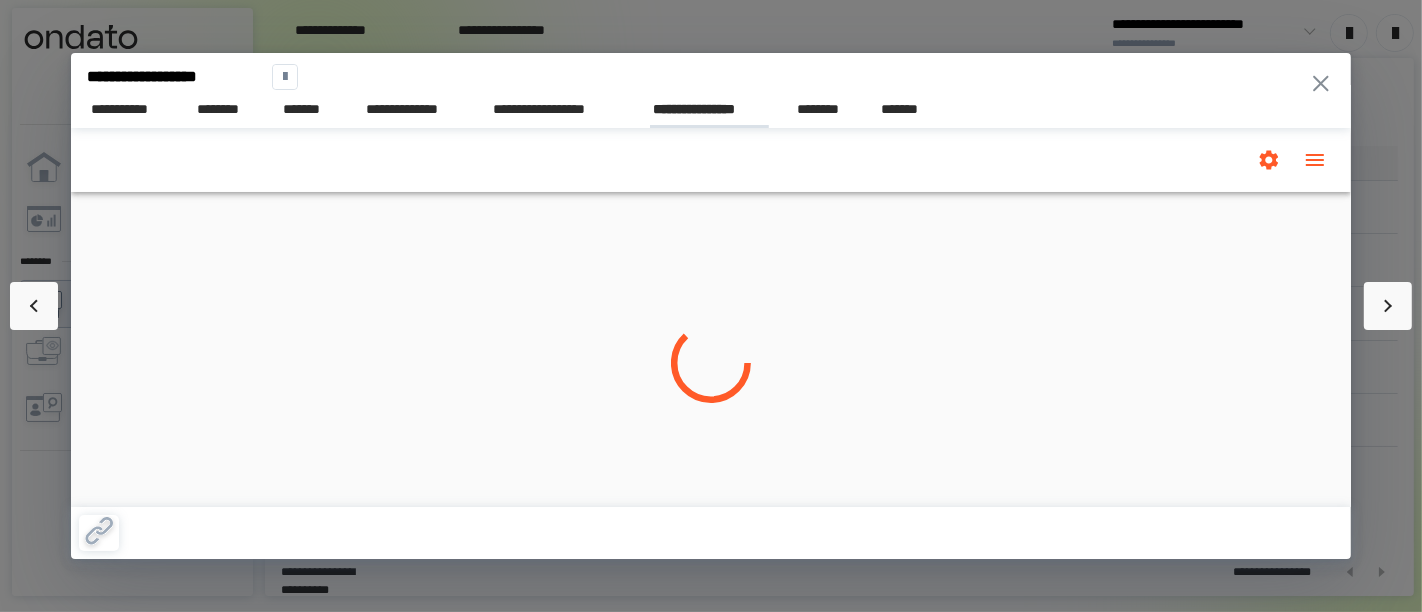scroll, scrollTop: 0, scrollLeft: 0, axis: both 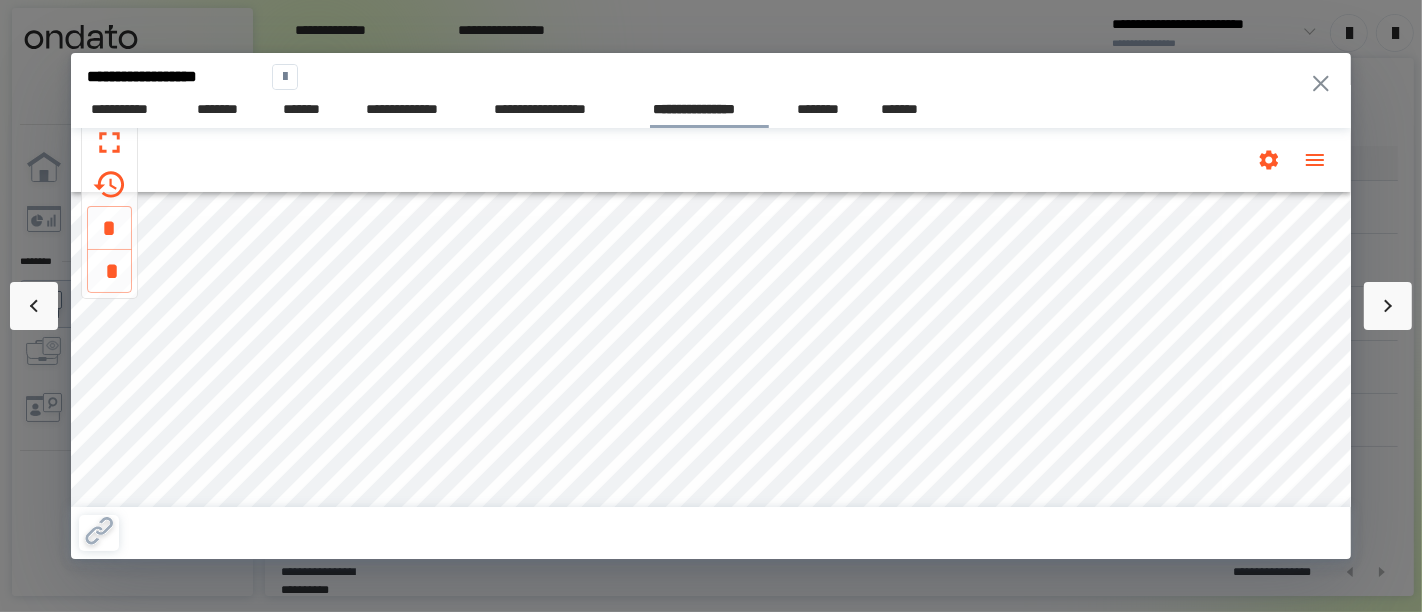 click 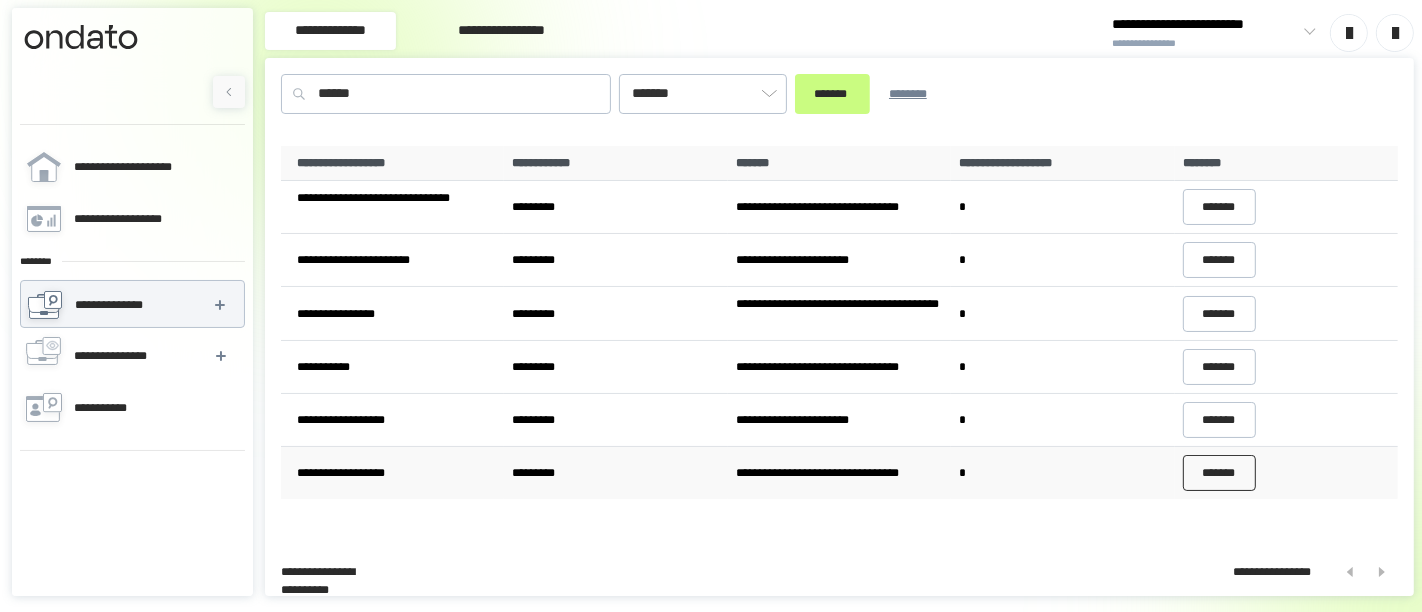 click on "*******" at bounding box center (1220, 473) 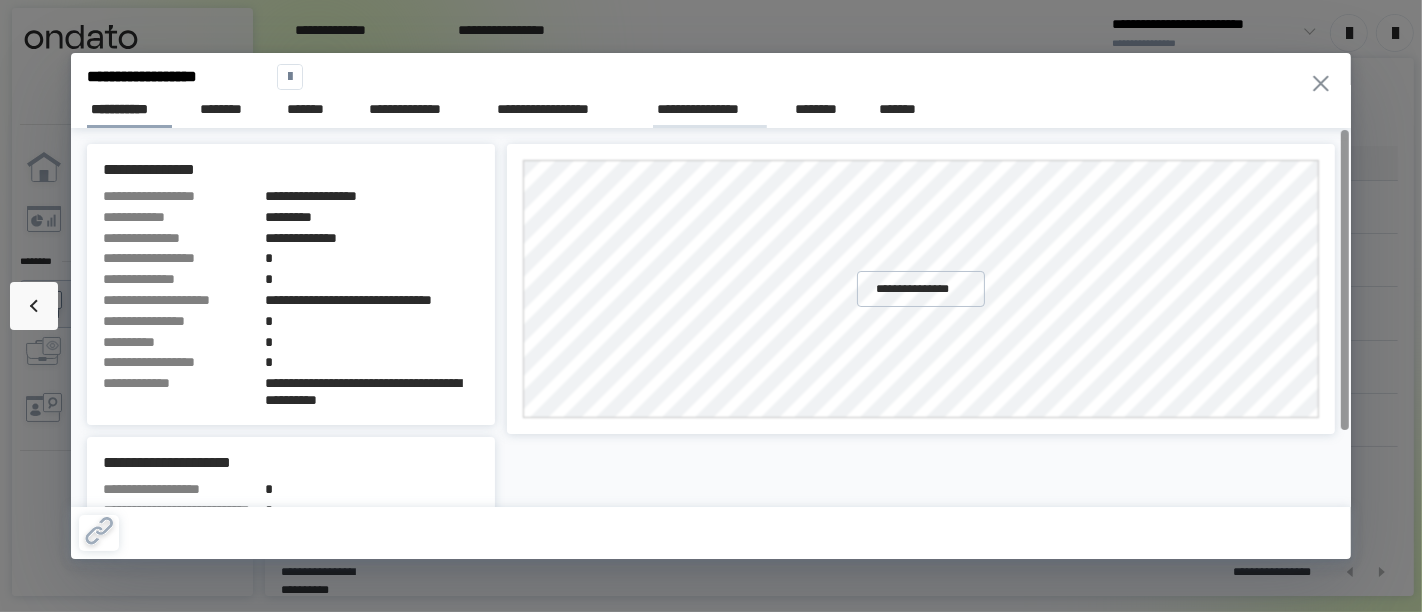 click on "**********" at bounding box center [710, 109] 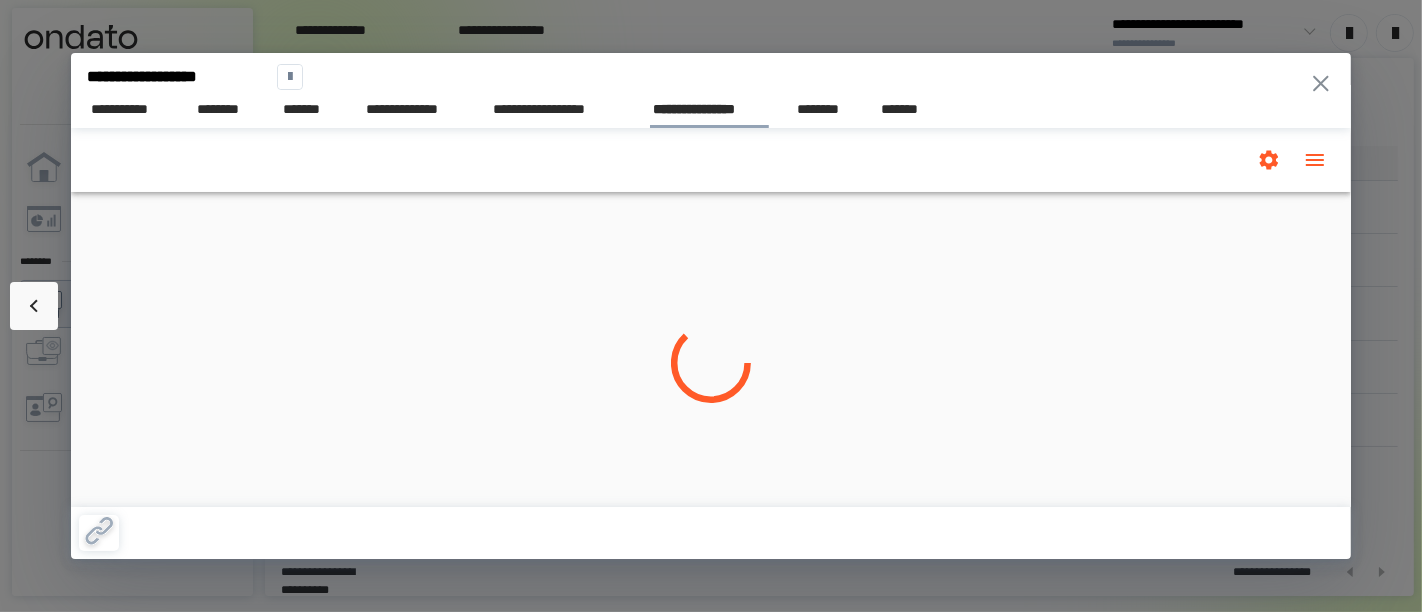scroll, scrollTop: 0, scrollLeft: 0, axis: both 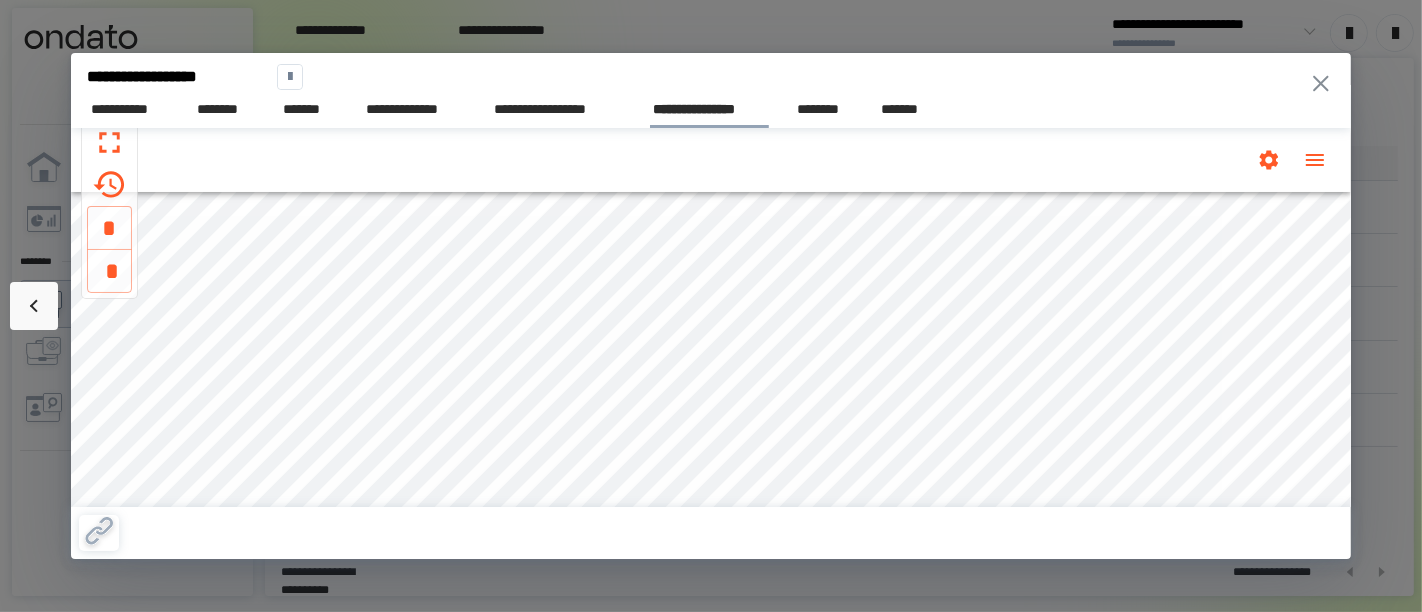 click 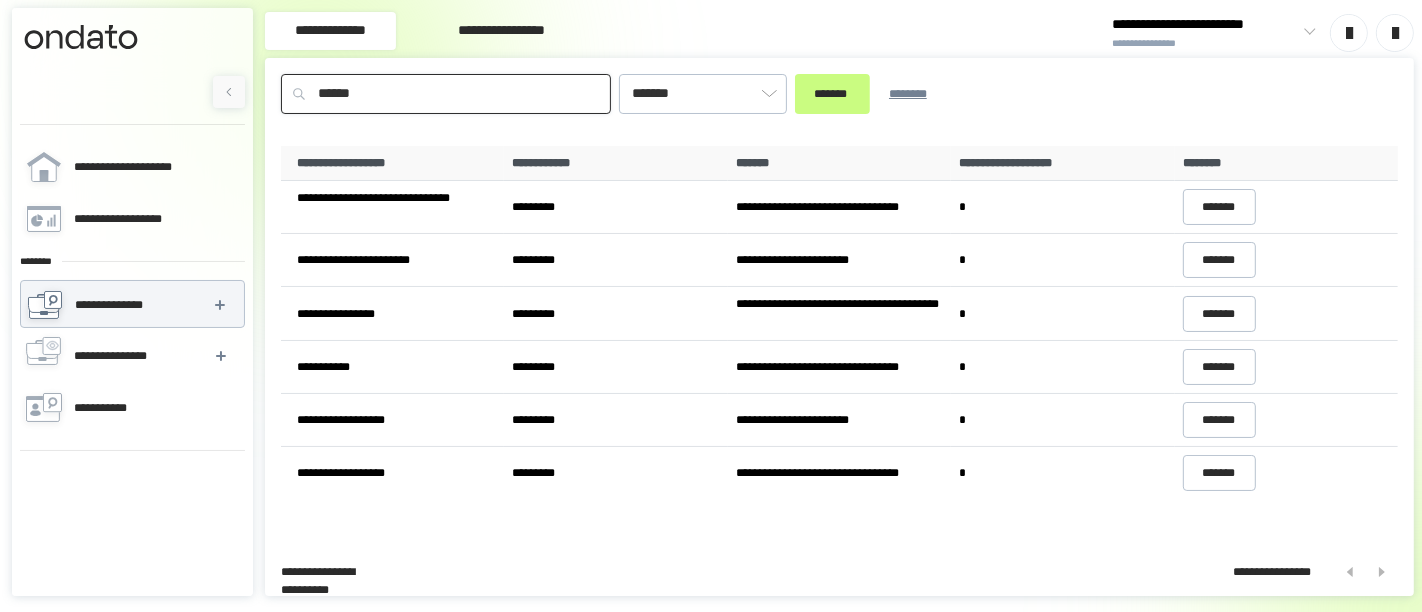 click on "******" at bounding box center (446, 94) 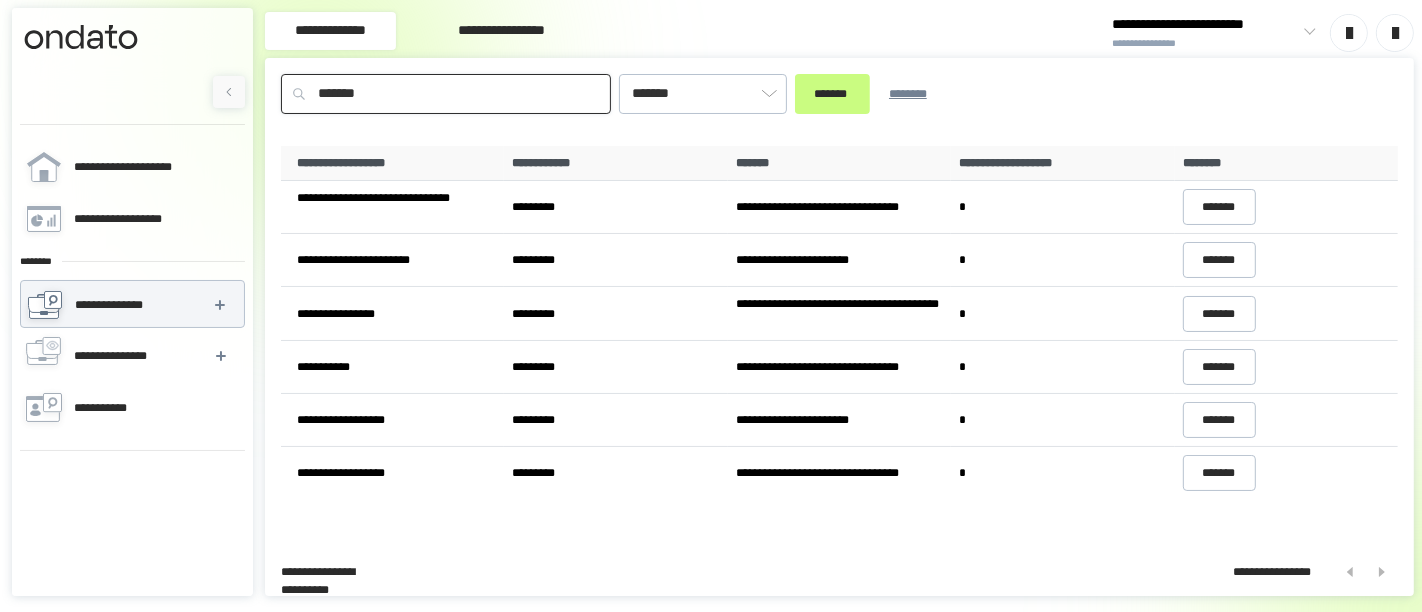 click on "*******" at bounding box center (832, 94) 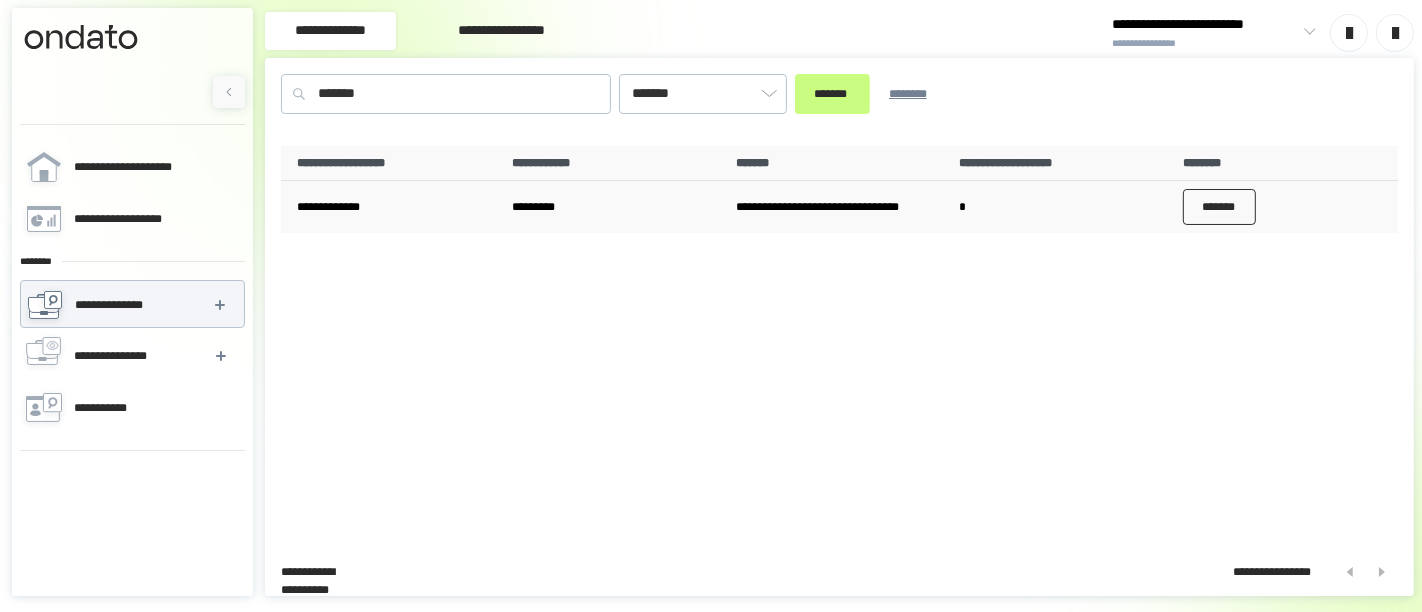 click on "*******" at bounding box center [1220, 207] 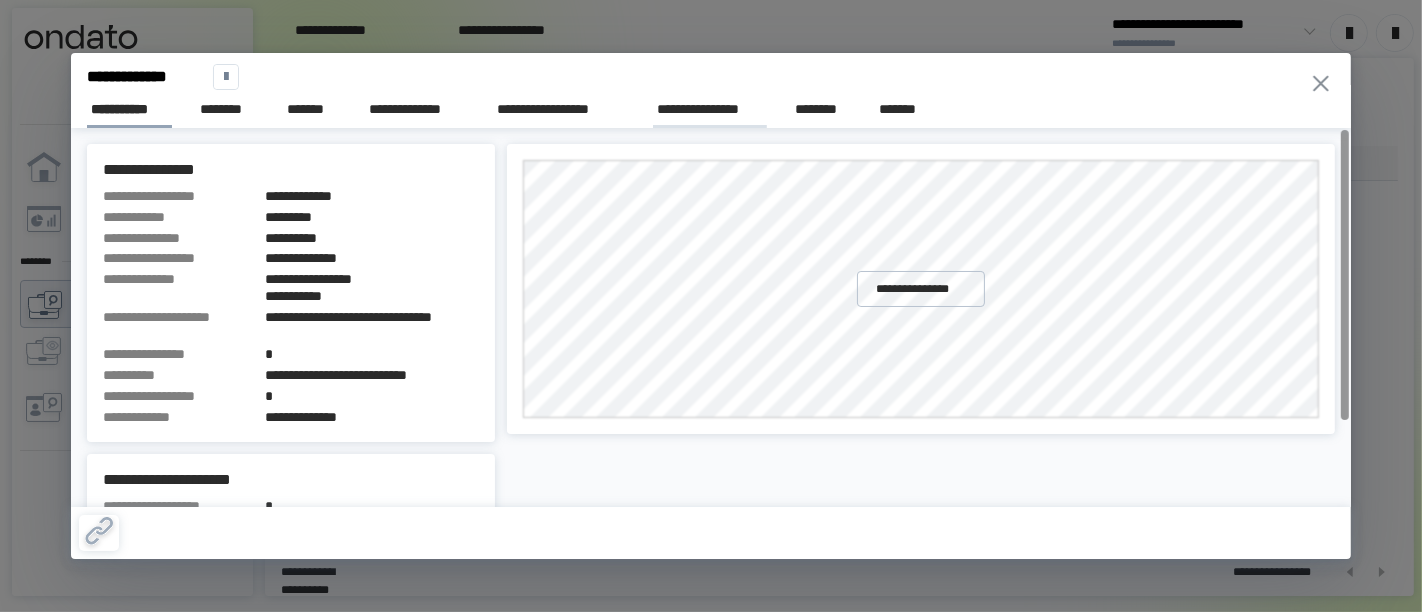 click on "**********" at bounding box center (710, 109) 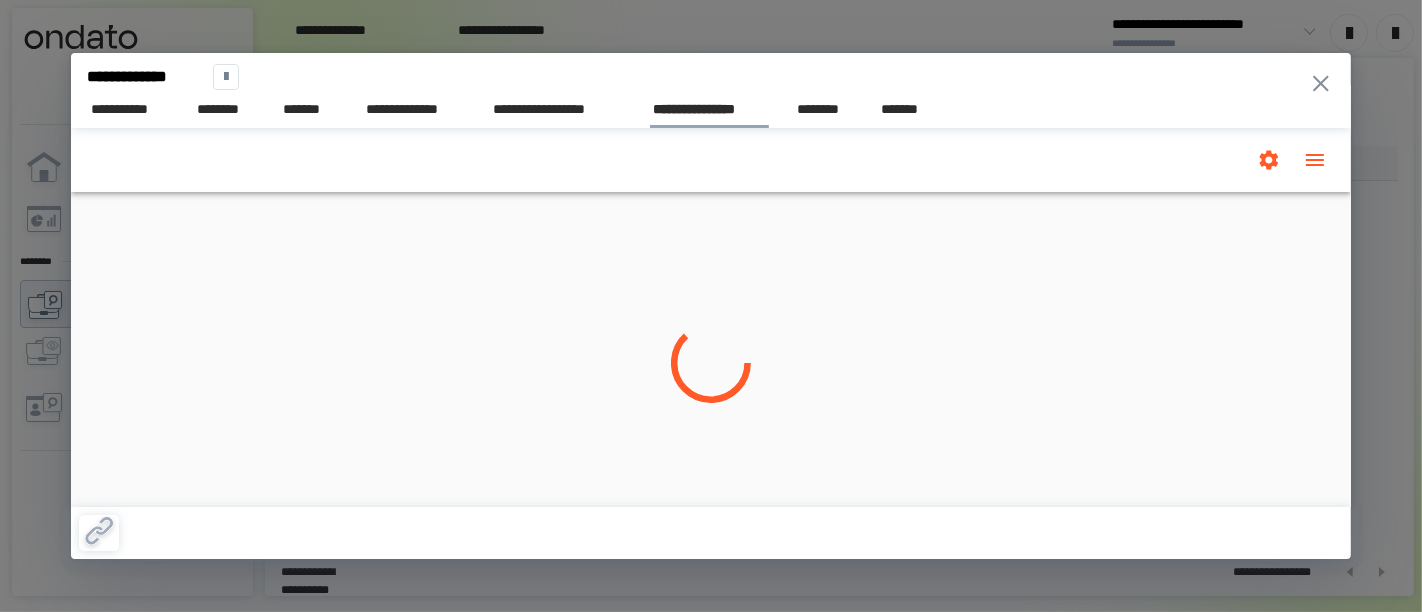 scroll, scrollTop: 0, scrollLeft: 0, axis: both 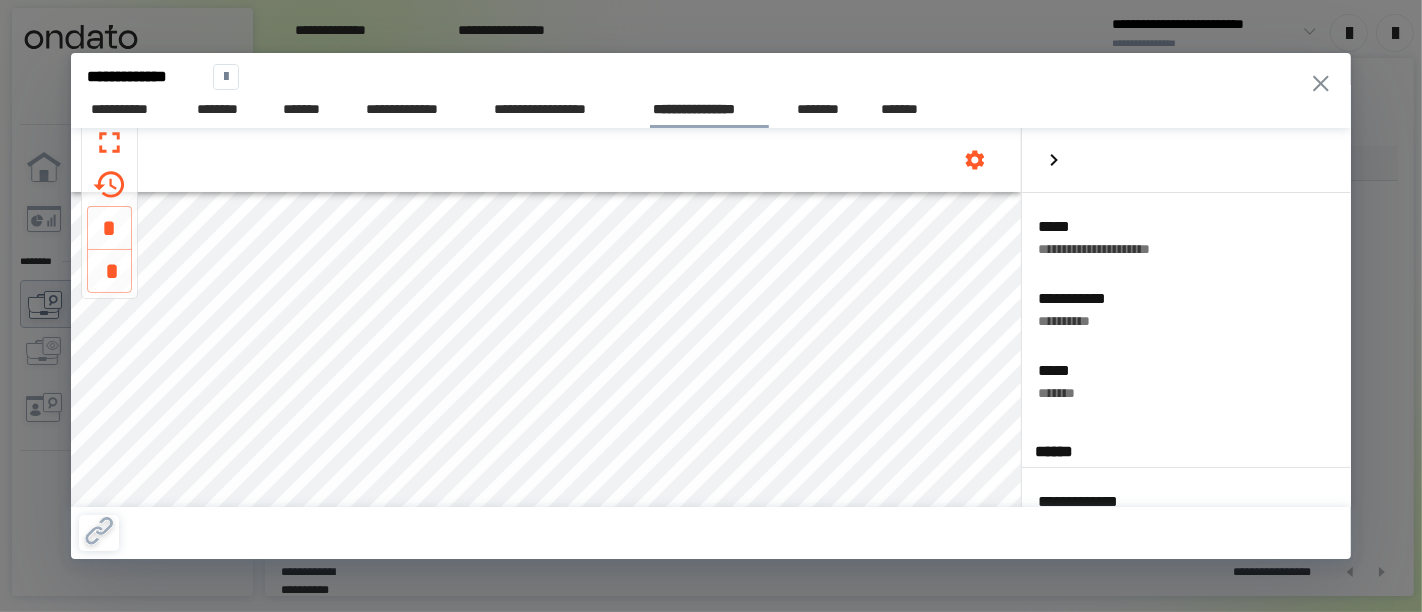 click 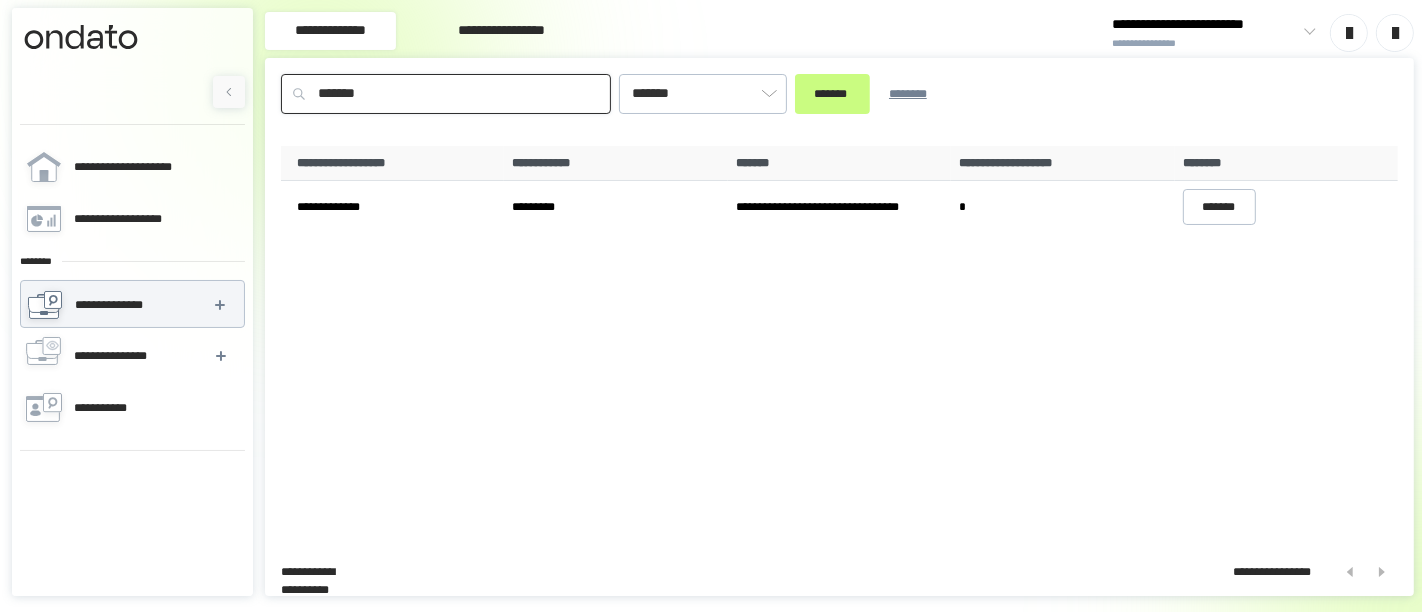 click on "*******" at bounding box center (446, 94) 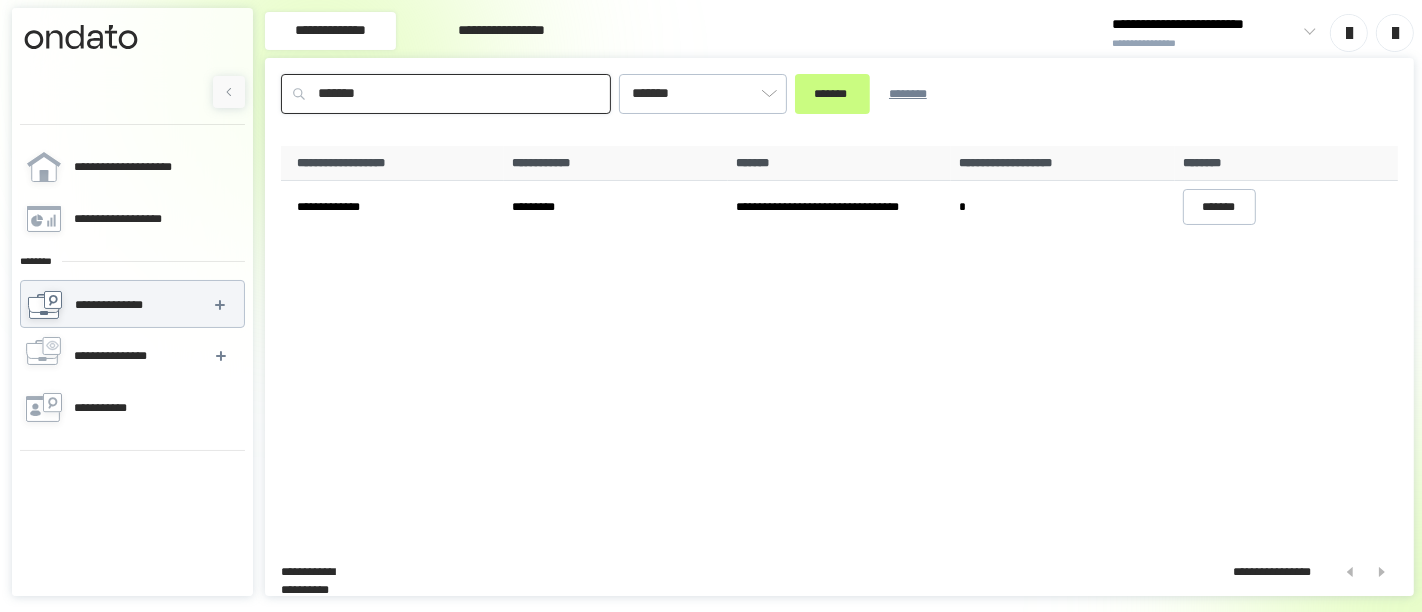click on "*******" at bounding box center (446, 94) 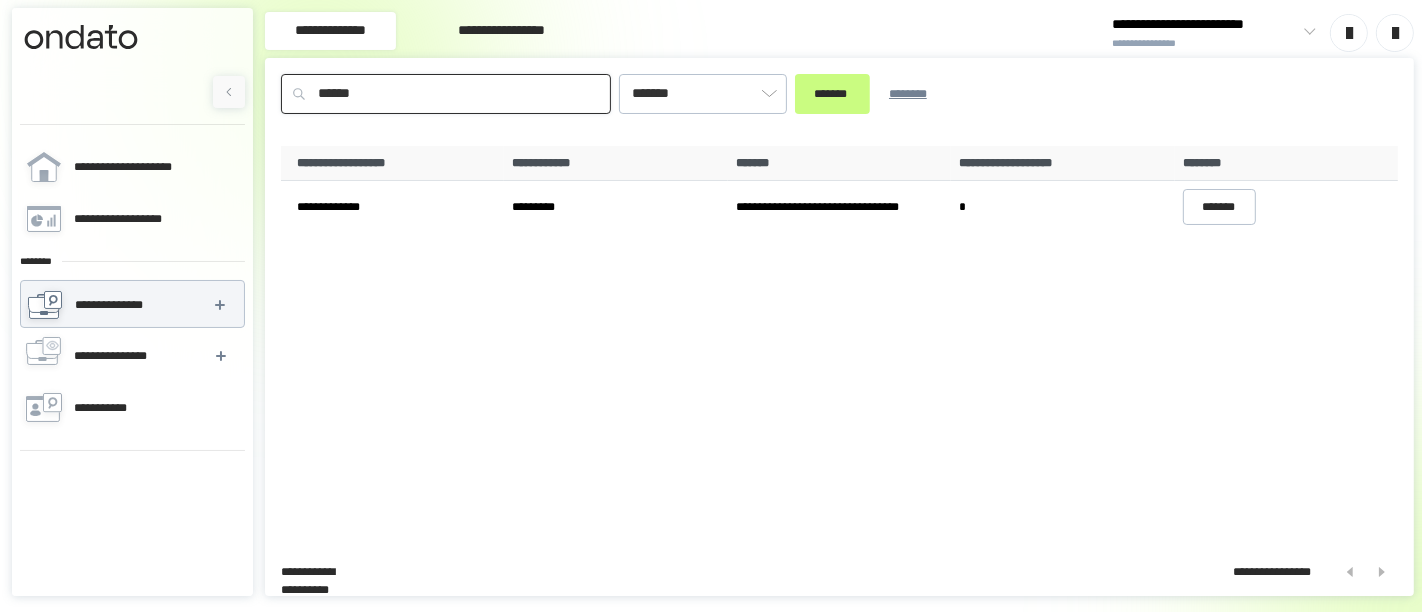 click on "*******" at bounding box center [832, 94] 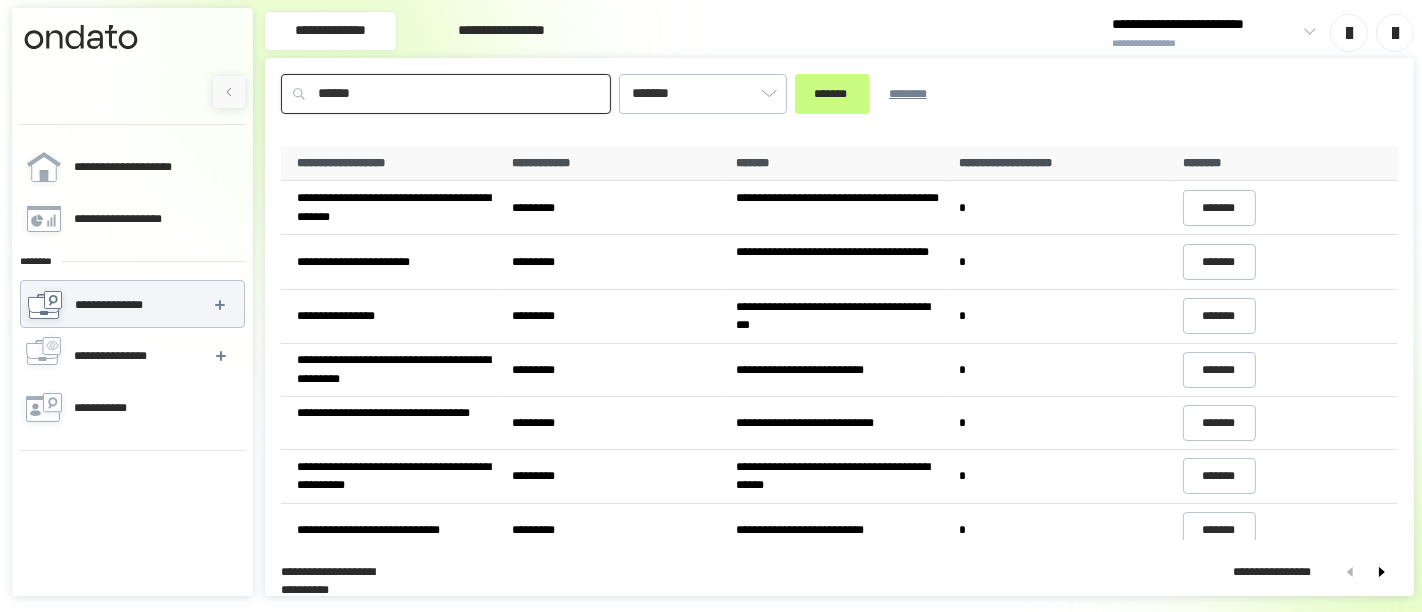 click on "******" at bounding box center (446, 94) 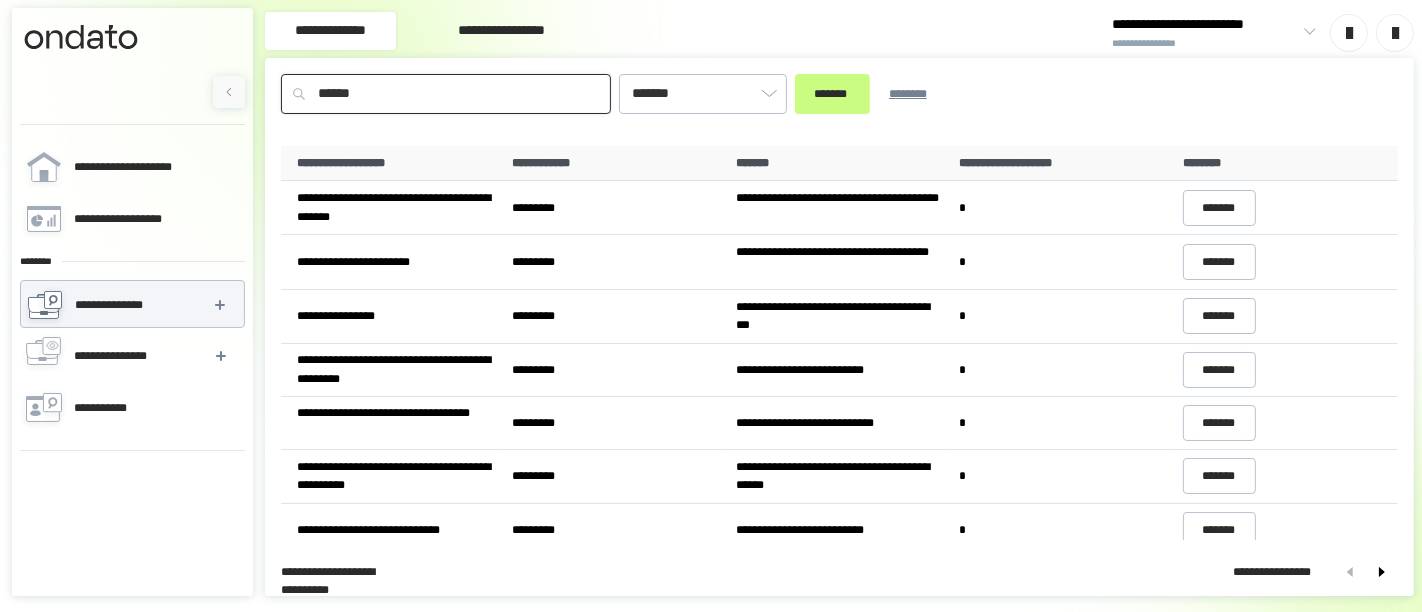 click on "*******" at bounding box center (832, 94) 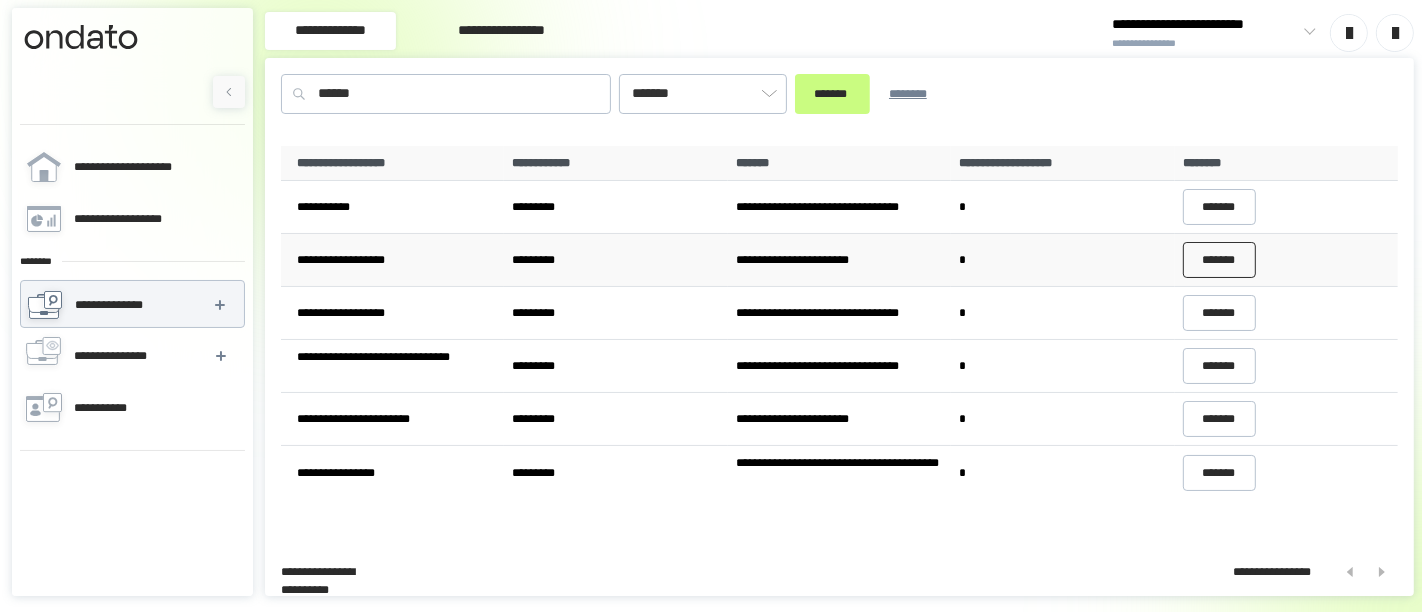 click on "*******" at bounding box center [1220, 260] 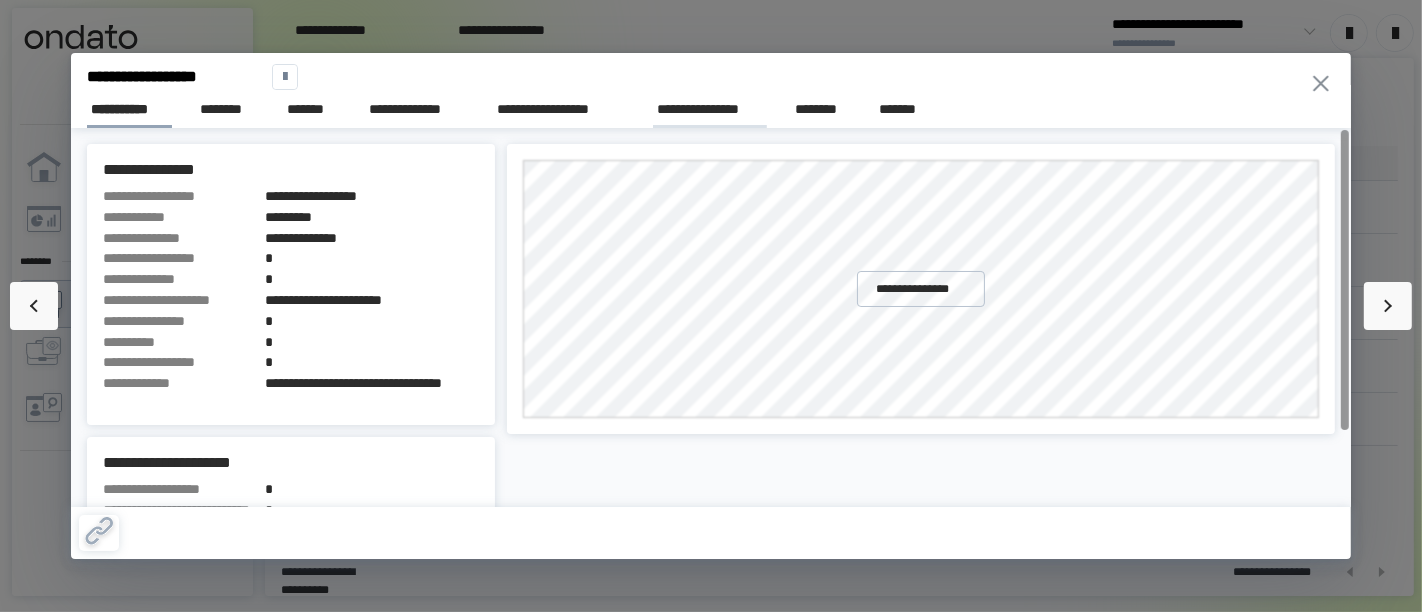 click on "**********" at bounding box center [710, 109] 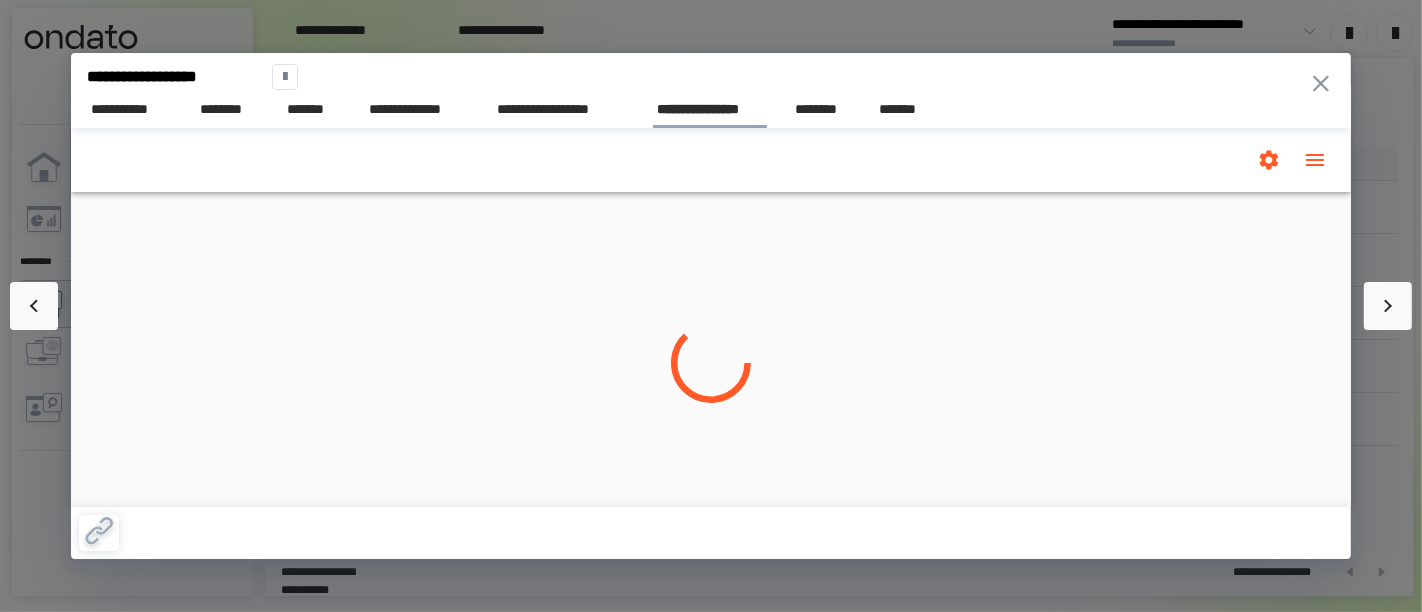scroll, scrollTop: 0, scrollLeft: 0, axis: both 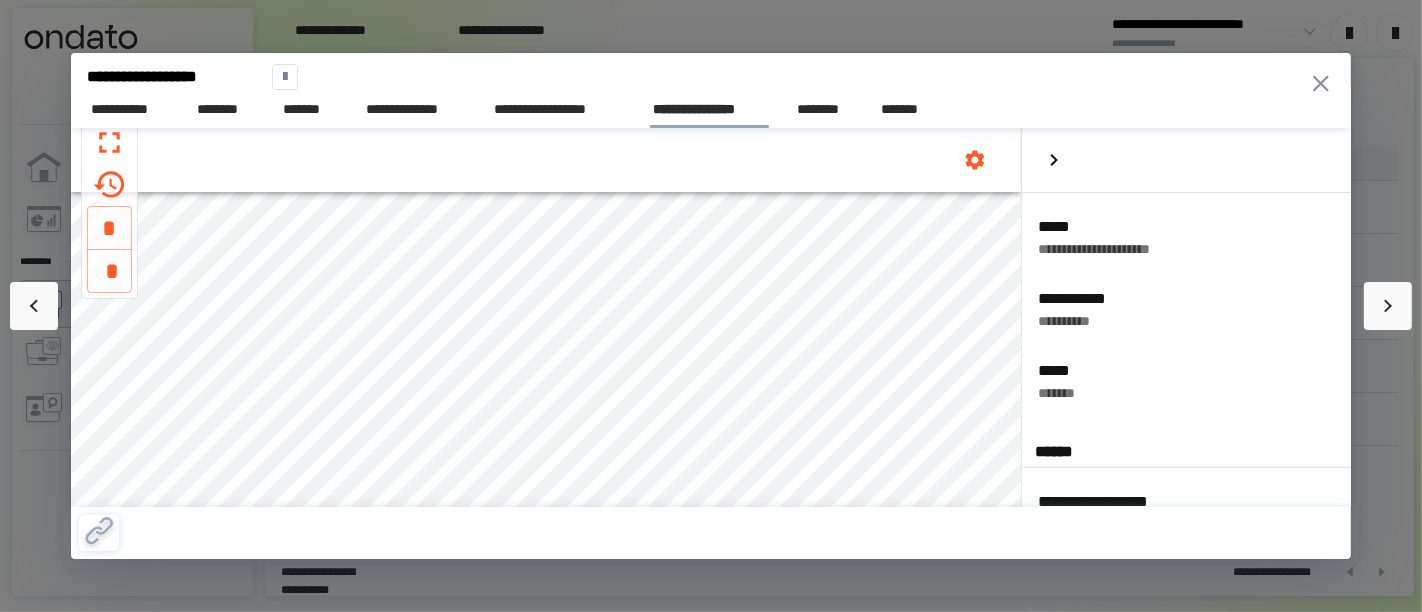 click 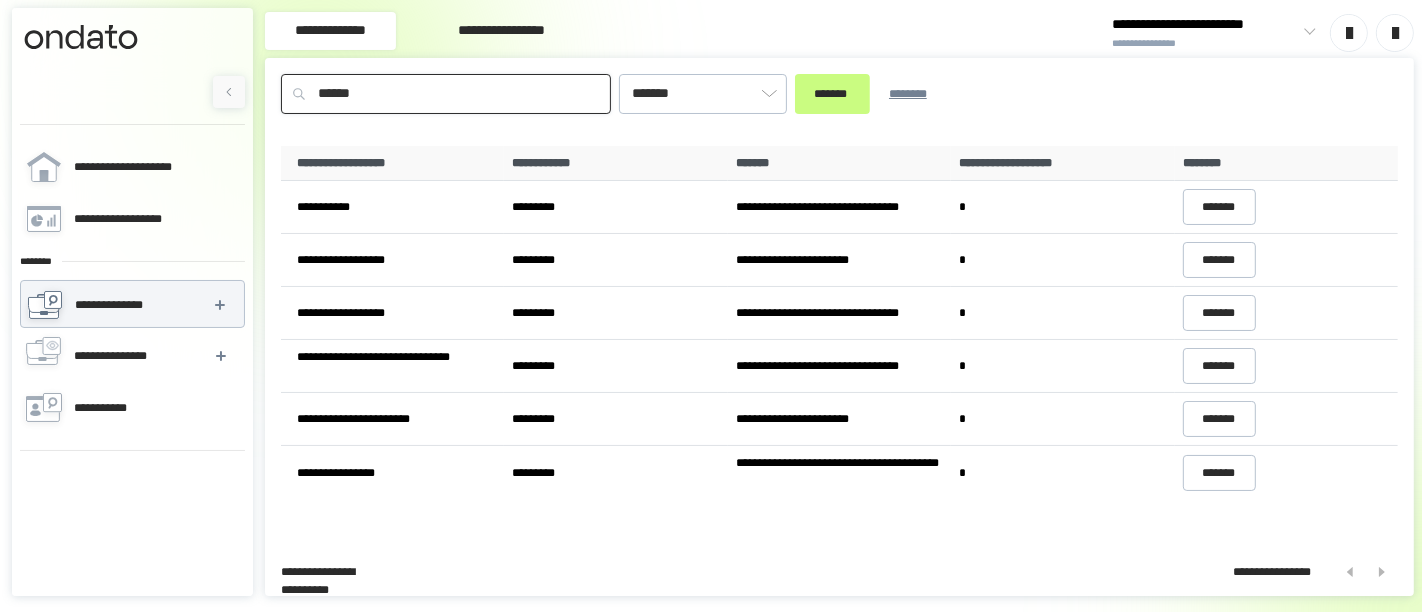 click on "******" at bounding box center (446, 94) 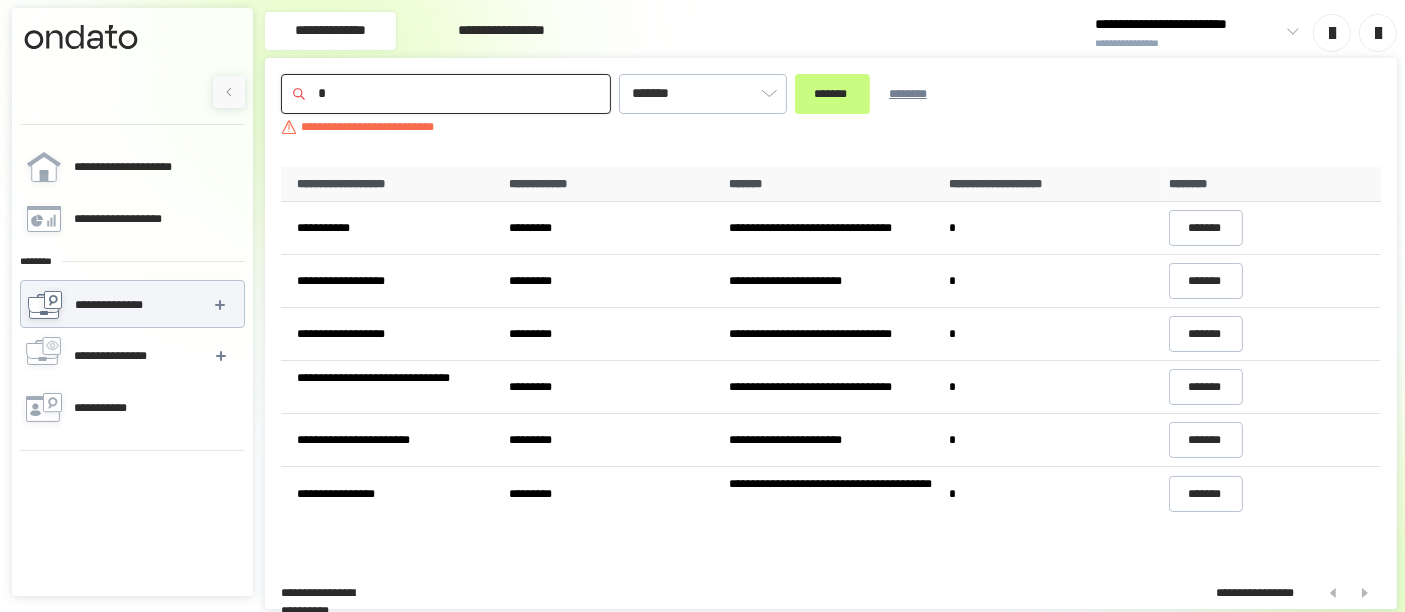 click on "*" at bounding box center (446, 94) 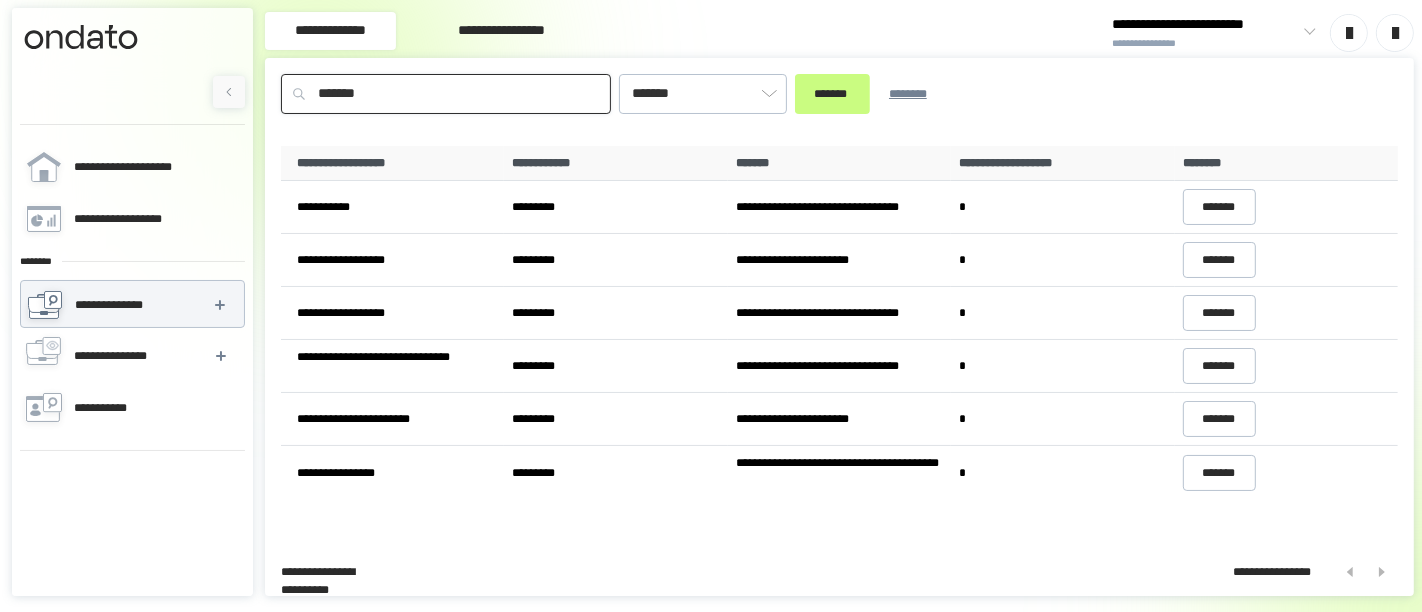 click on "*******" at bounding box center (832, 94) 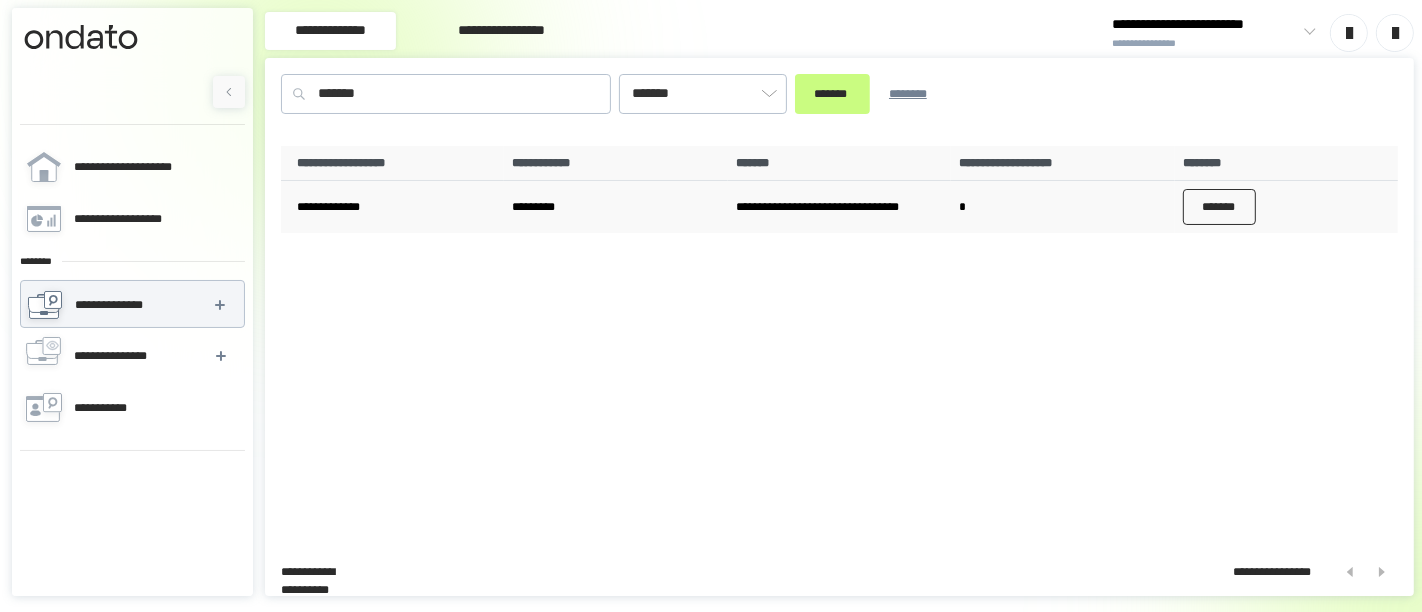 click on "*******" at bounding box center (1220, 207) 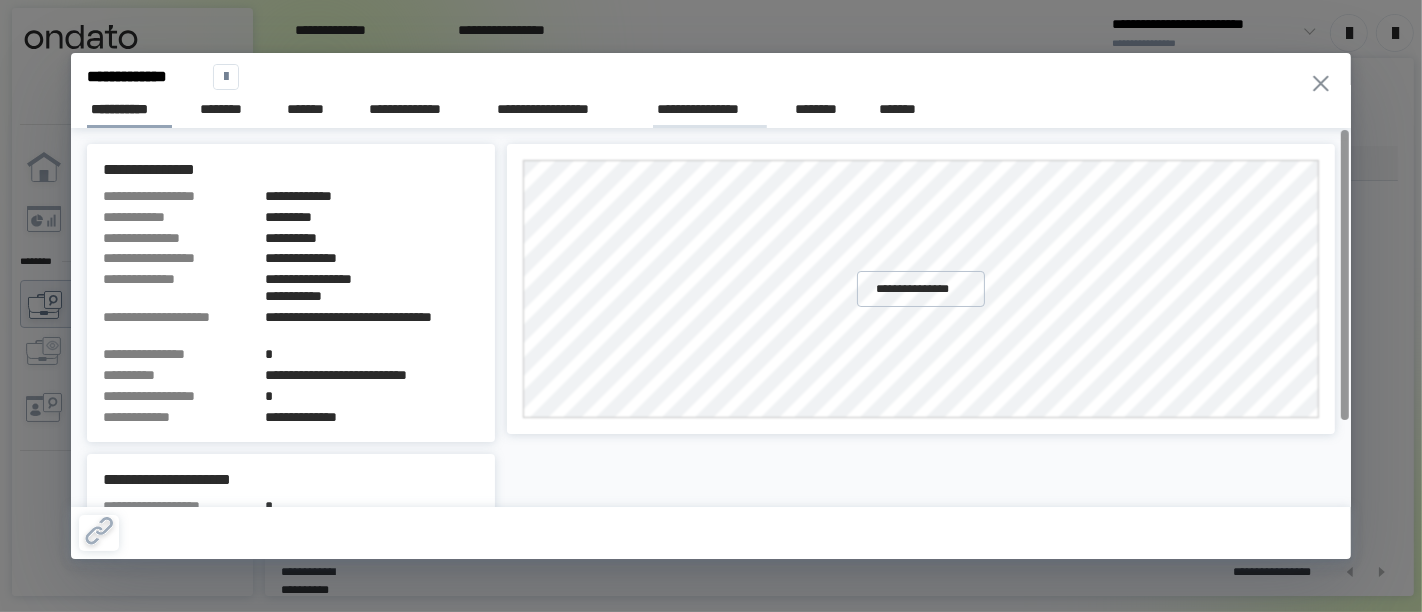 click on "**********" at bounding box center (710, 109) 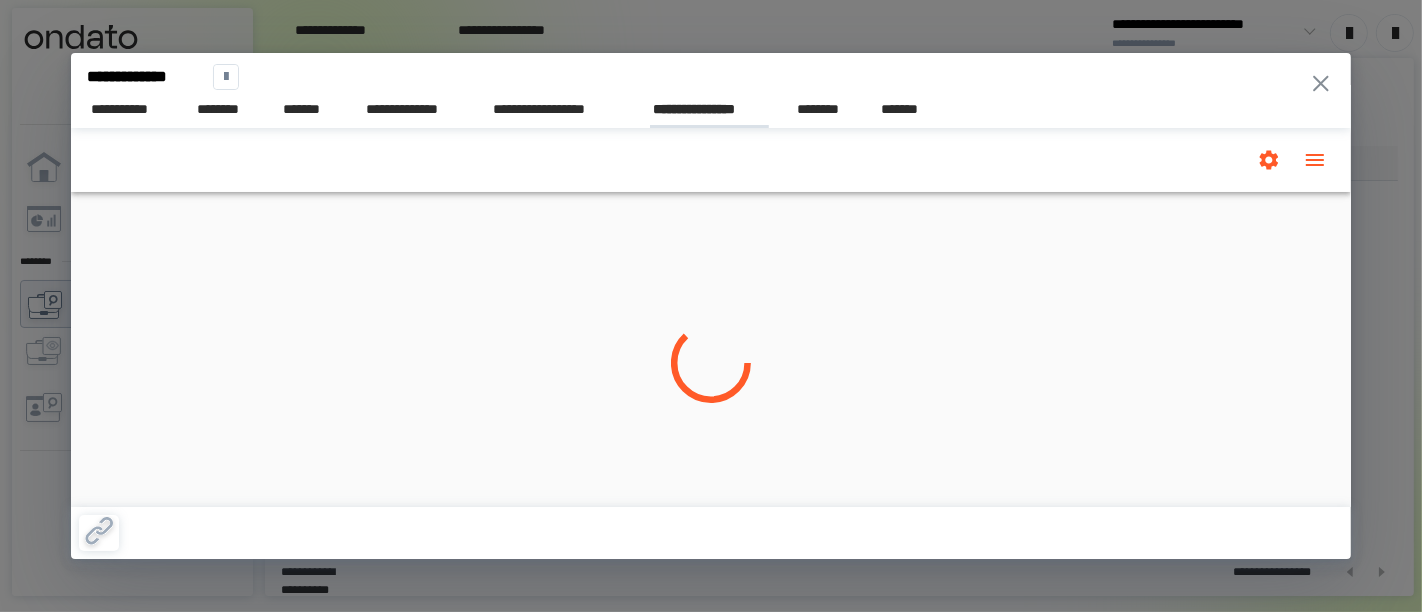 scroll, scrollTop: 0, scrollLeft: 0, axis: both 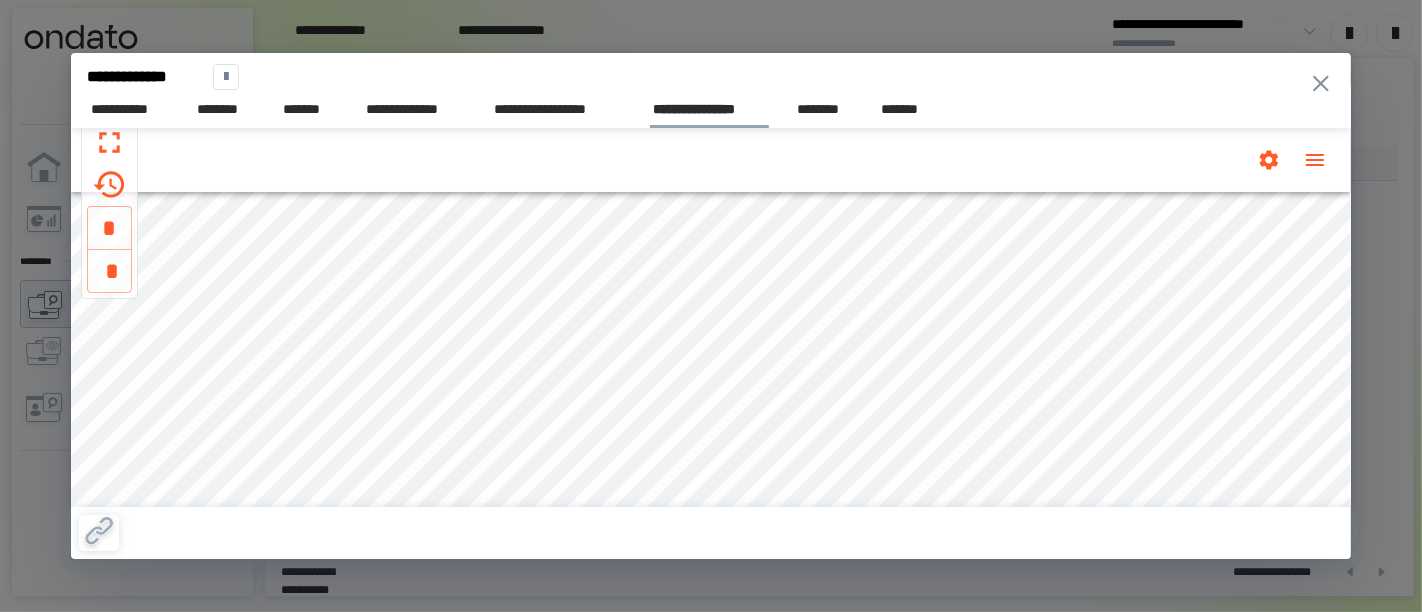 click 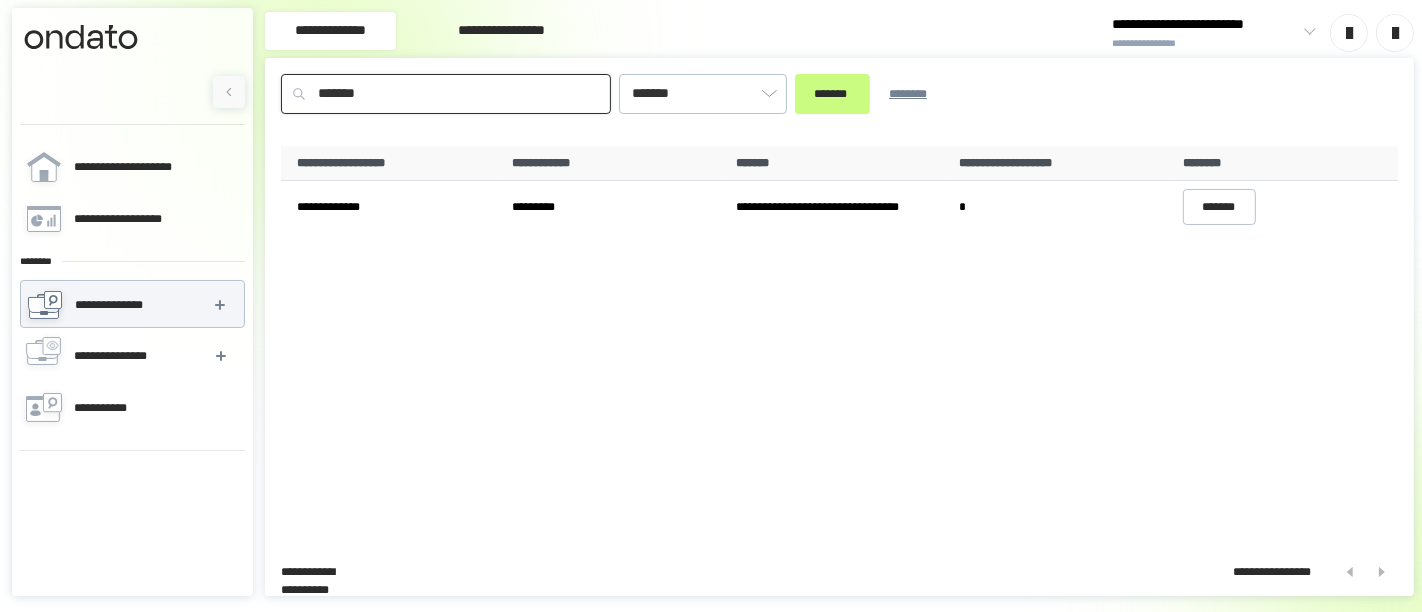 click on "*******" at bounding box center (446, 94) 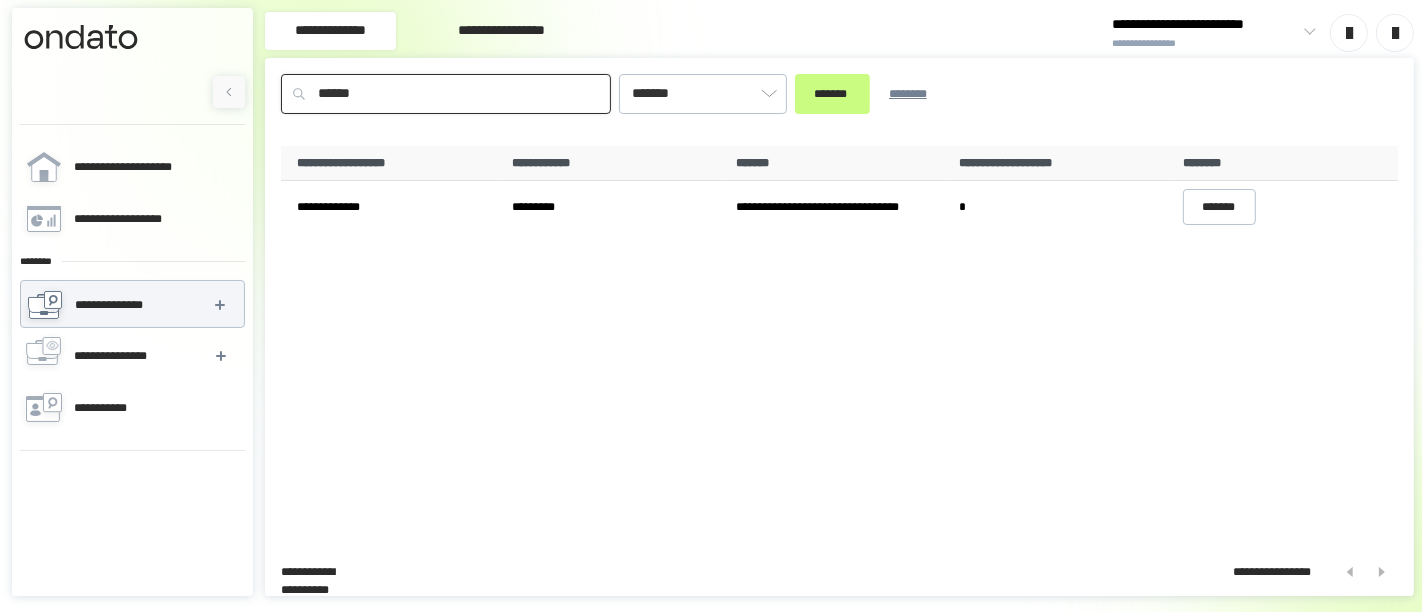 type on "******" 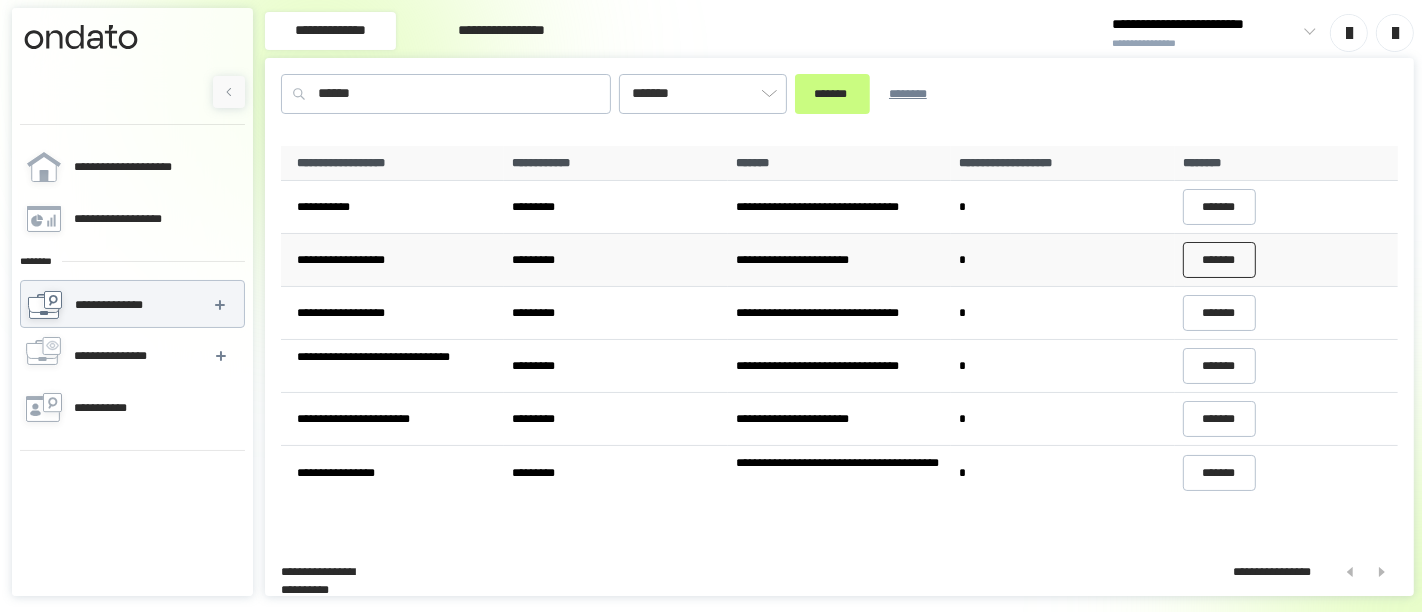 click on "*******" at bounding box center (1220, 260) 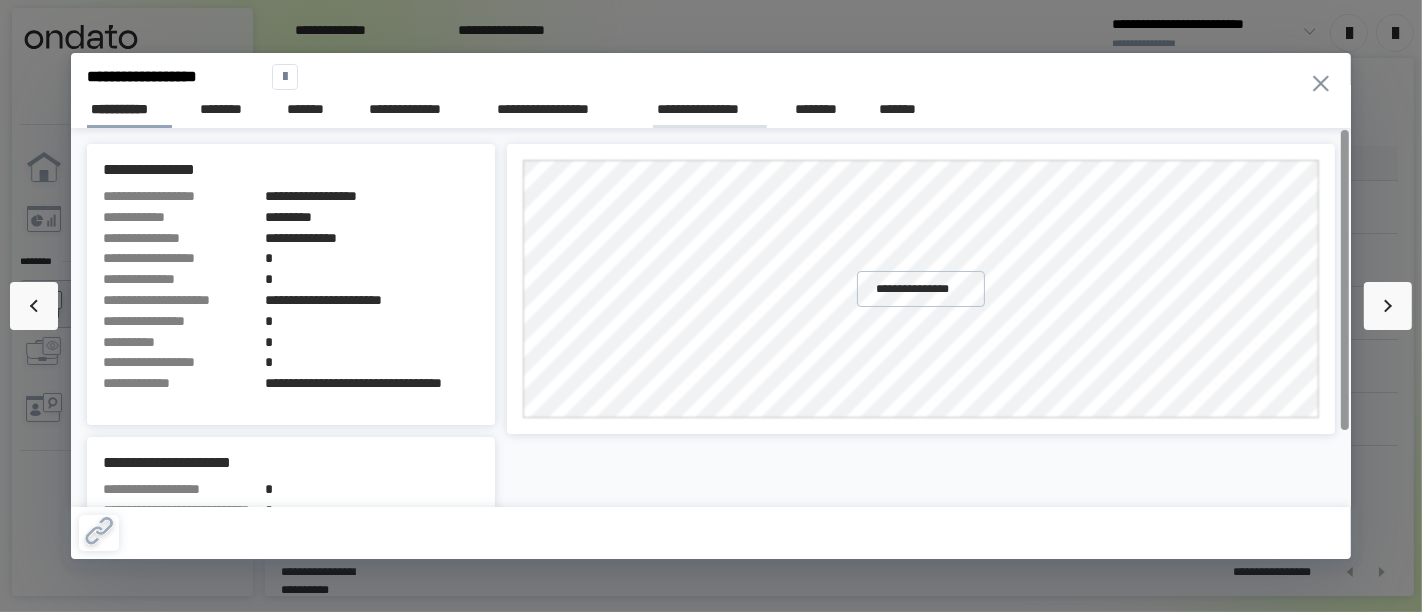 click on "**********" at bounding box center (710, 109) 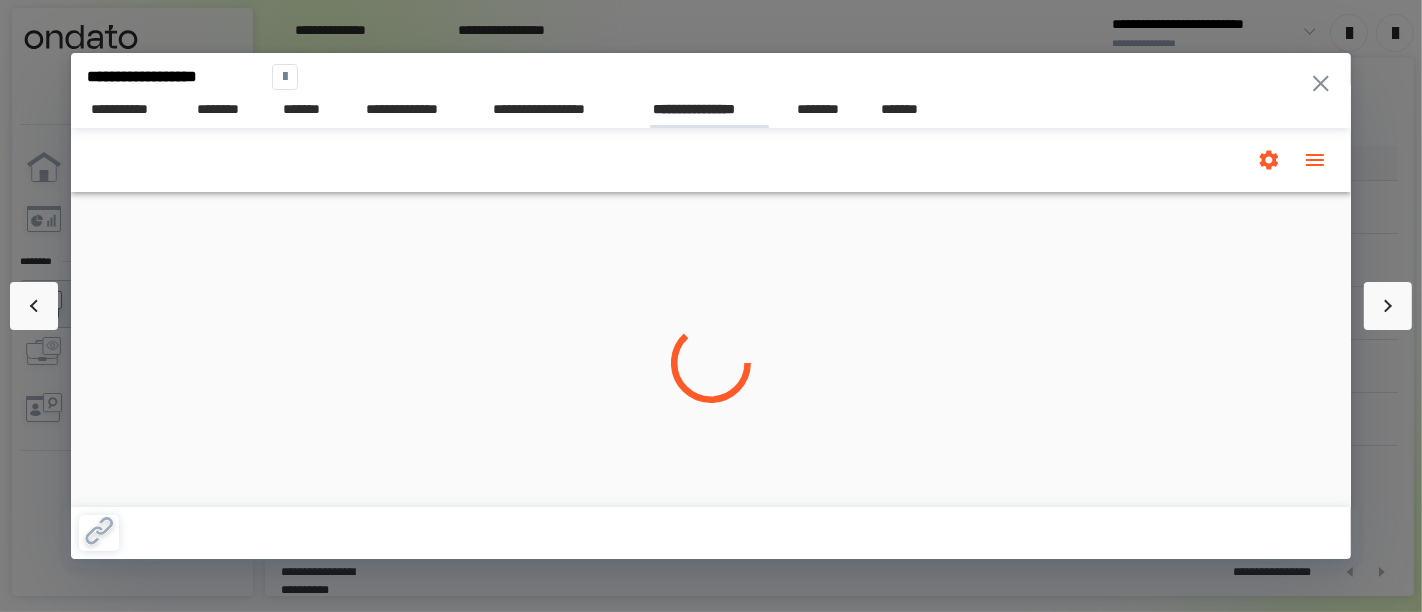 scroll, scrollTop: 0, scrollLeft: 0, axis: both 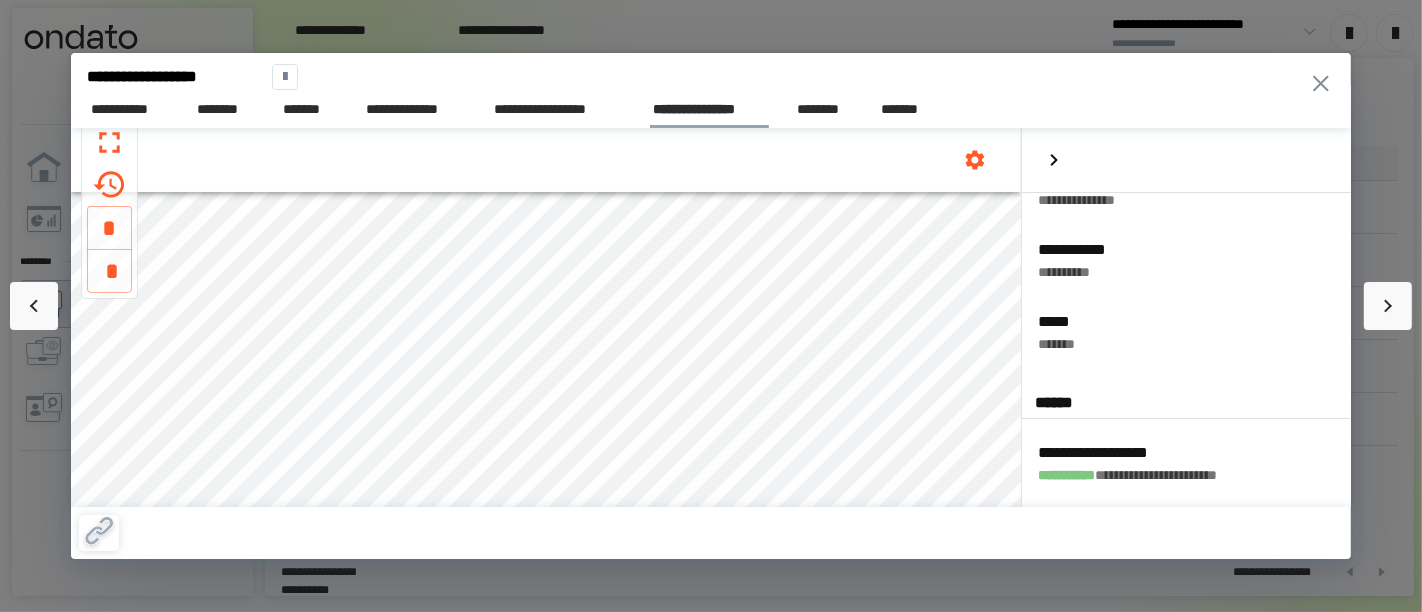click 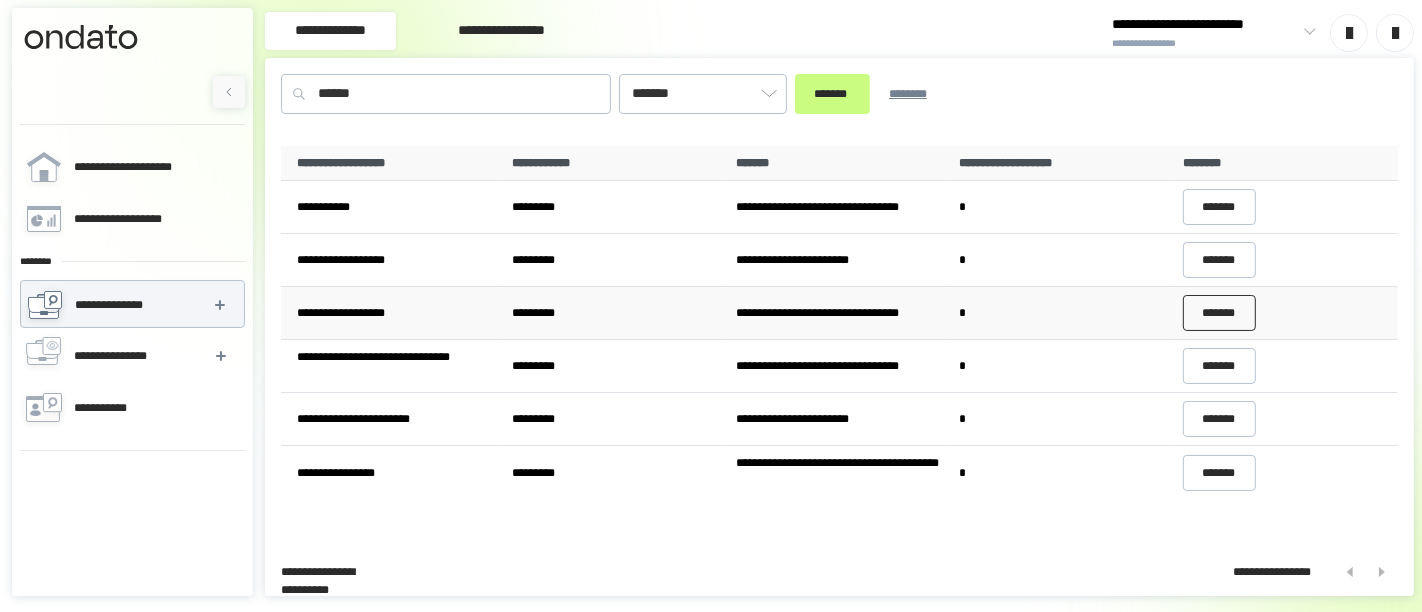click on "*******" at bounding box center [1220, 313] 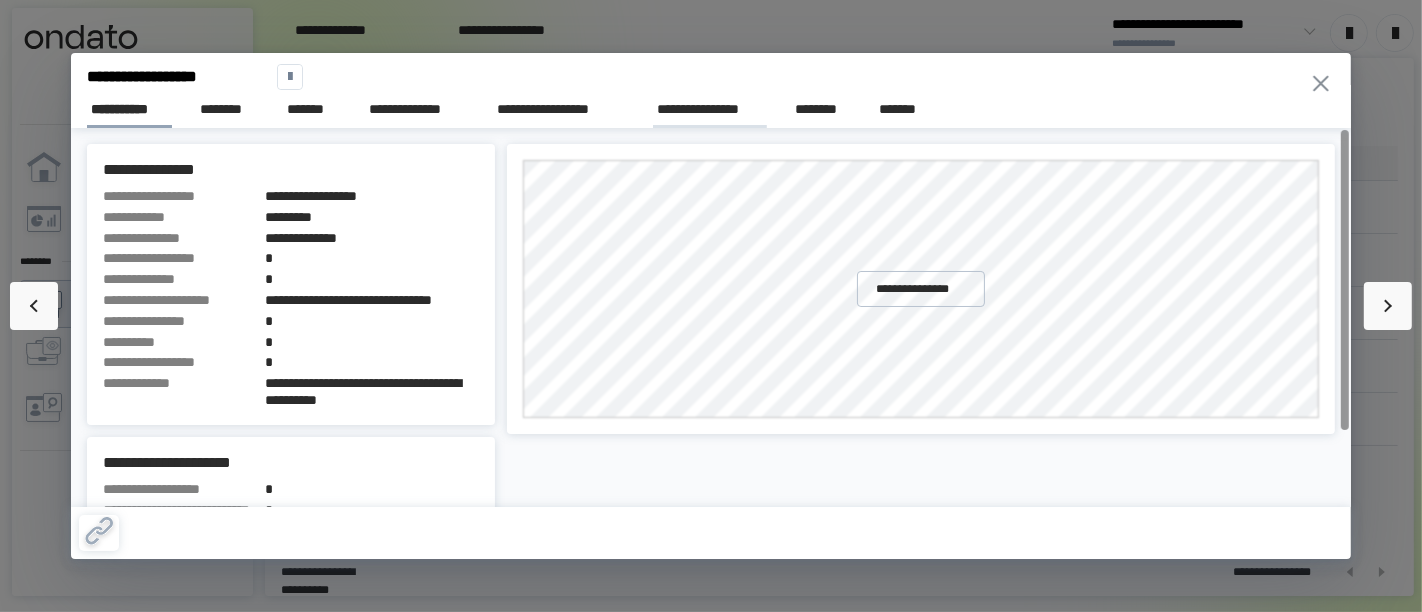 click on "**********" at bounding box center [710, 109] 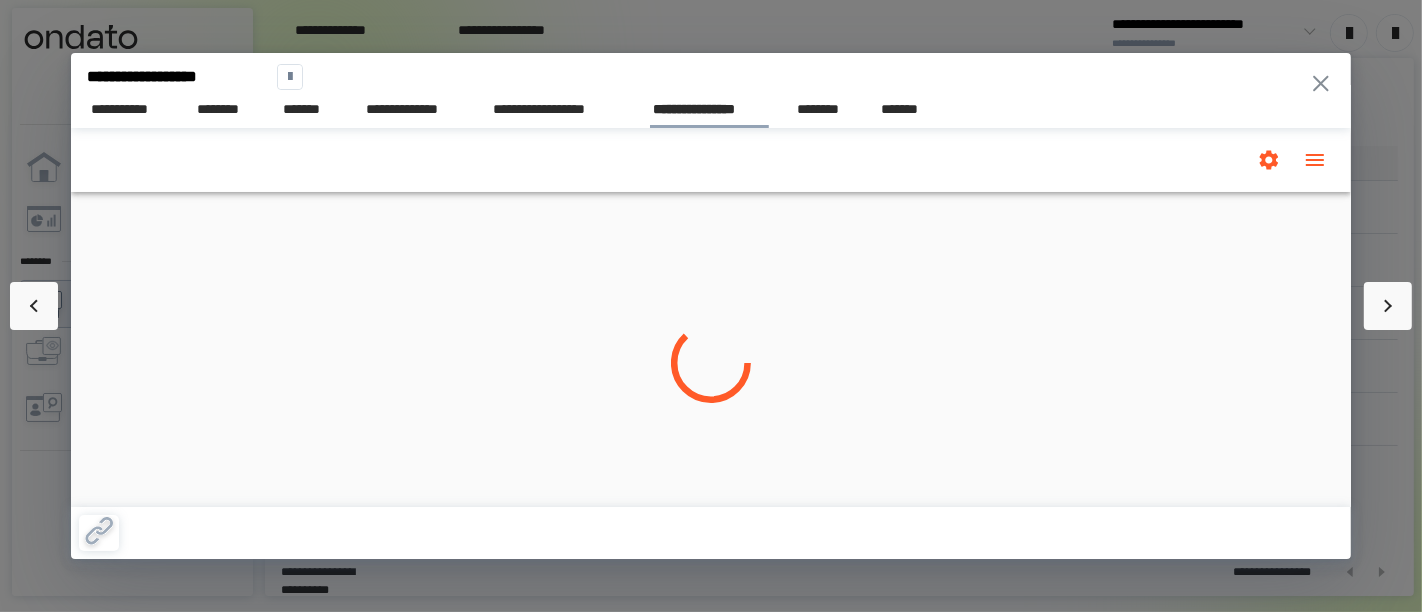 scroll, scrollTop: 0, scrollLeft: 0, axis: both 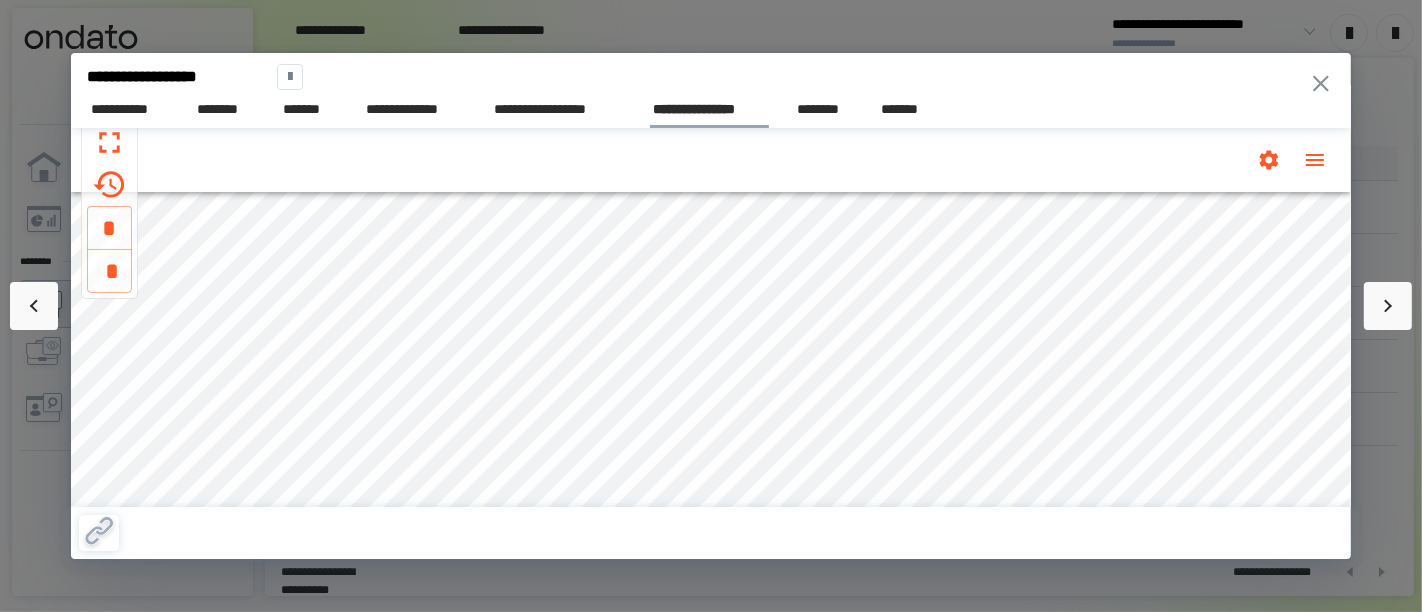 click 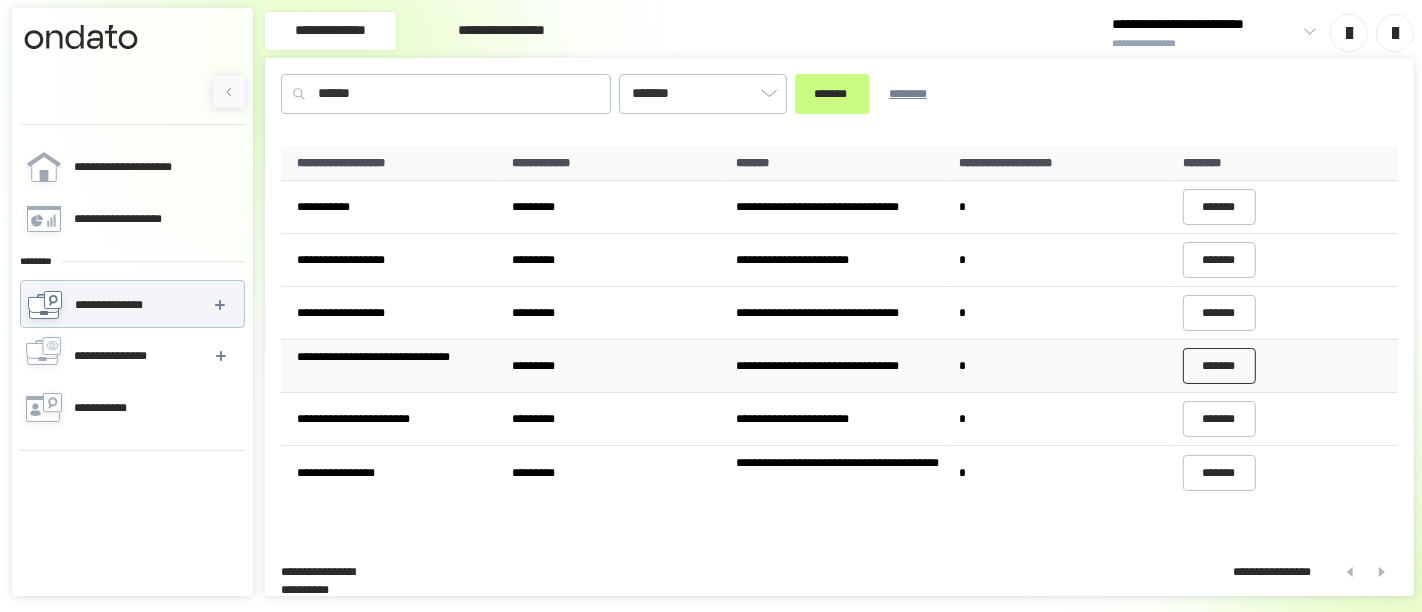 click on "*******" at bounding box center [1220, 366] 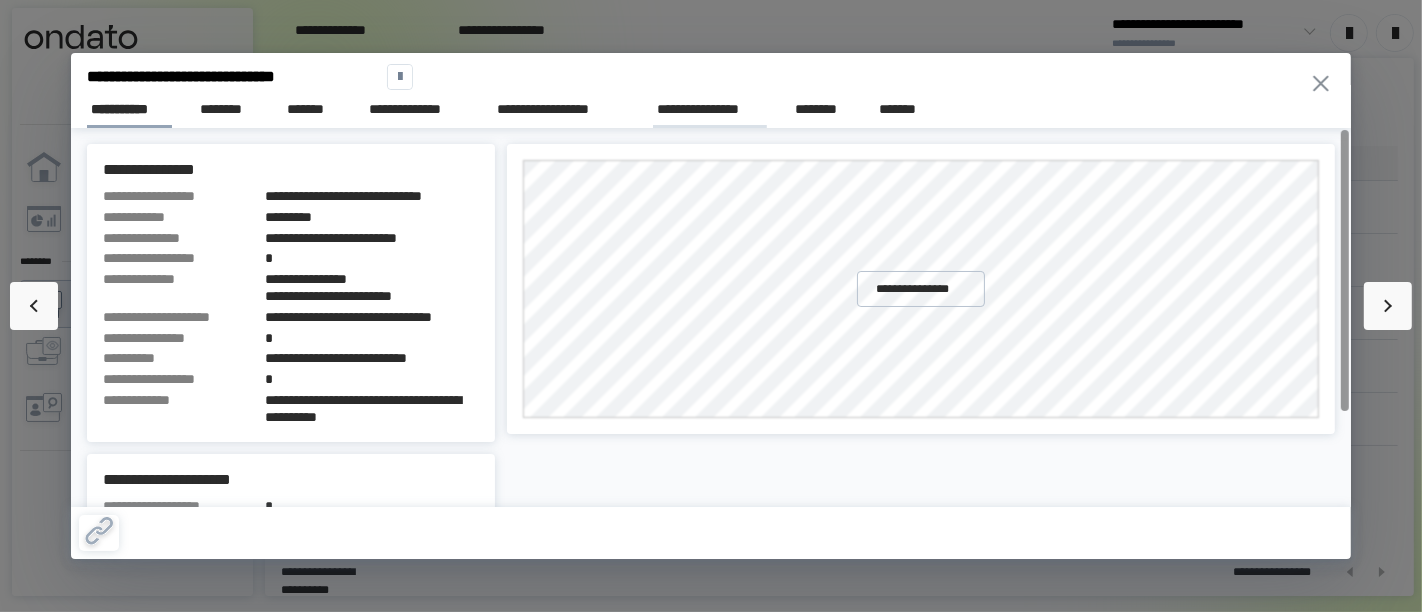 click on "**********" at bounding box center [710, 109] 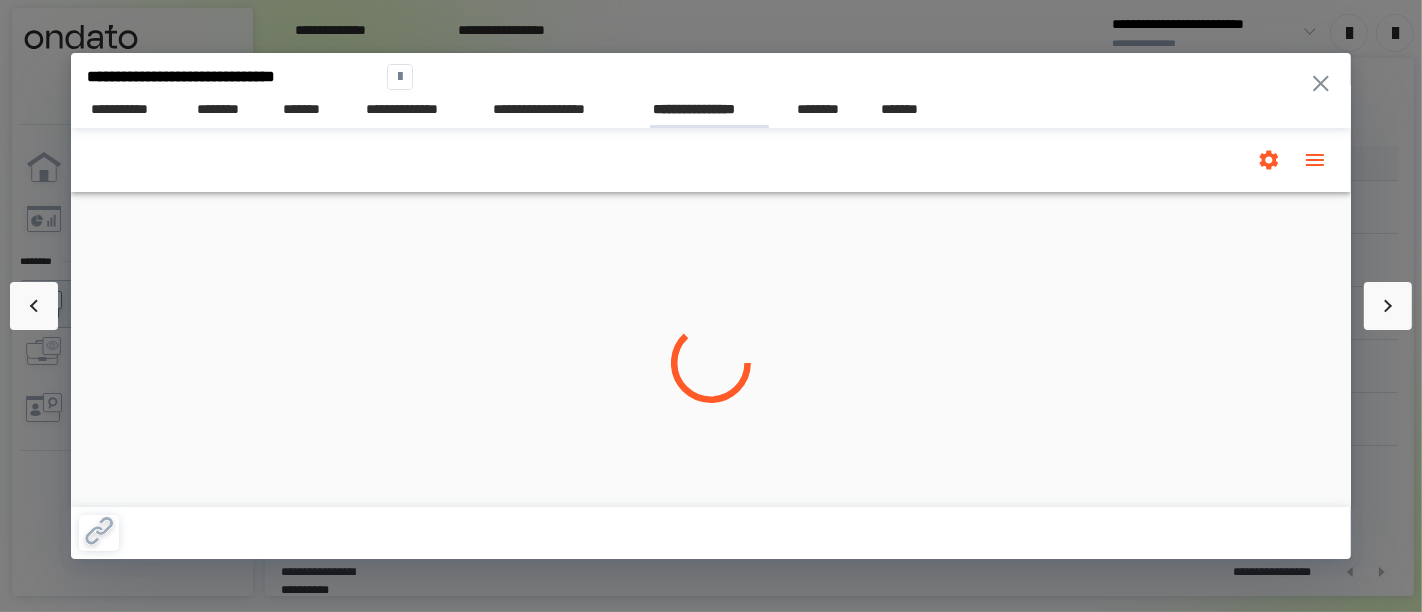 scroll, scrollTop: 0, scrollLeft: 0, axis: both 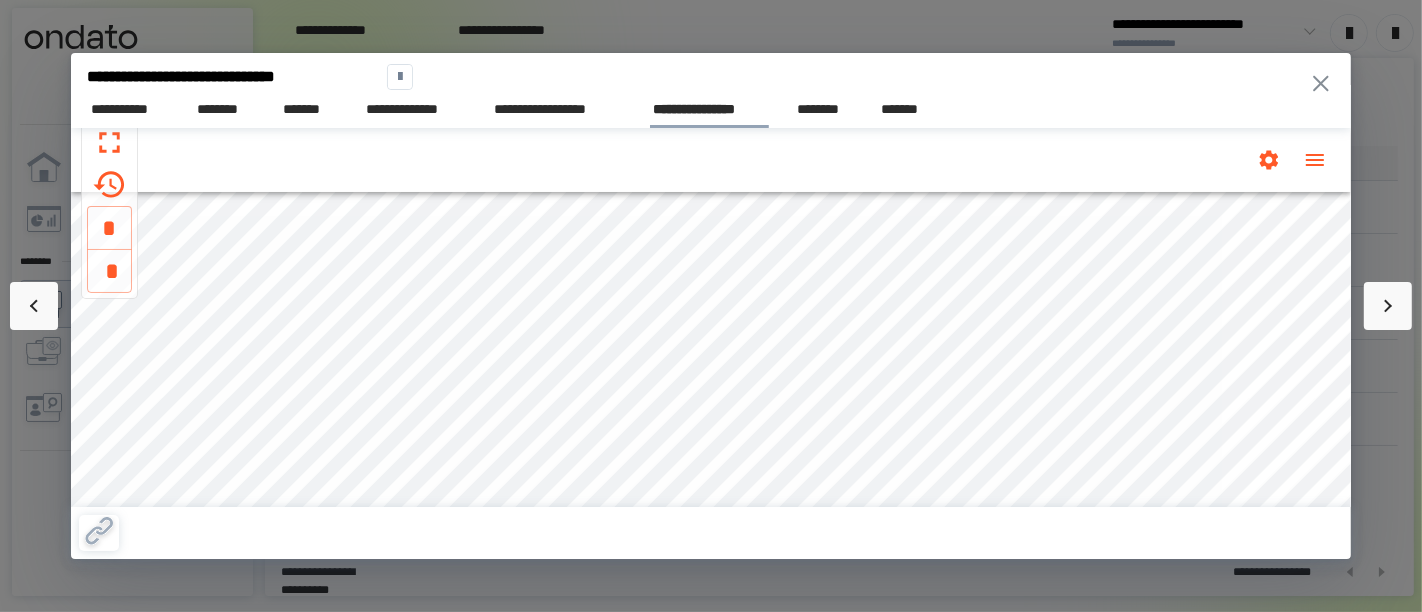 click 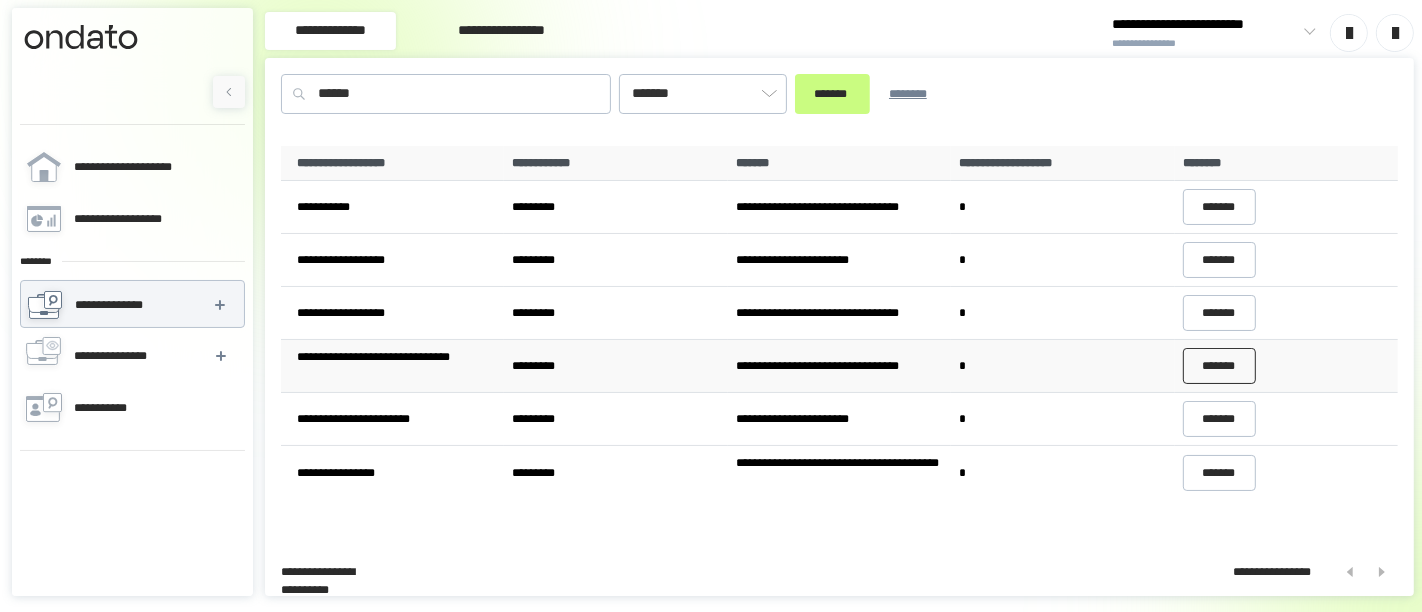 click on "*******" at bounding box center [1220, 366] 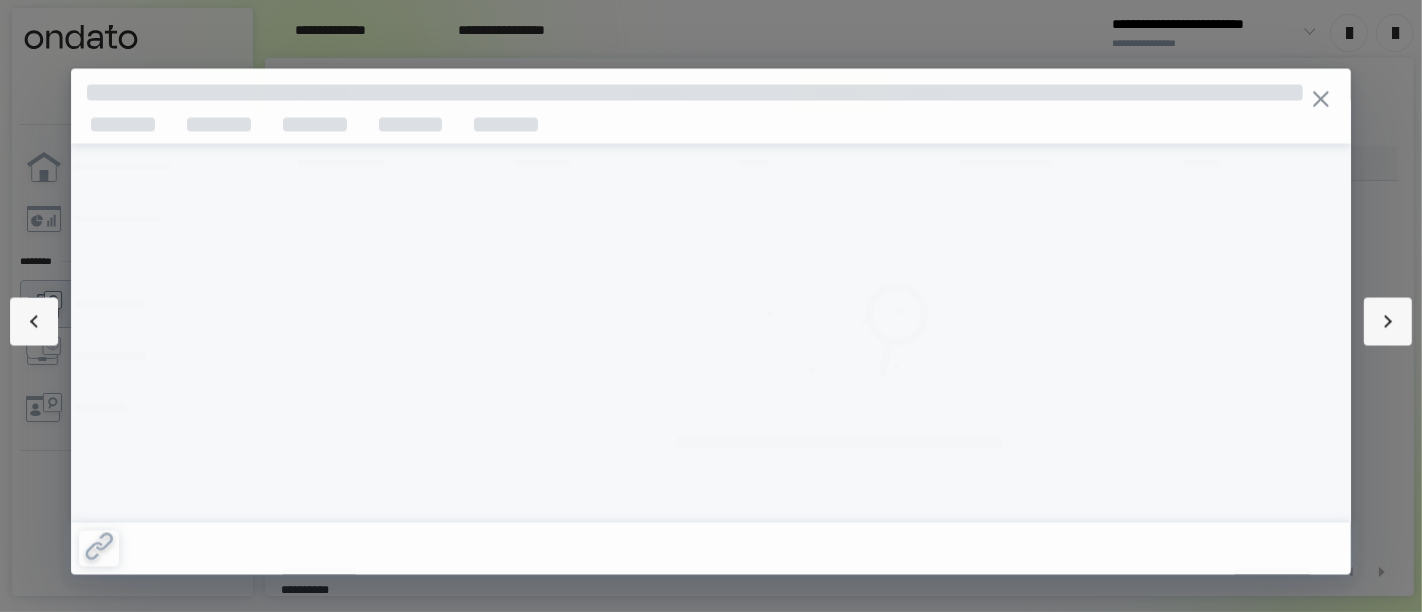 type on "*******" 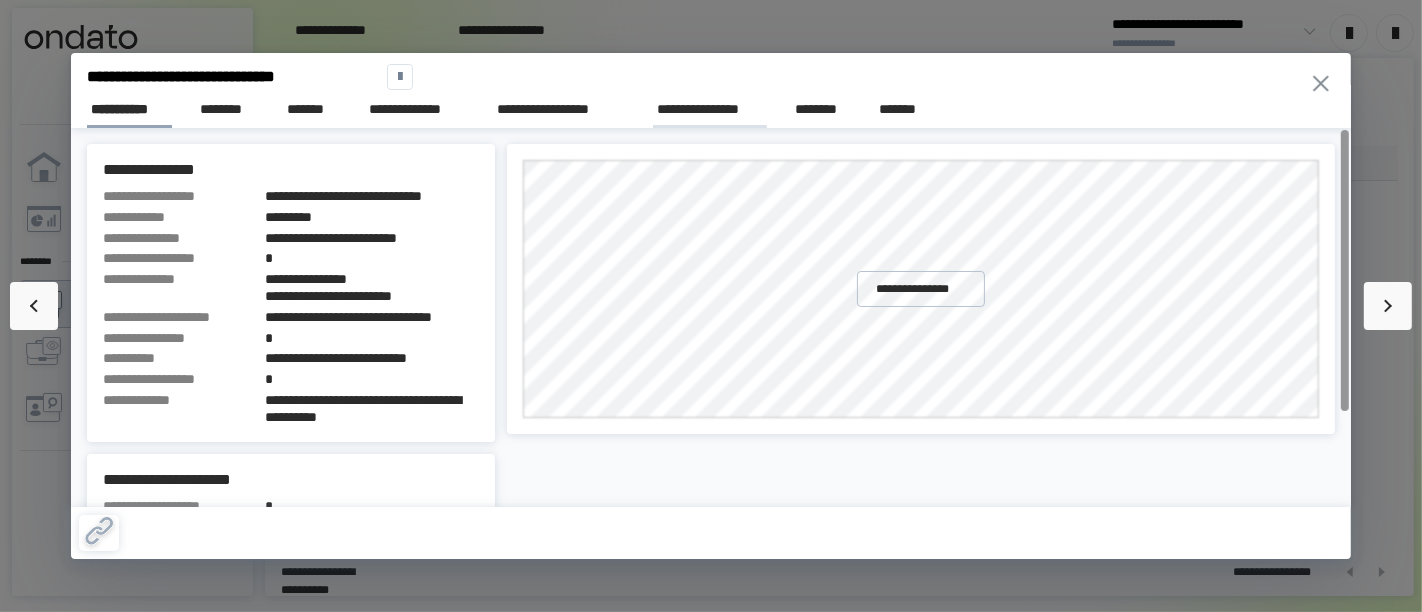 click on "**********" at bounding box center (710, 109) 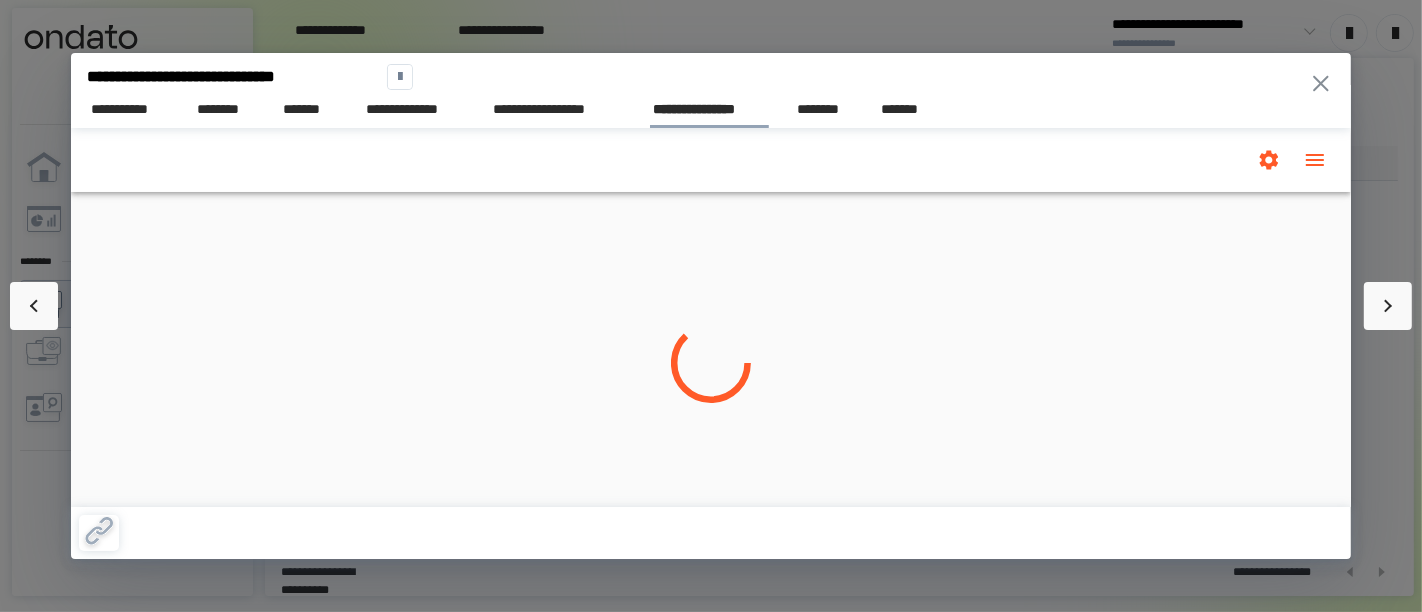scroll, scrollTop: 0, scrollLeft: 0, axis: both 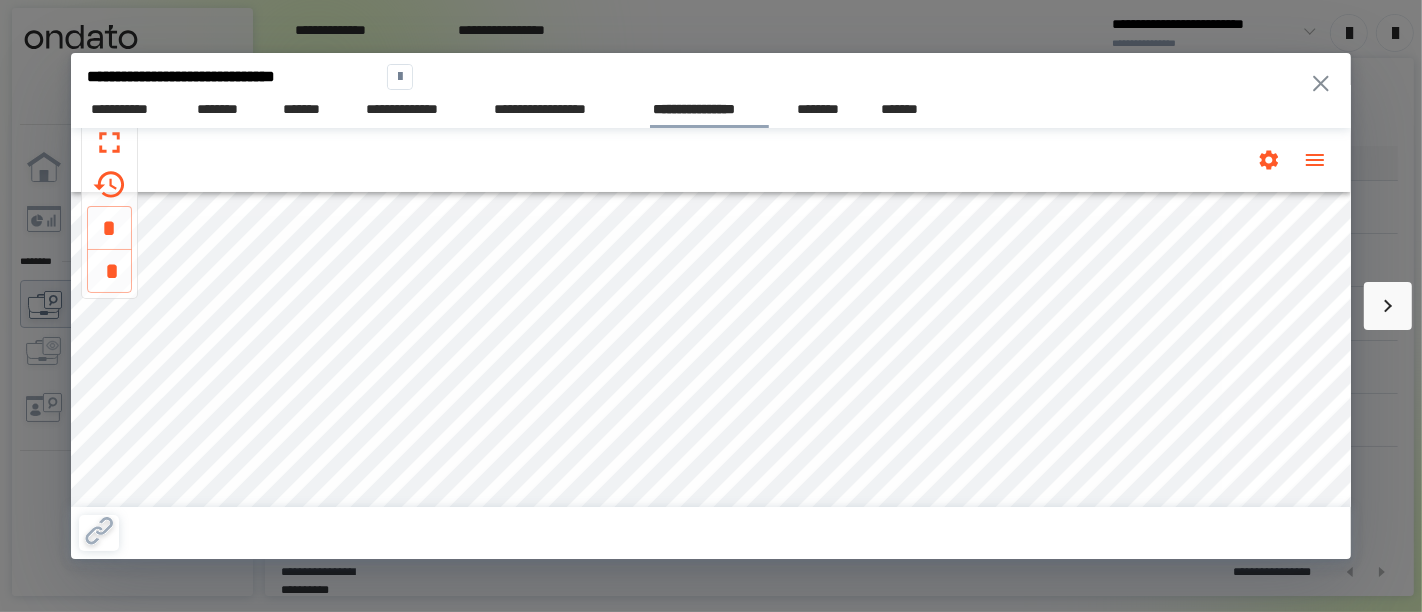click 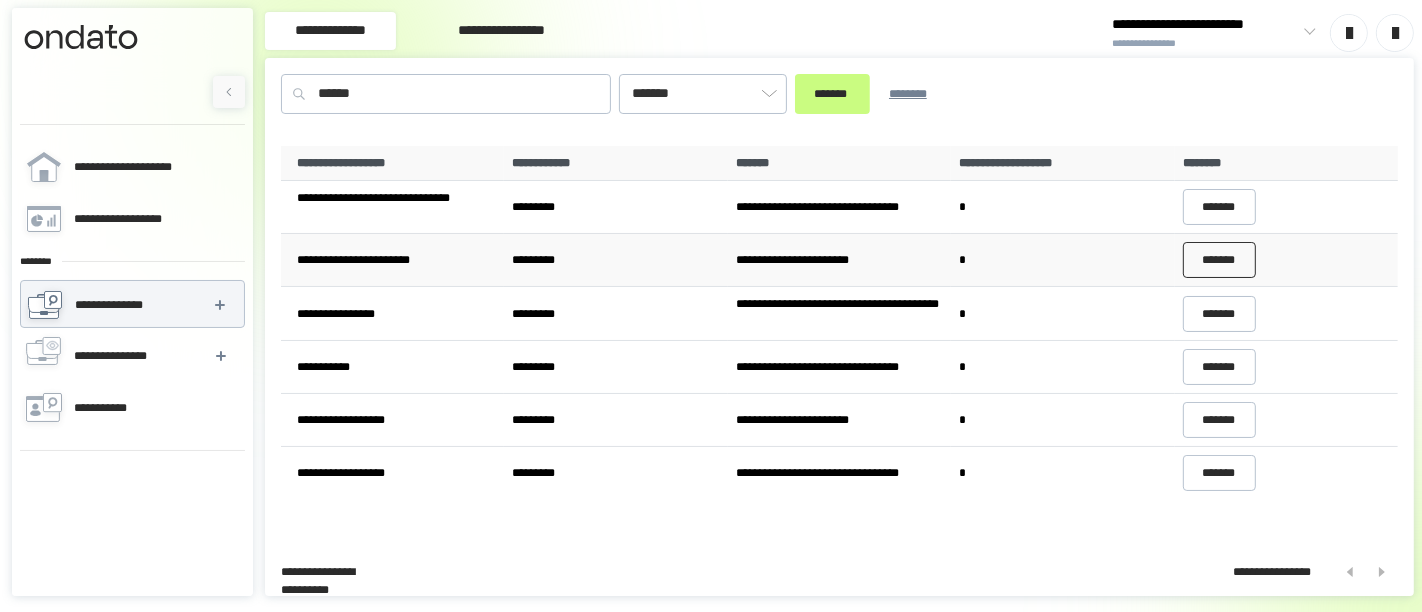 click on "*******" at bounding box center (1220, 260) 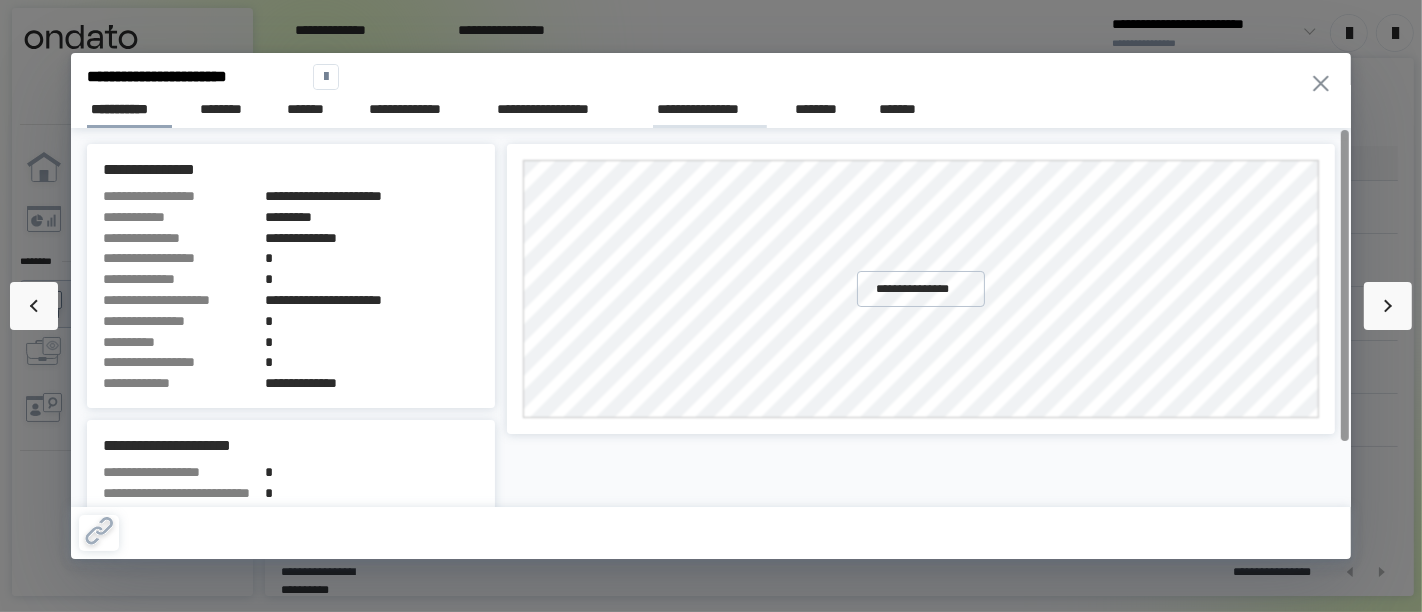 click on "**********" at bounding box center [710, 109] 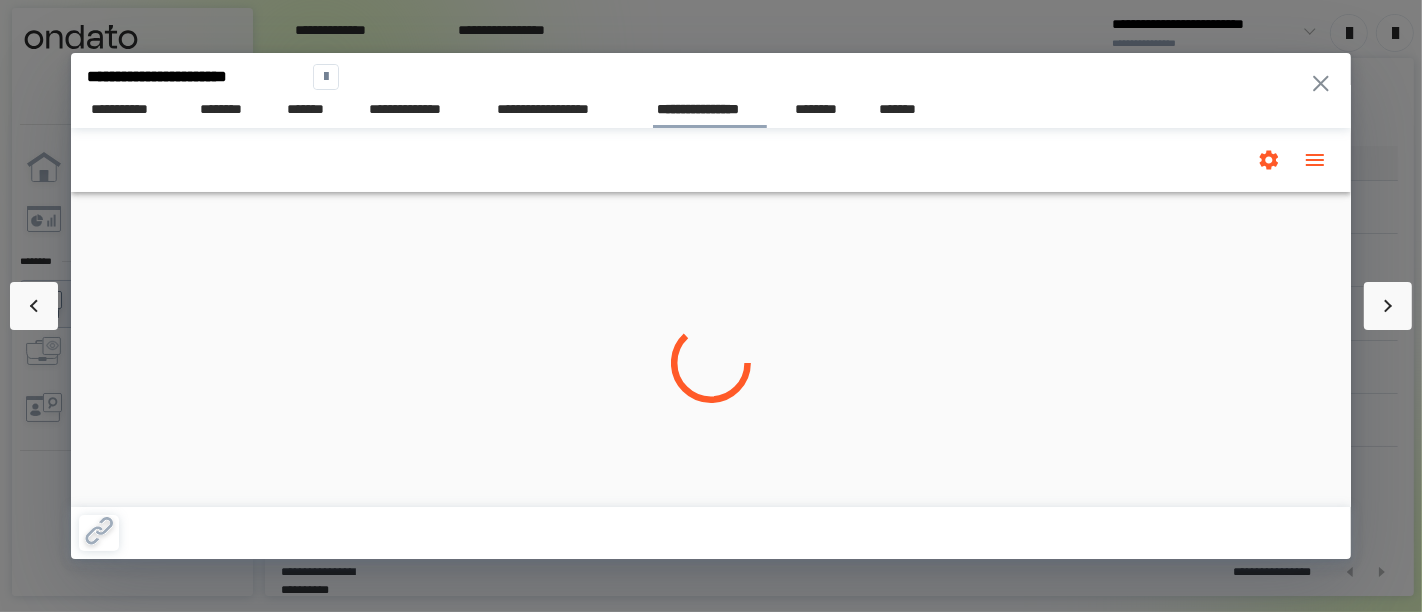 scroll, scrollTop: 0, scrollLeft: 0, axis: both 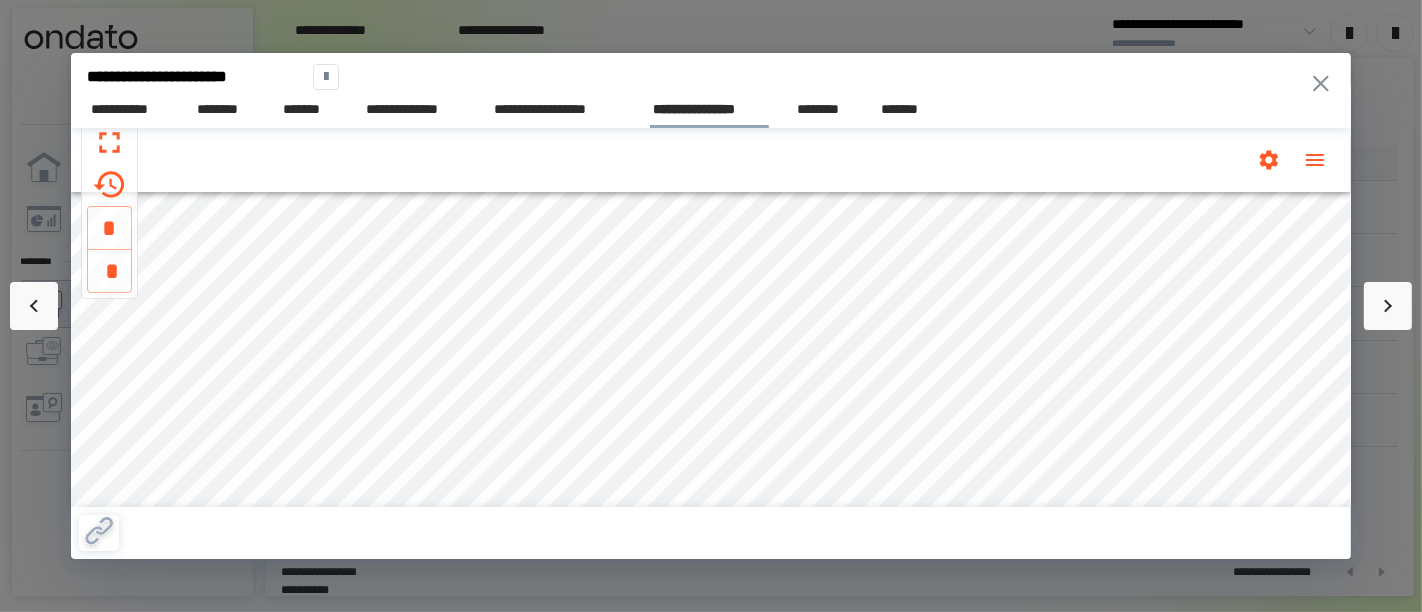 click 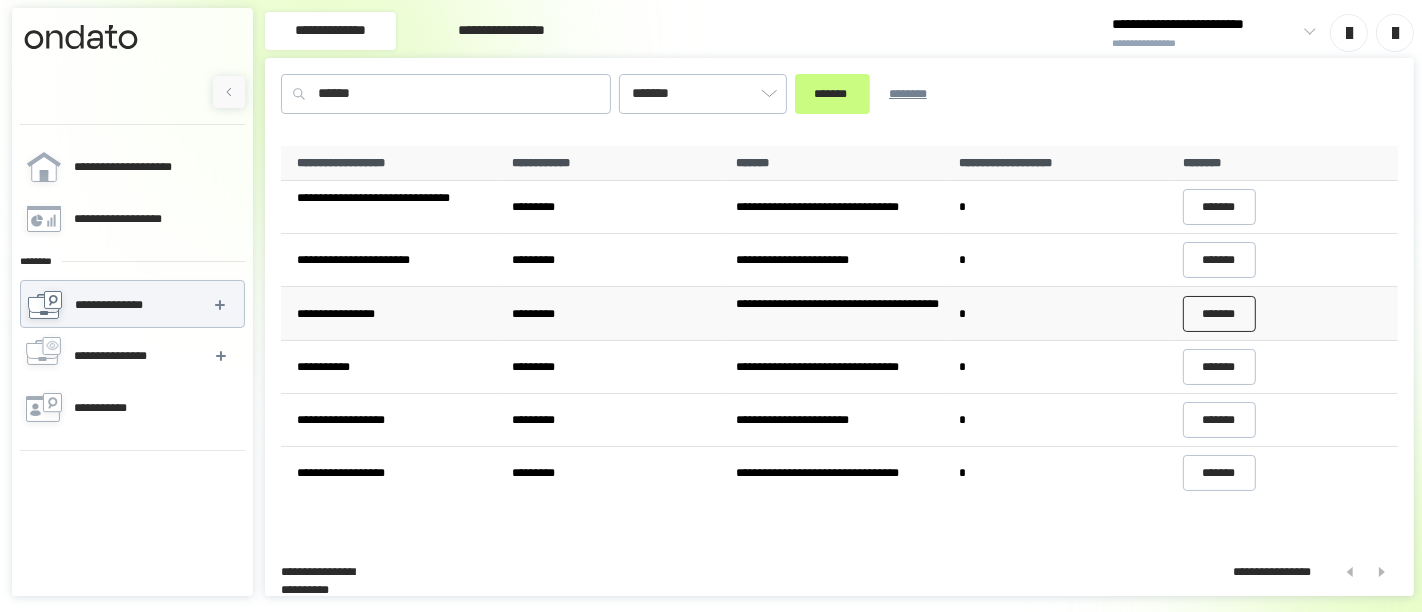 click on "*******" at bounding box center [1220, 314] 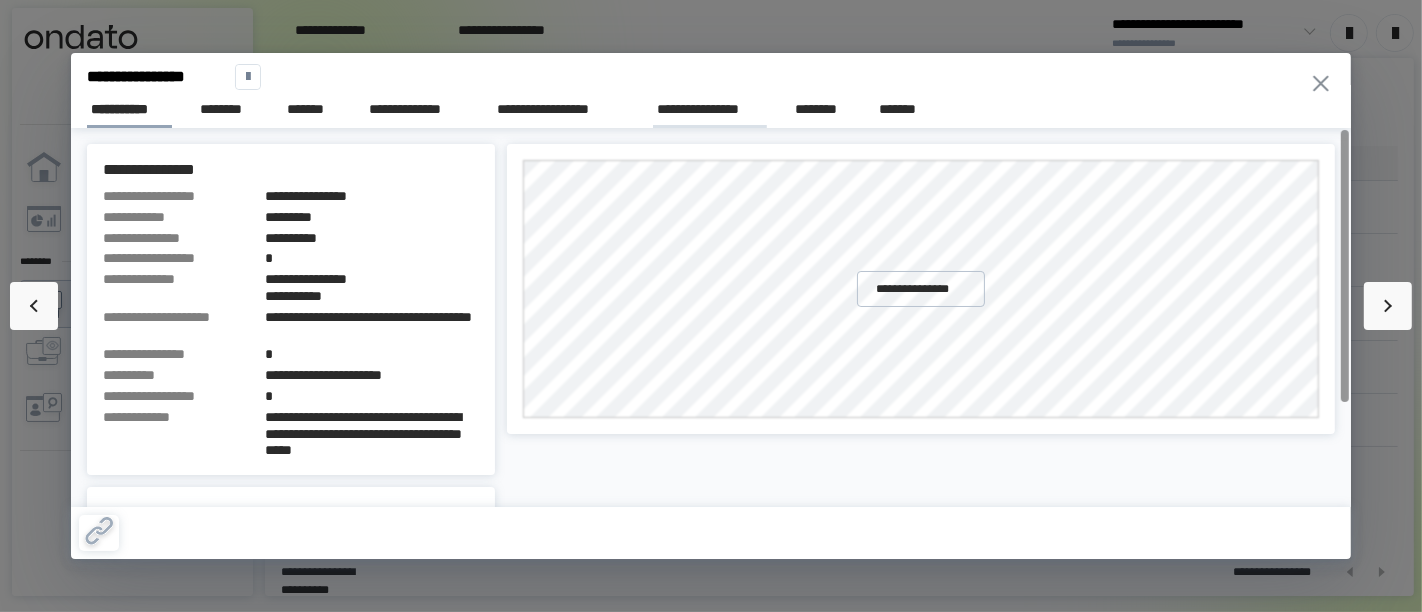 click on "**********" at bounding box center [710, 109] 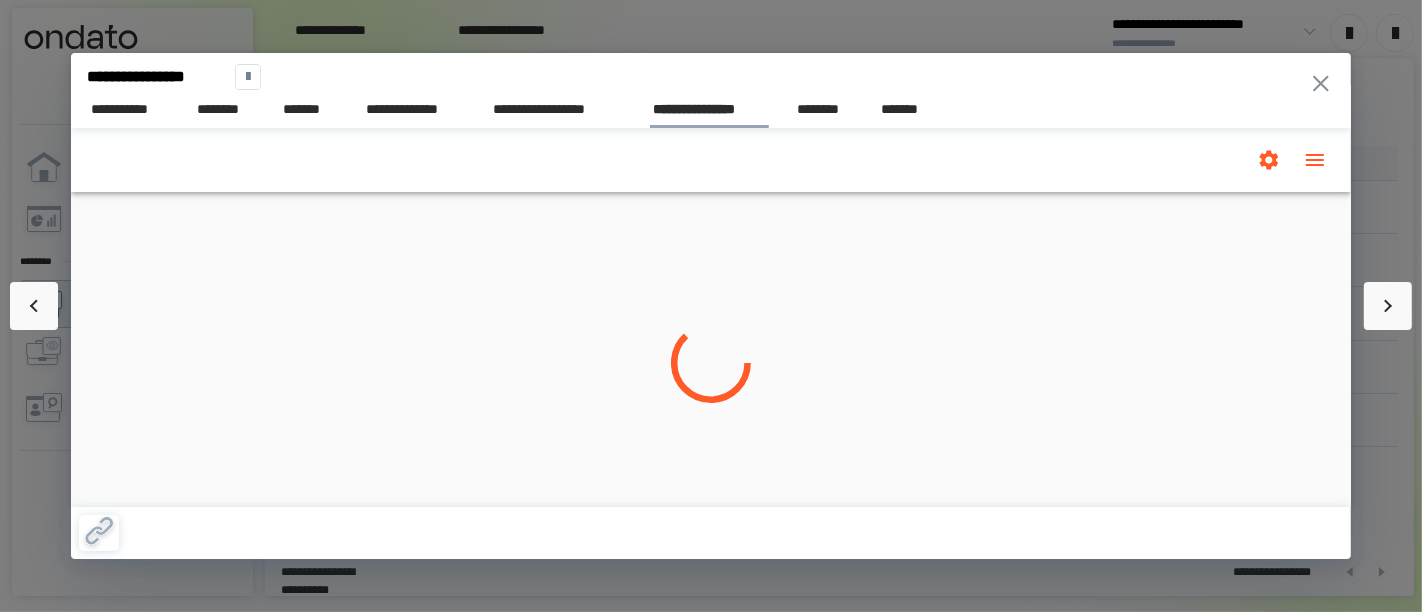scroll, scrollTop: 0, scrollLeft: 0, axis: both 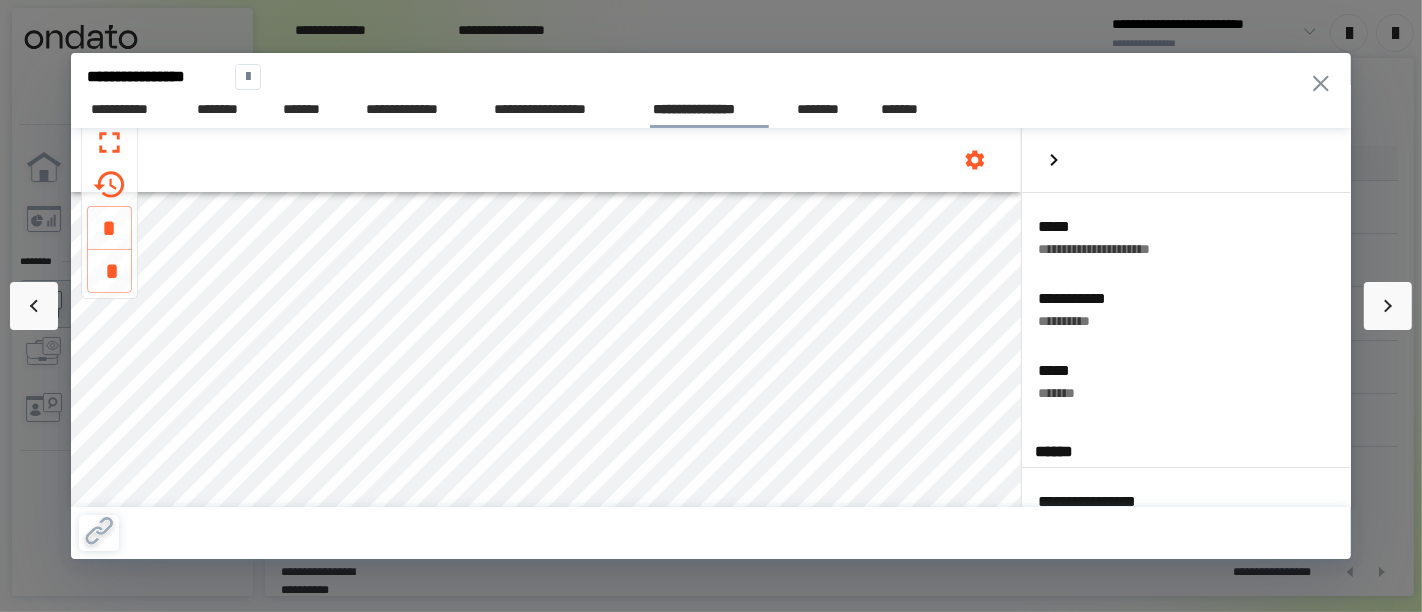 click 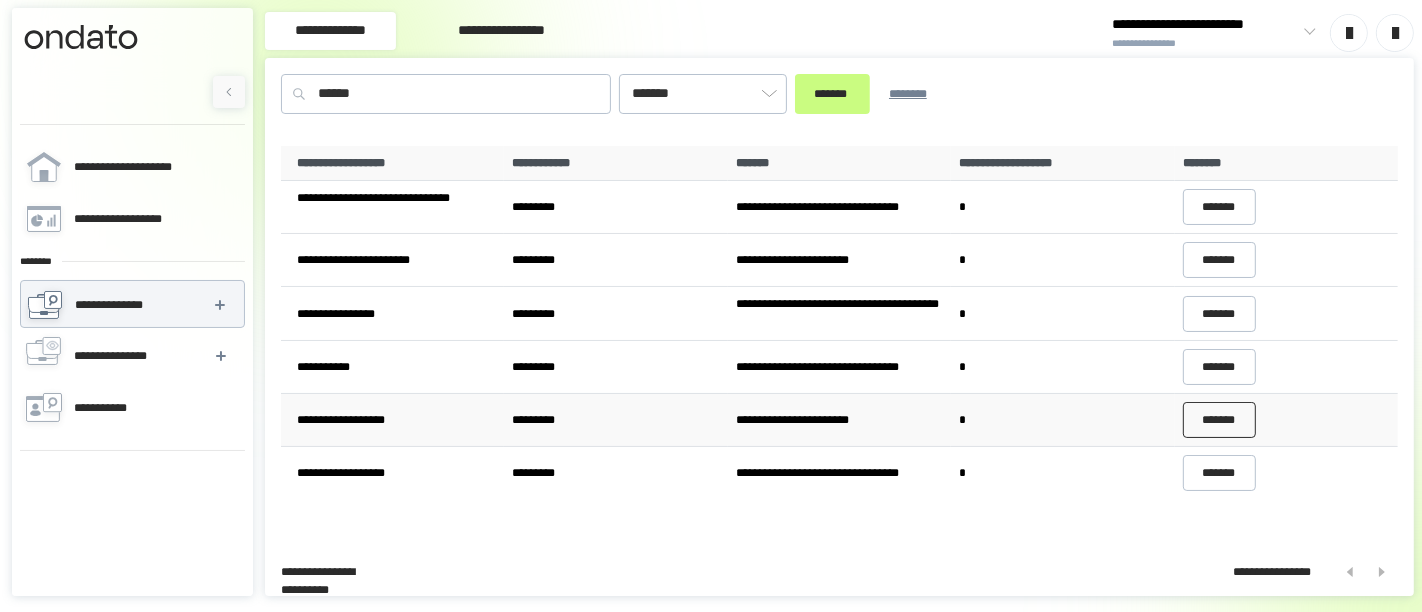 click on "*******" at bounding box center [1220, 420] 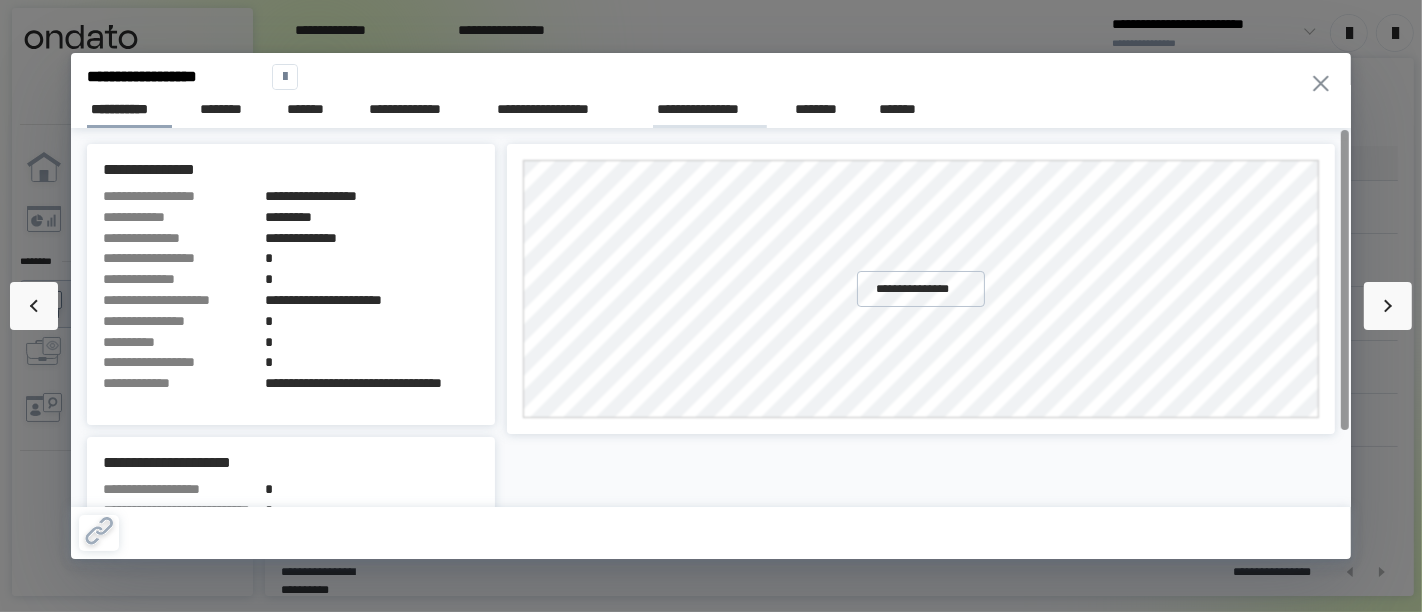 click on "**********" at bounding box center (710, 109) 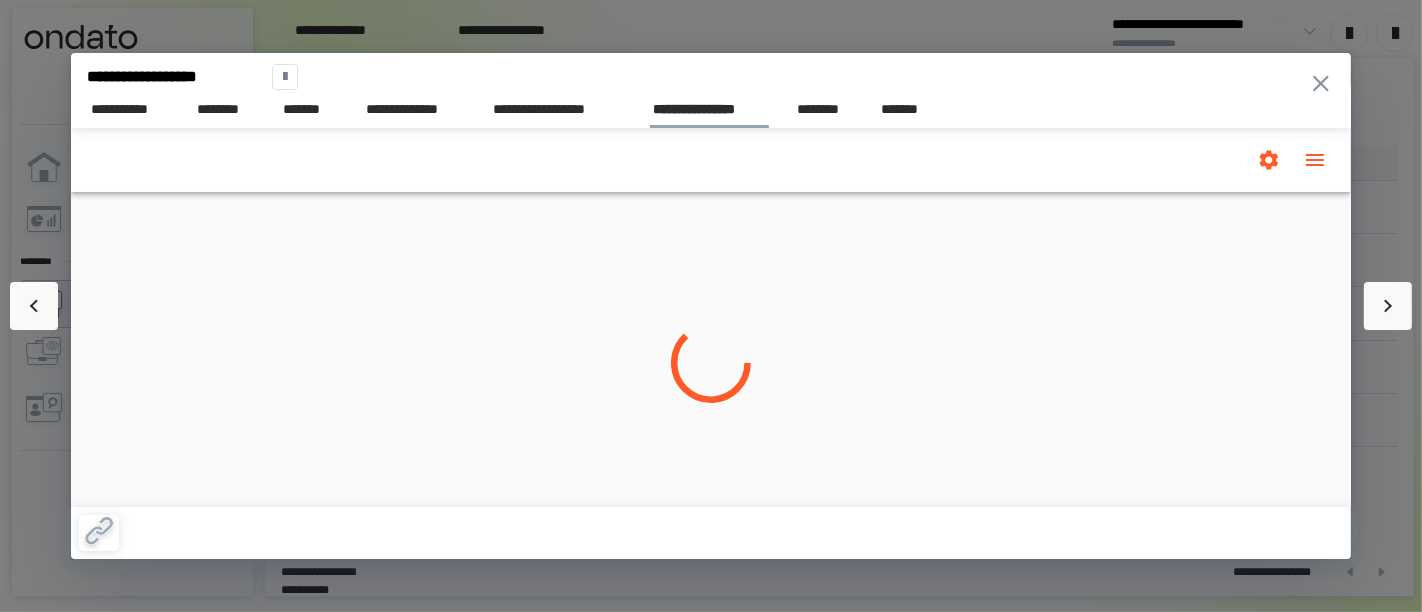 scroll, scrollTop: 0, scrollLeft: 0, axis: both 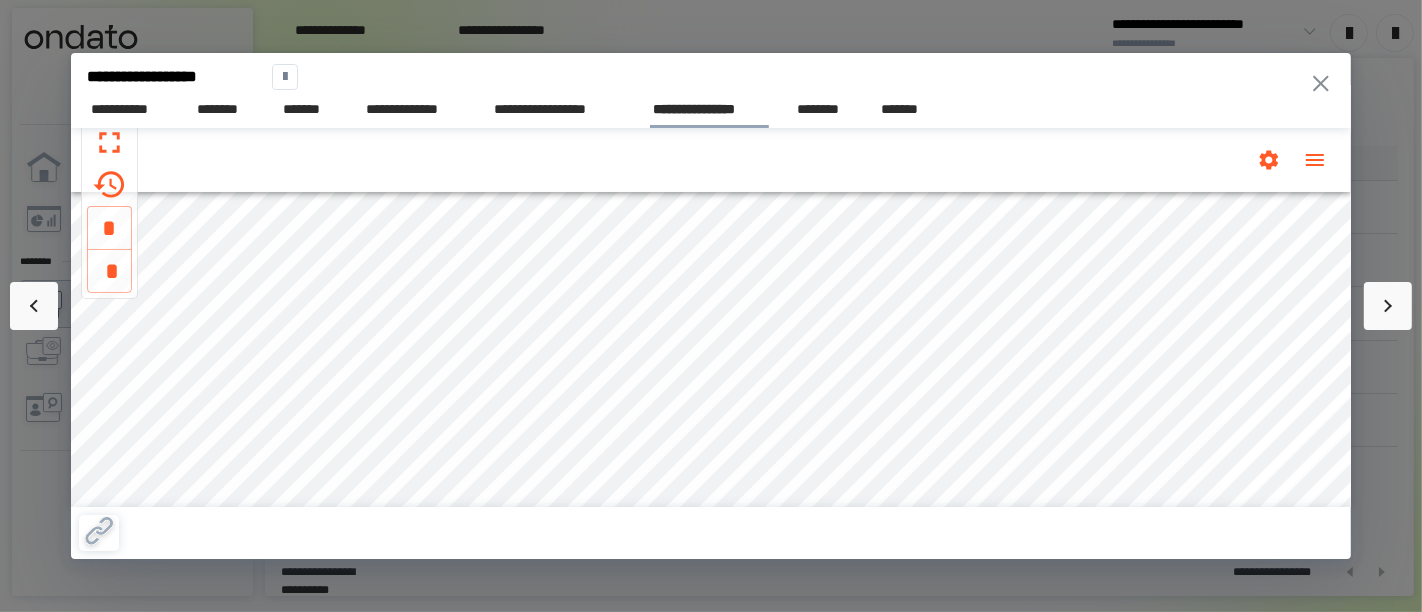 click on "**********" at bounding box center [711, 106] 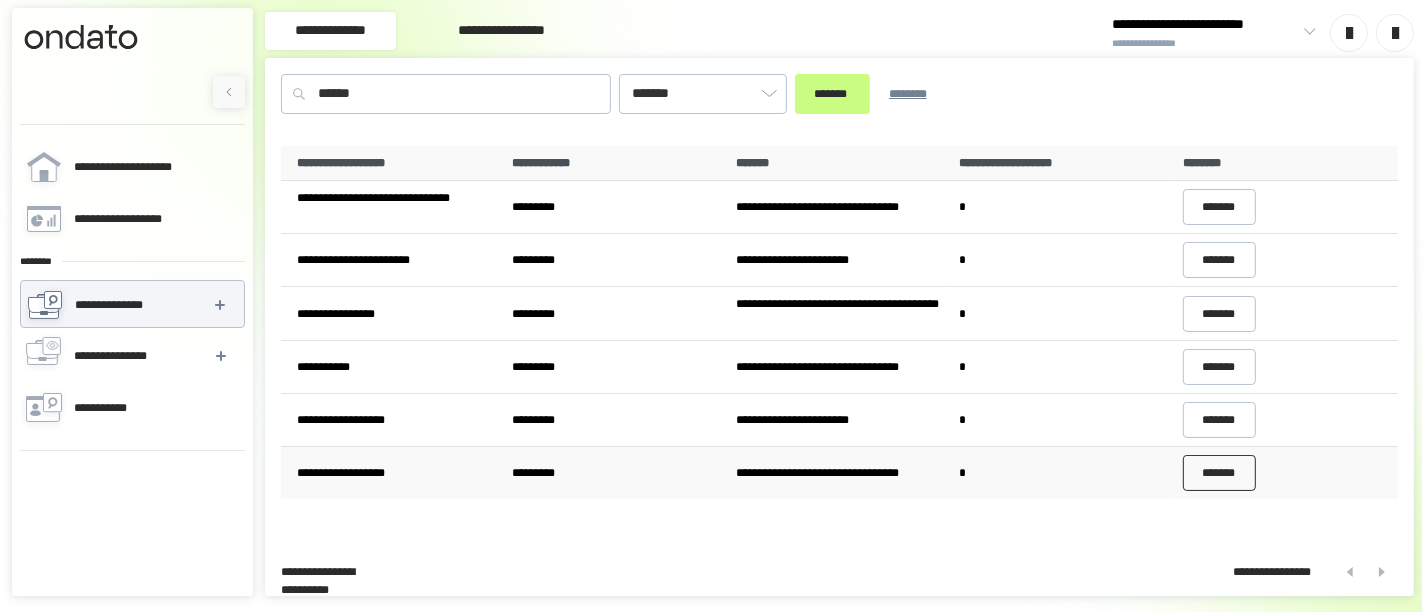 click on "*******" at bounding box center (1220, 473) 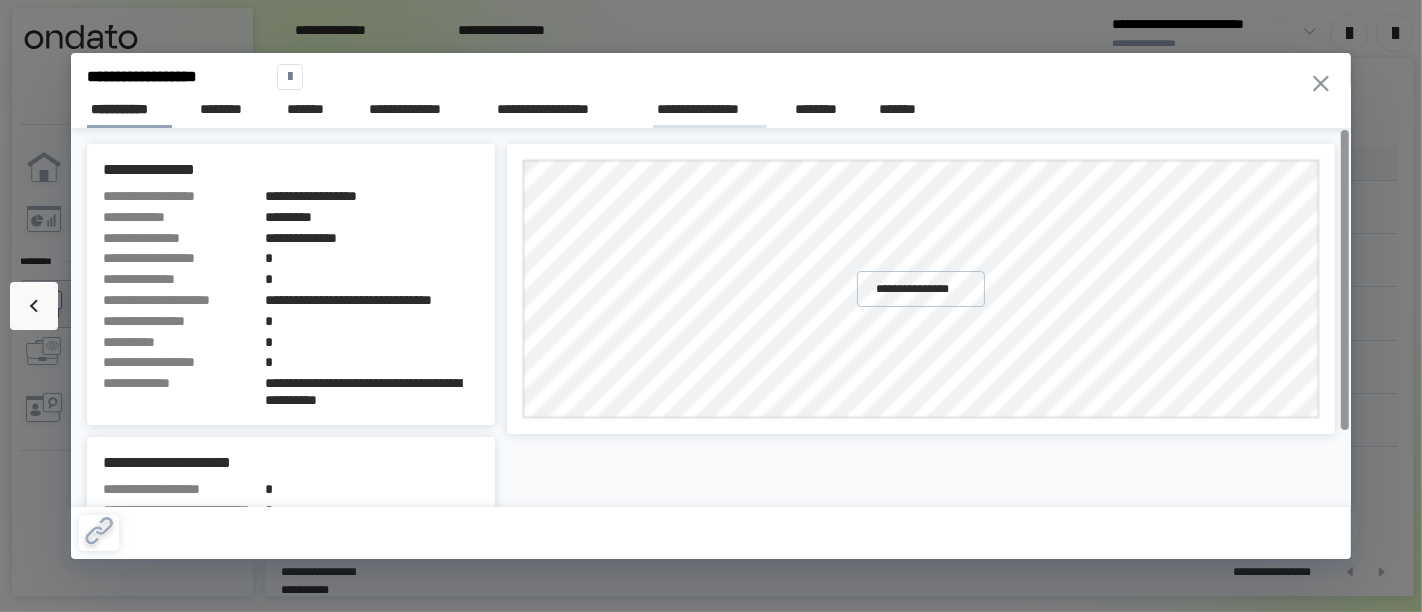 click on "**********" at bounding box center [710, 109] 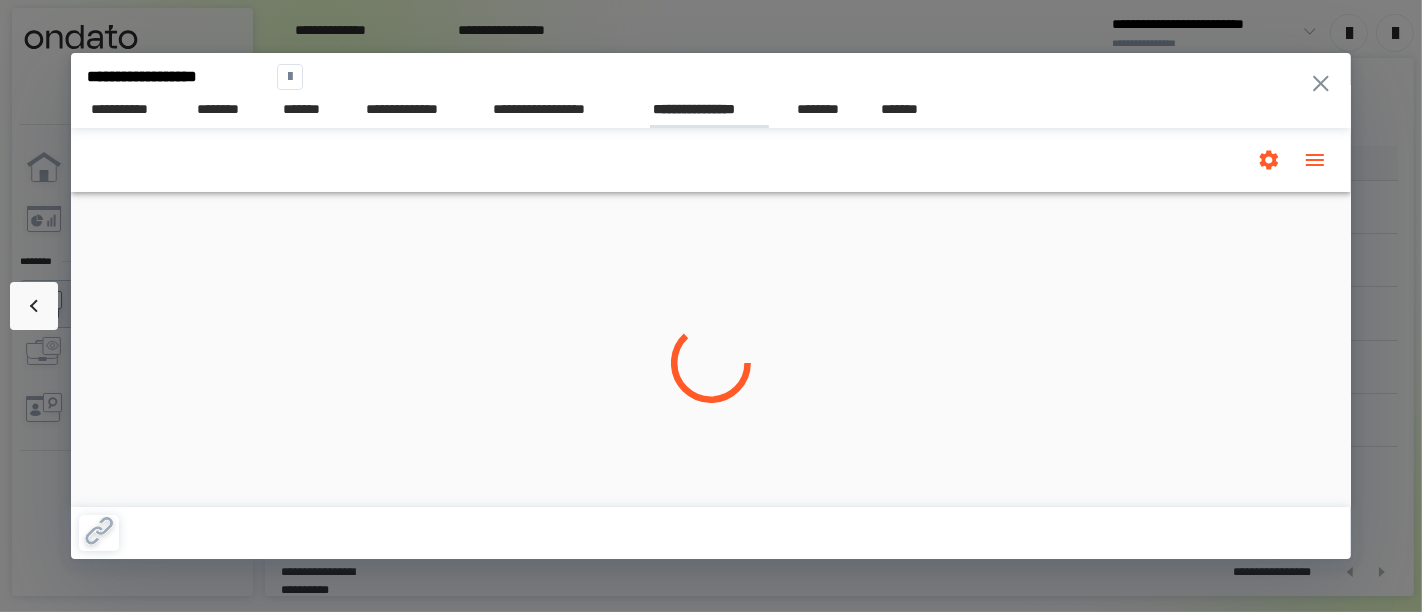 scroll, scrollTop: 0, scrollLeft: 0, axis: both 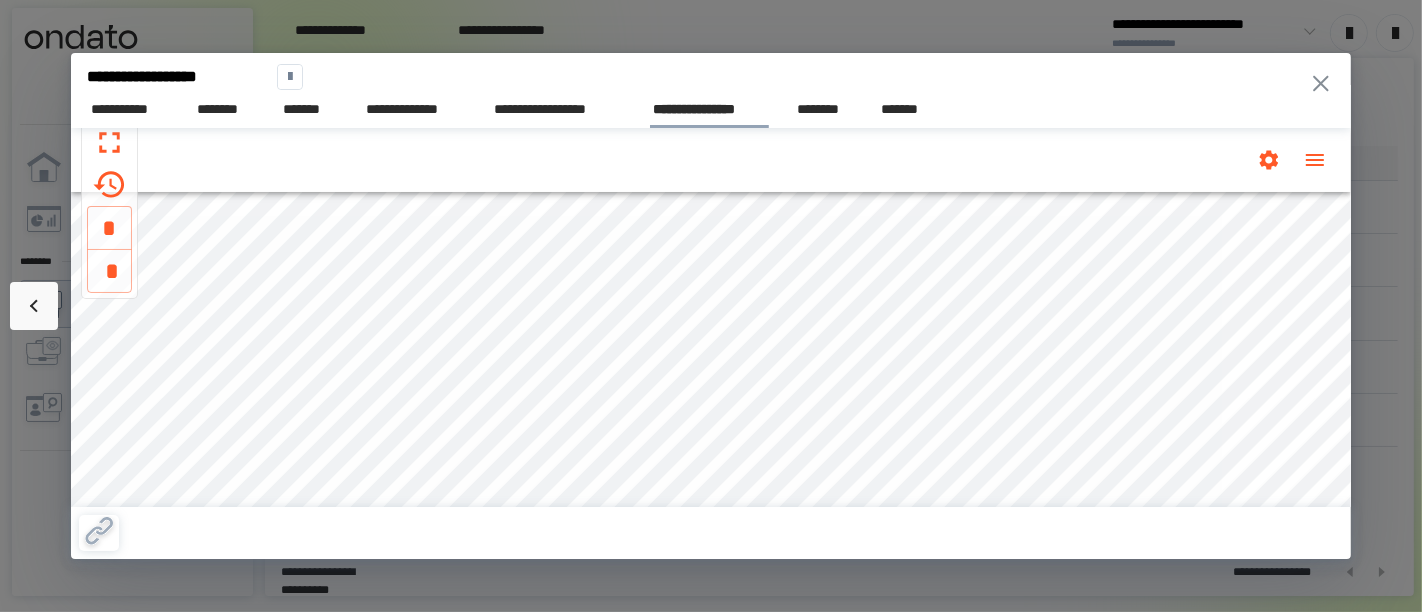 click 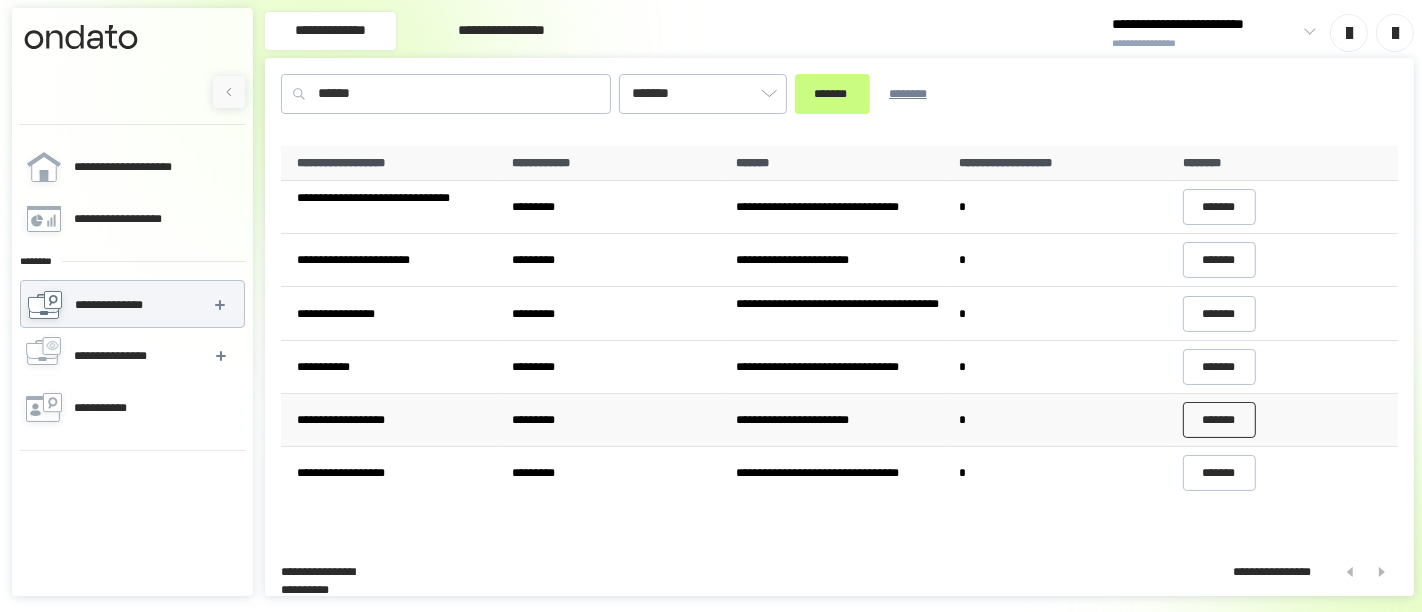 click on "*******" at bounding box center (1220, 420) 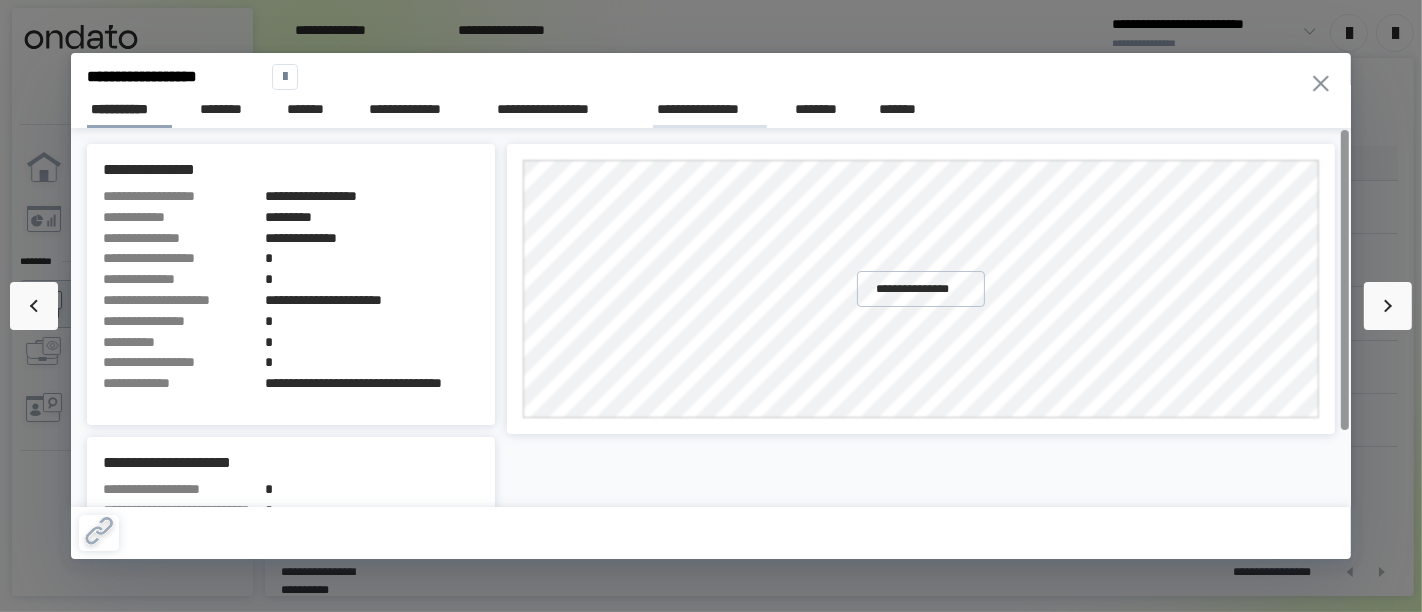 click on "**********" at bounding box center (710, 109) 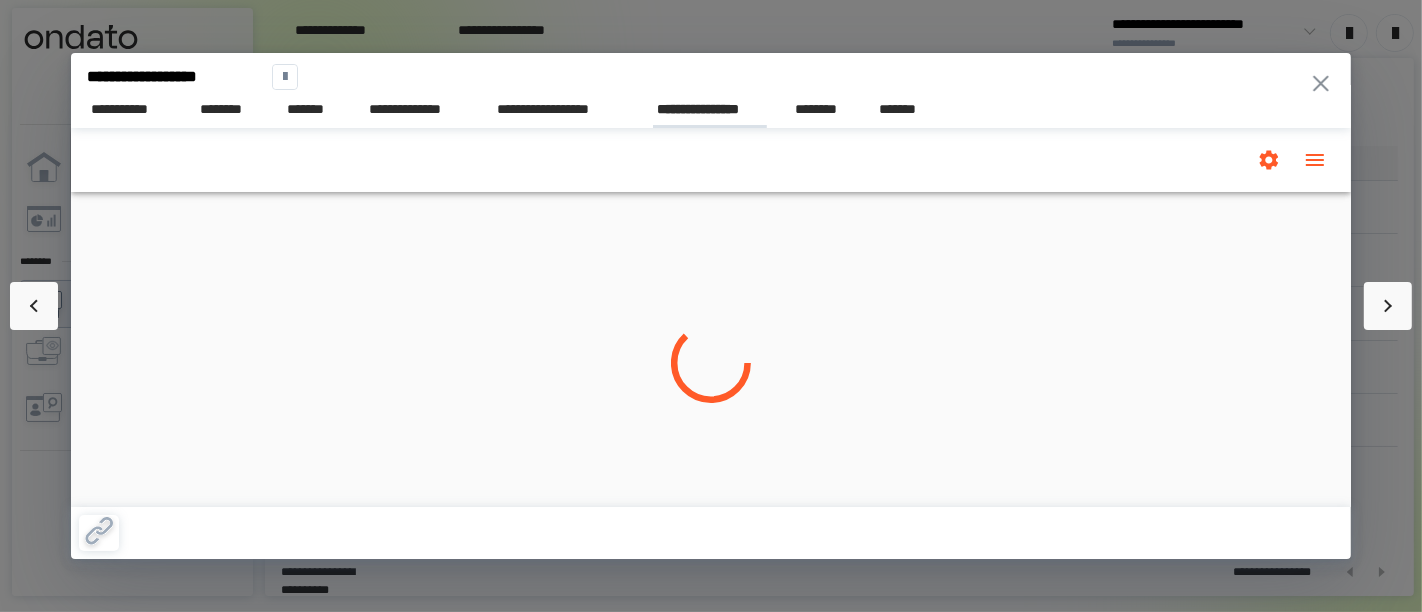scroll, scrollTop: 0, scrollLeft: 0, axis: both 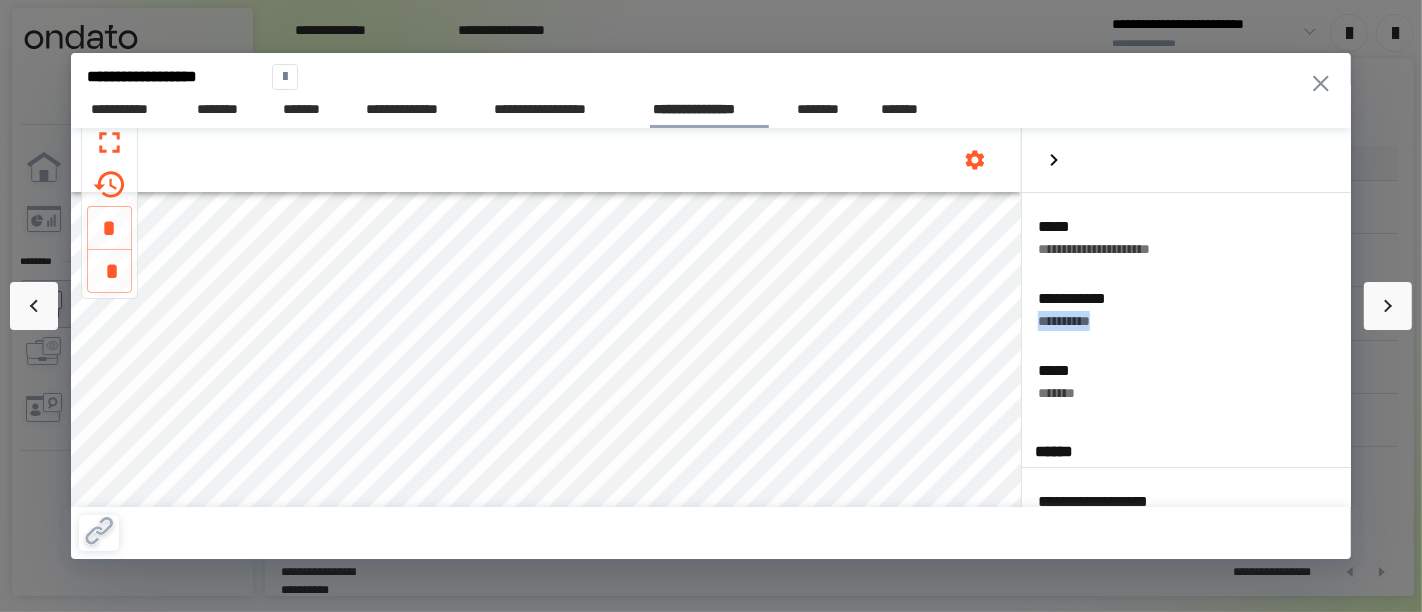drag, startPoint x: 1115, startPoint y: 321, endPoint x: 1039, endPoint y: 317, distance: 76.105194 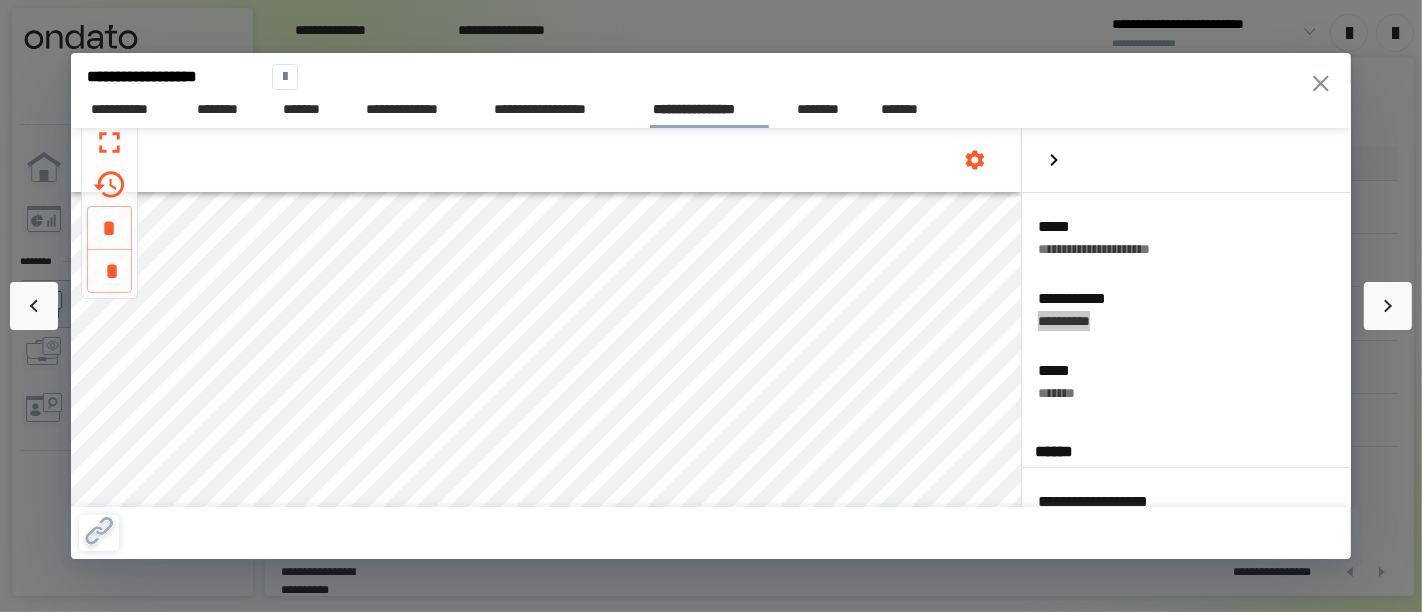 click 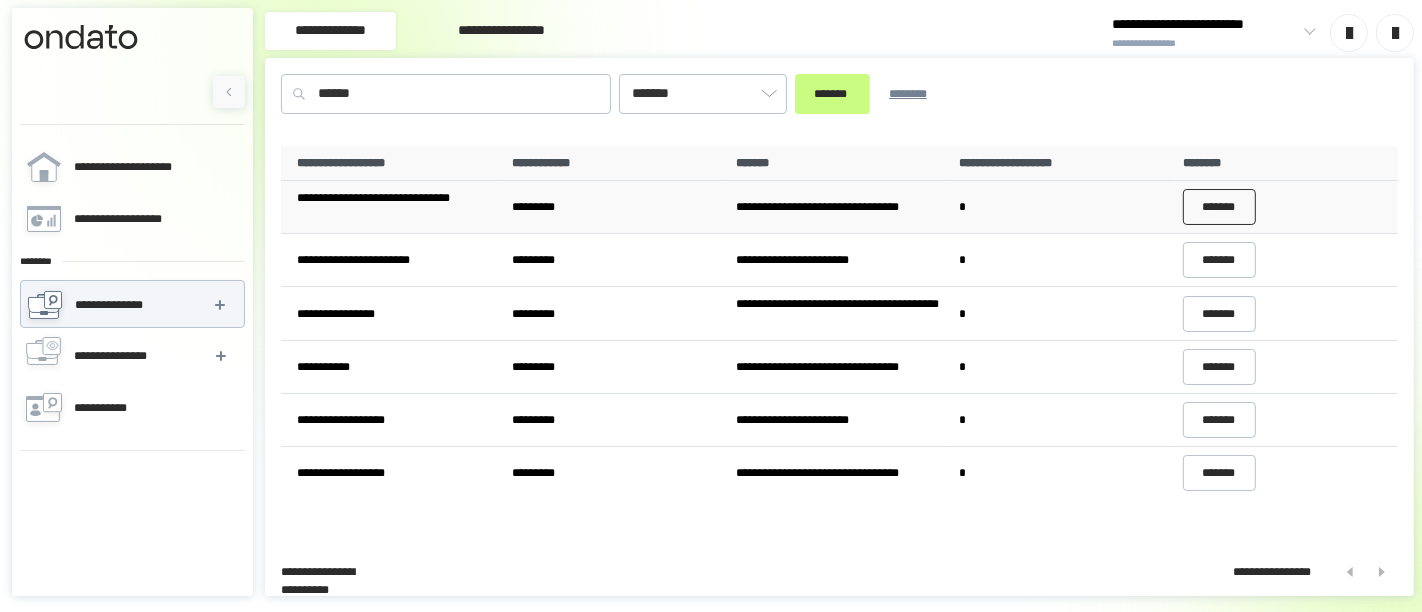 click on "*******" at bounding box center (1220, 207) 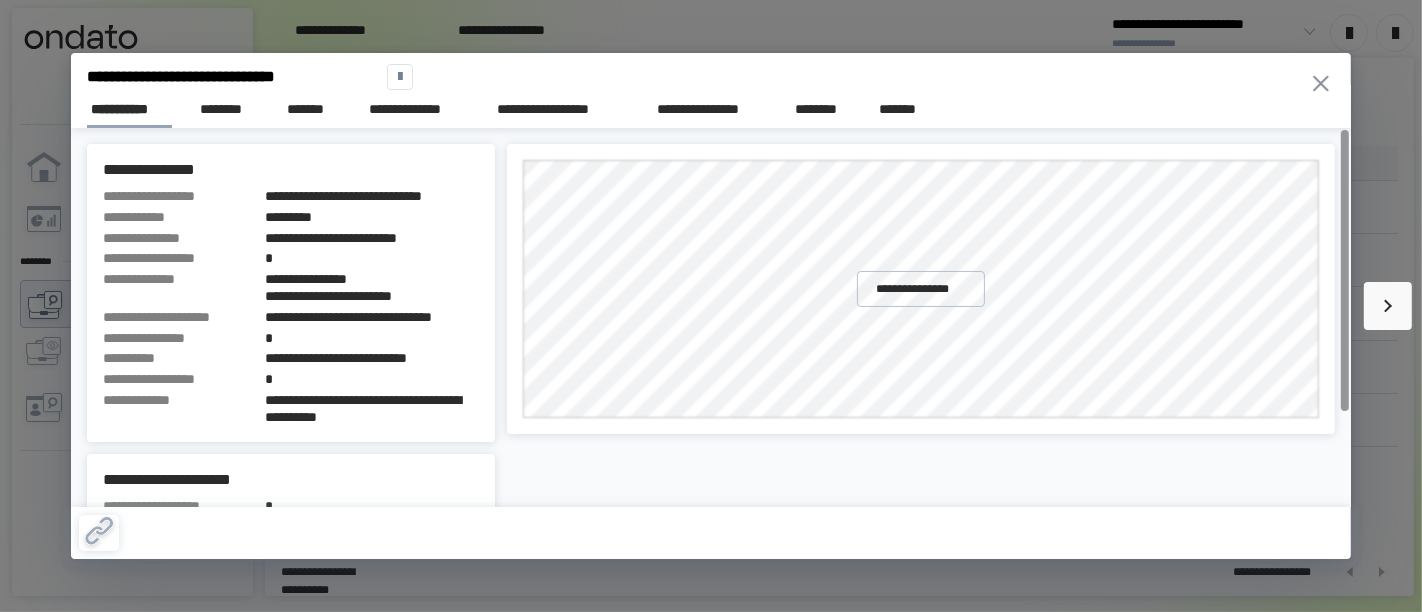 click on "**********" at bounding box center (711, 106) 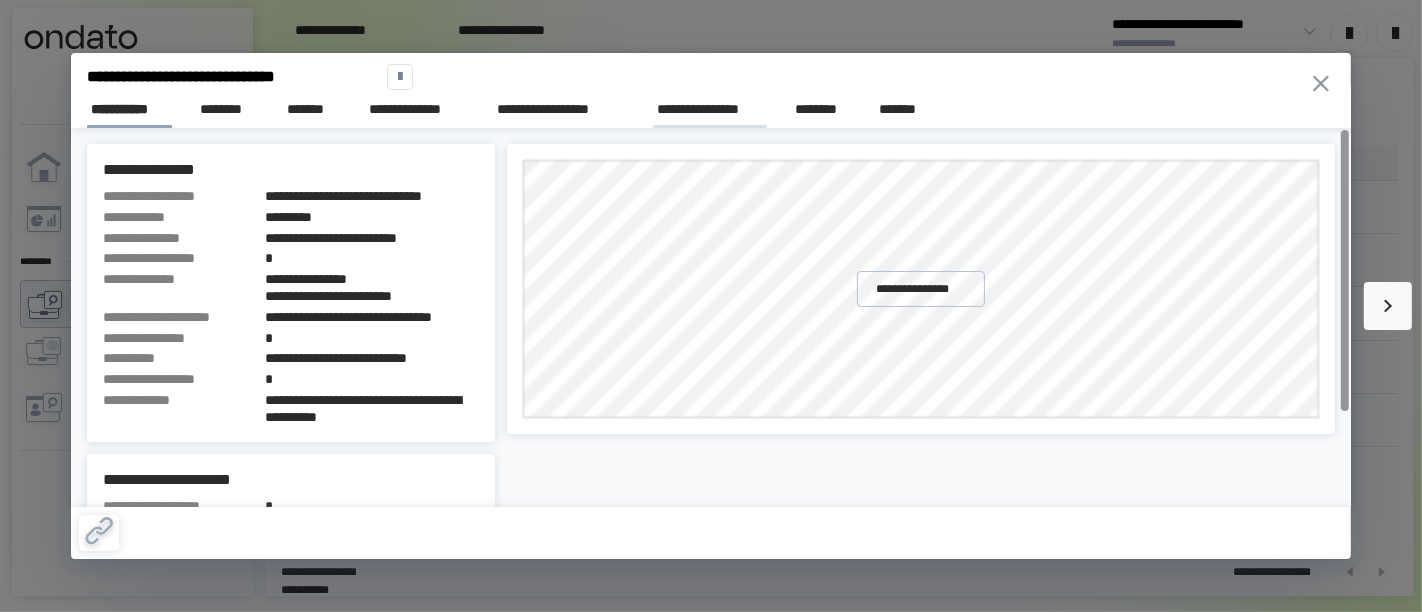 click on "**********" at bounding box center [710, 109] 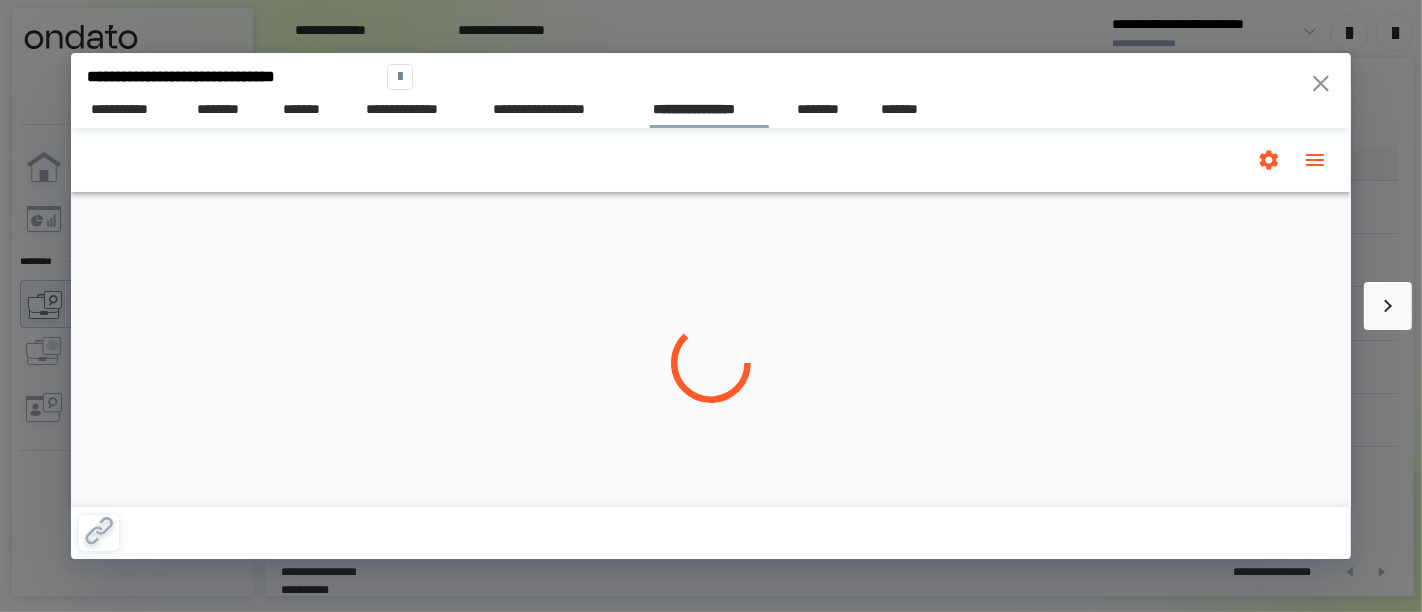 scroll, scrollTop: 0, scrollLeft: 0, axis: both 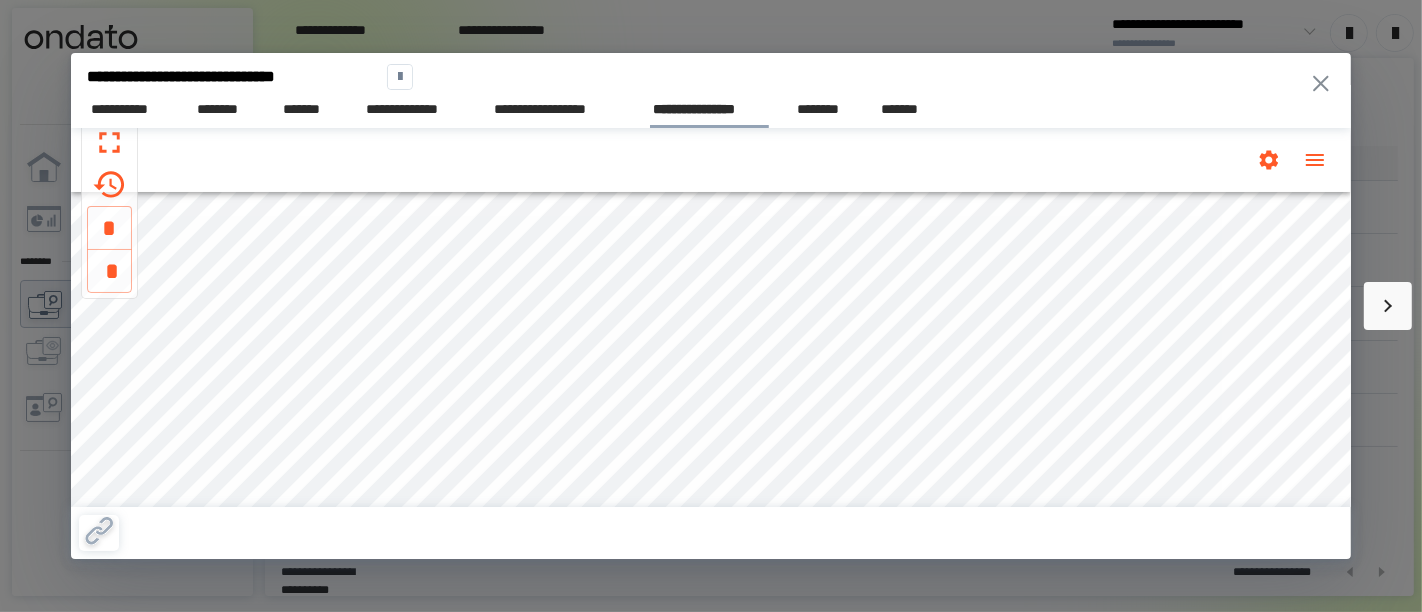 click 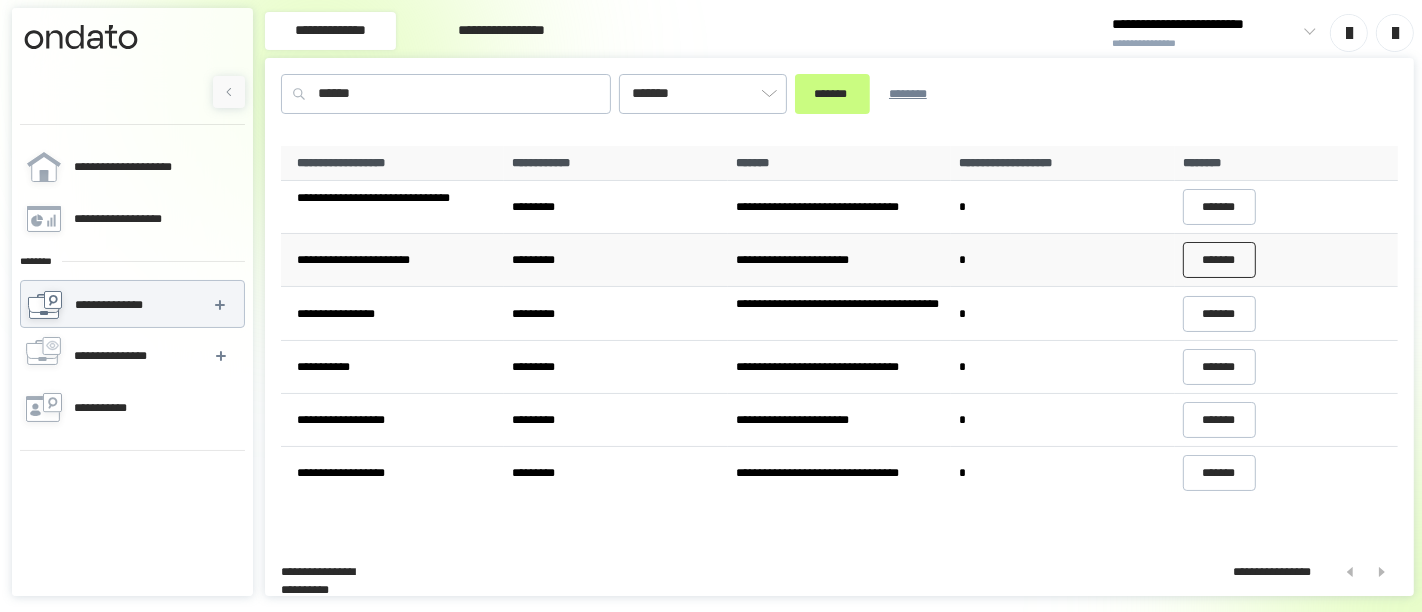 click on "*******" at bounding box center (1220, 260) 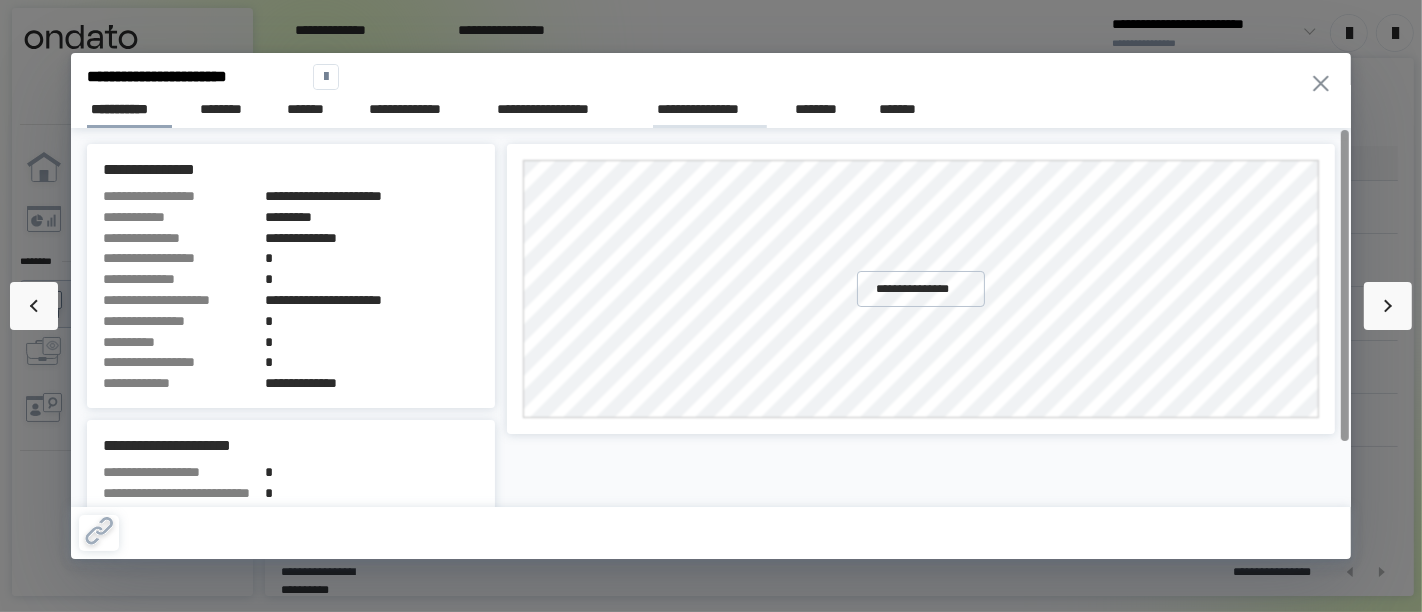 click on "**********" at bounding box center [710, 109] 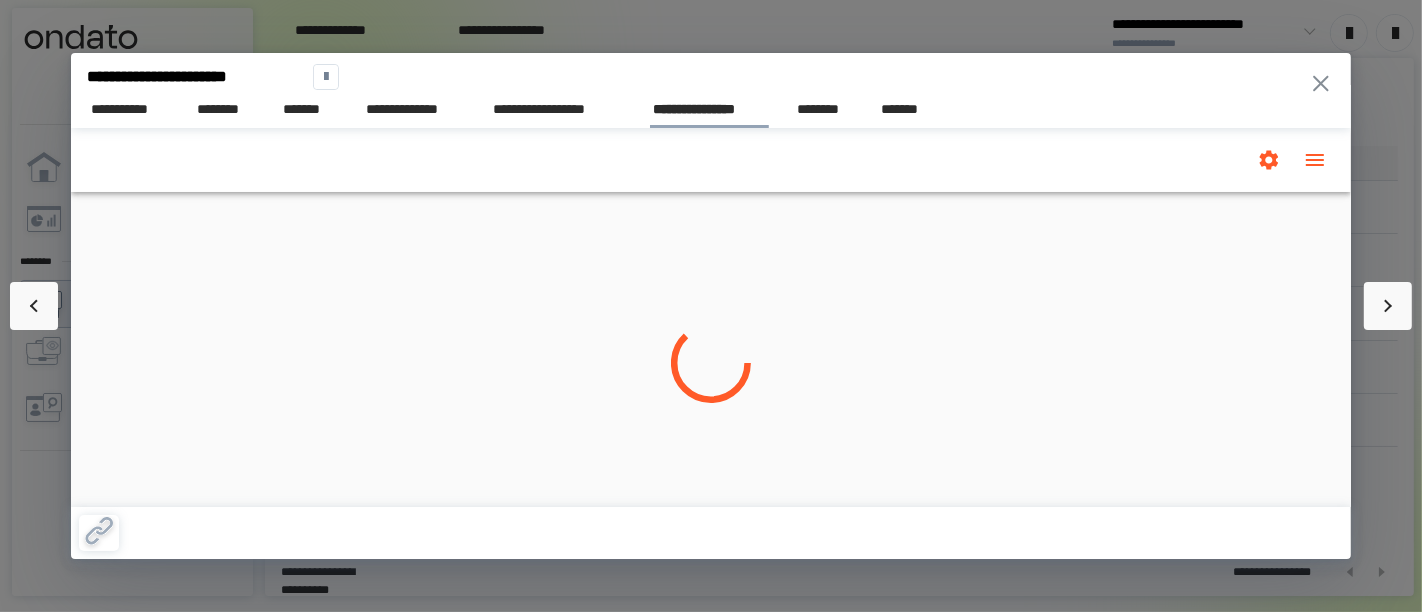 scroll, scrollTop: 0, scrollLeft: 0, axis: both 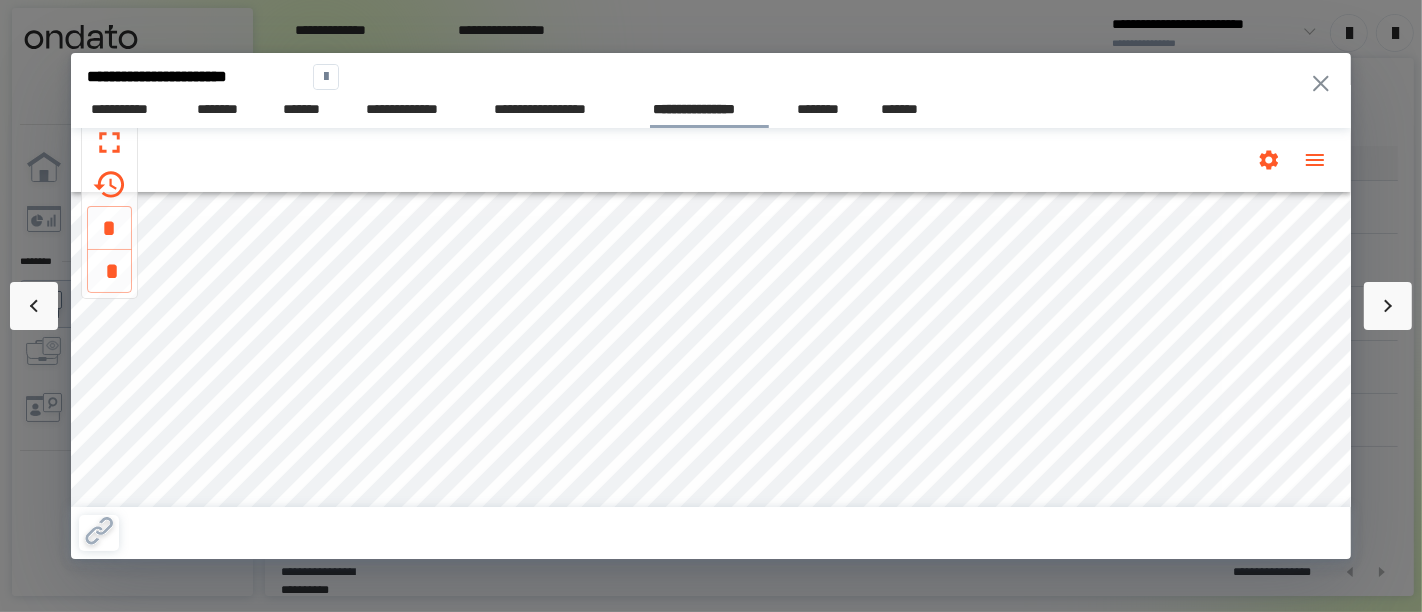 click 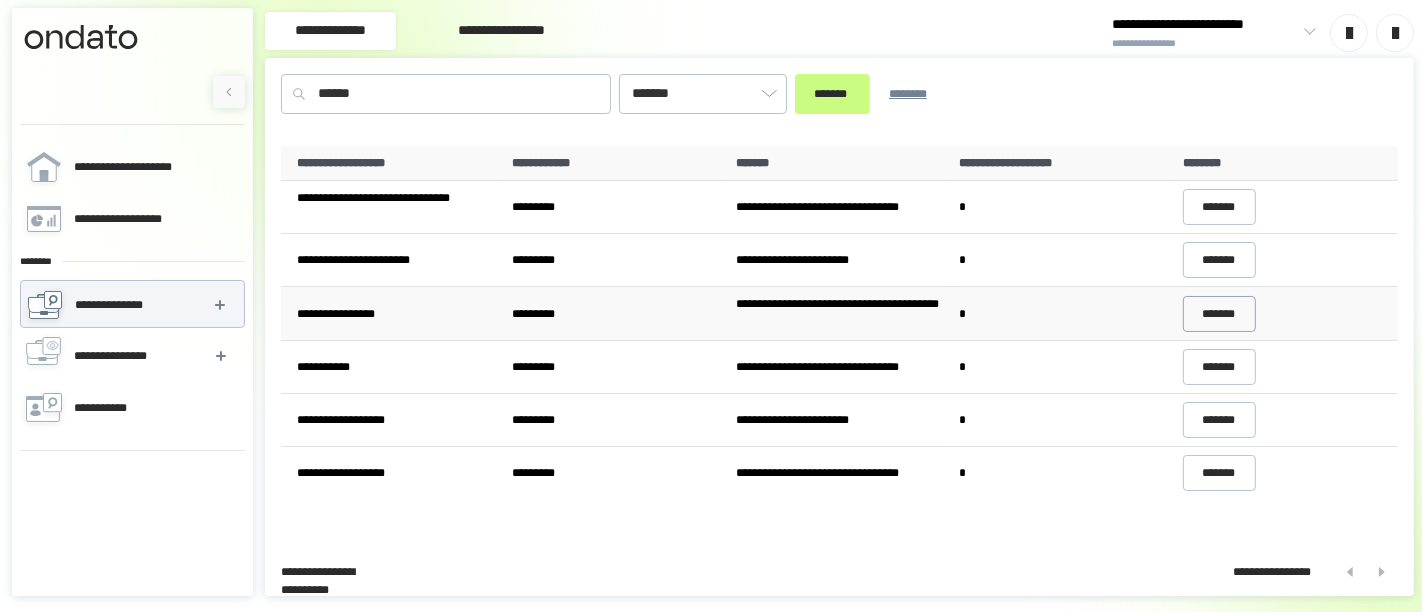 click on "*******" at bounding box center (1286, 314) 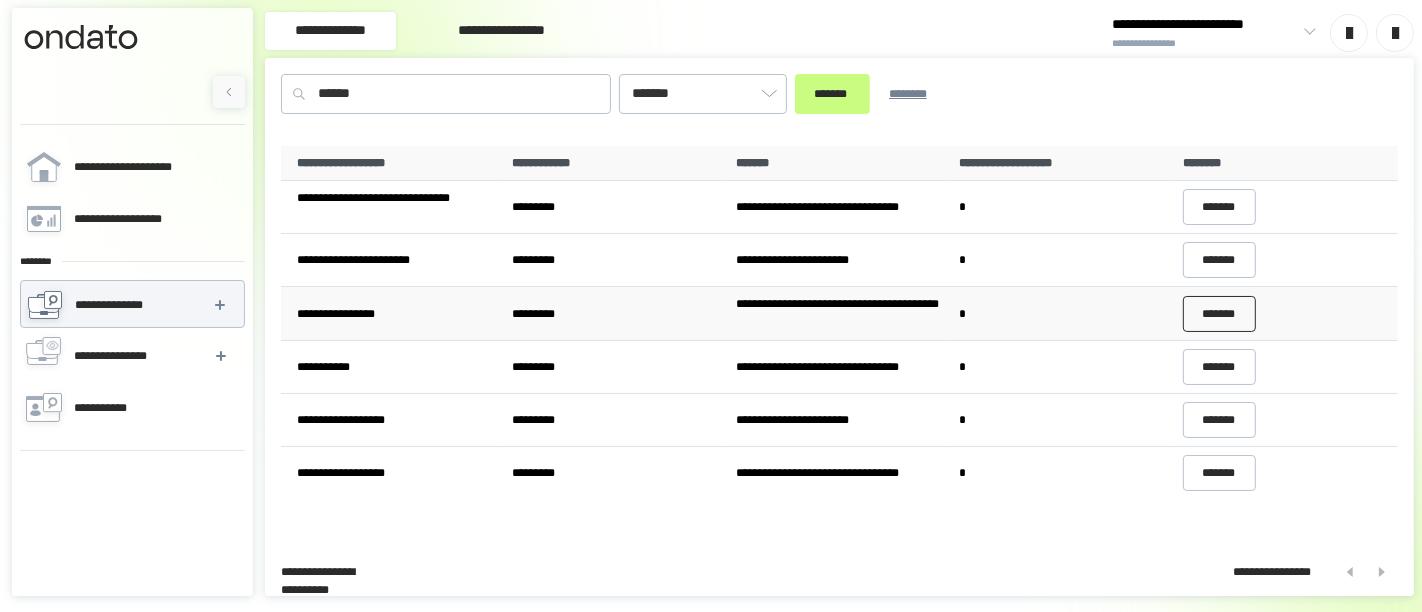click on "*******" at bounding box center (1220, 314) 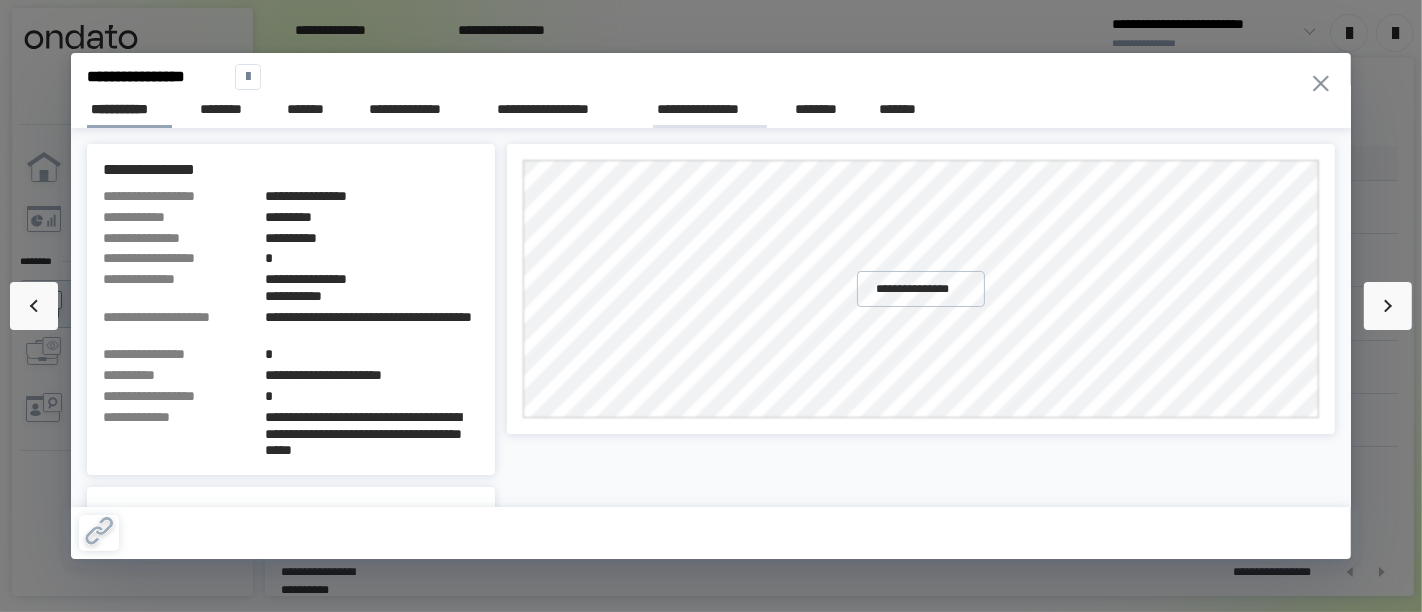 click on "**********" at bounding box center (710, 109) 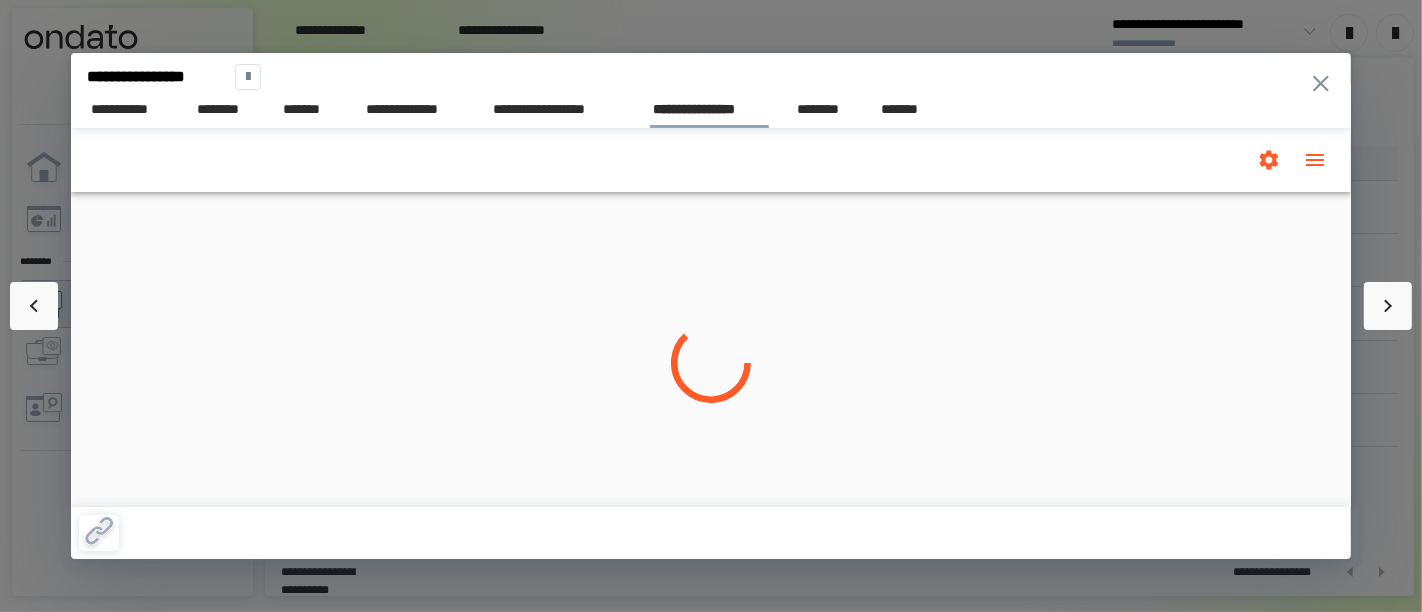 scroll, scrollTop: 0, scrollLeft: 0, axis: both 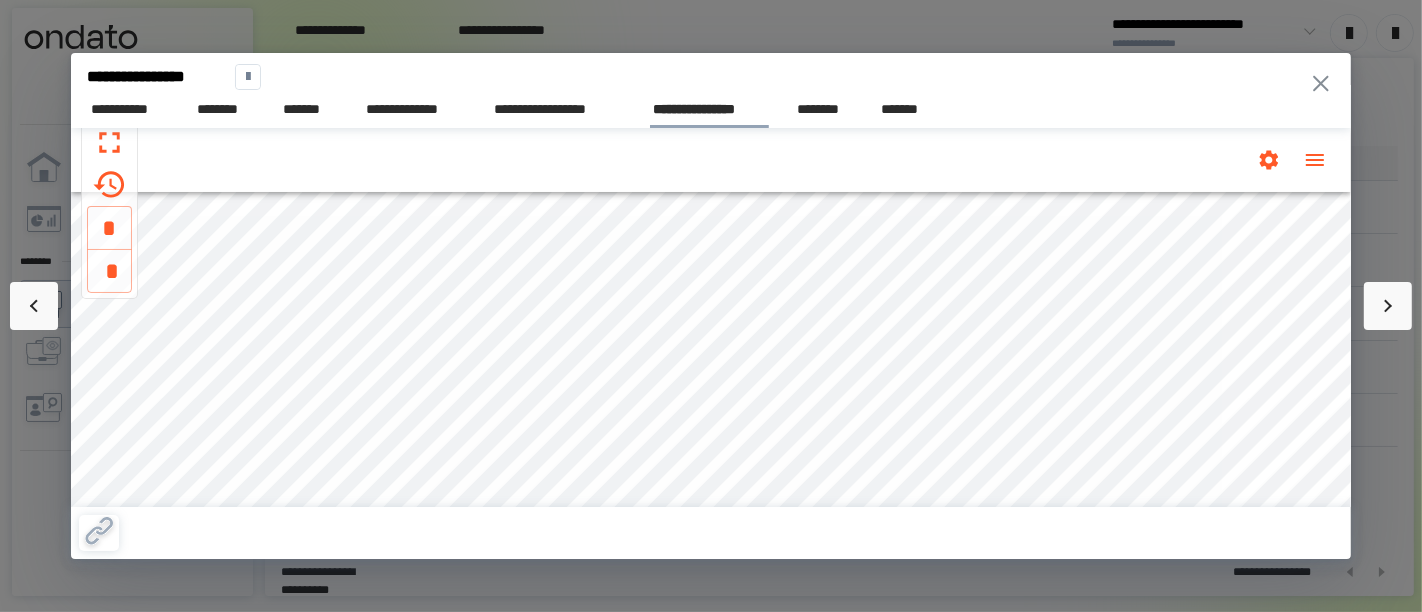 click 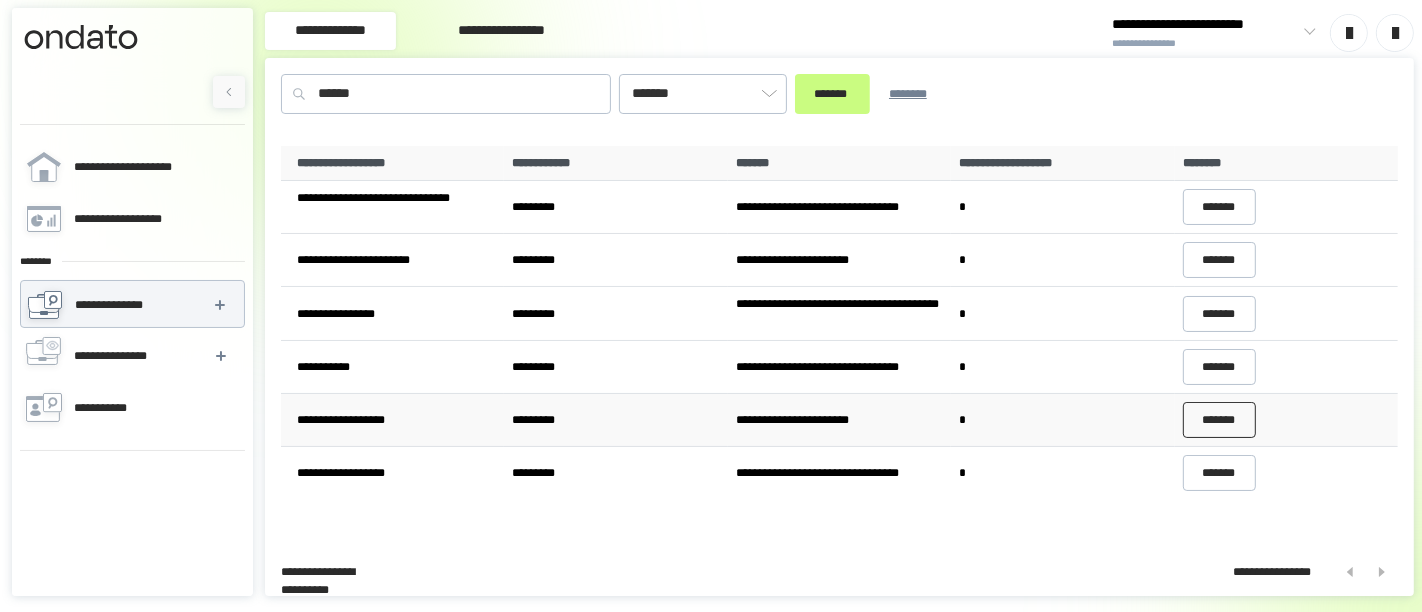click on "*******" at bounding box center (1220, 420) 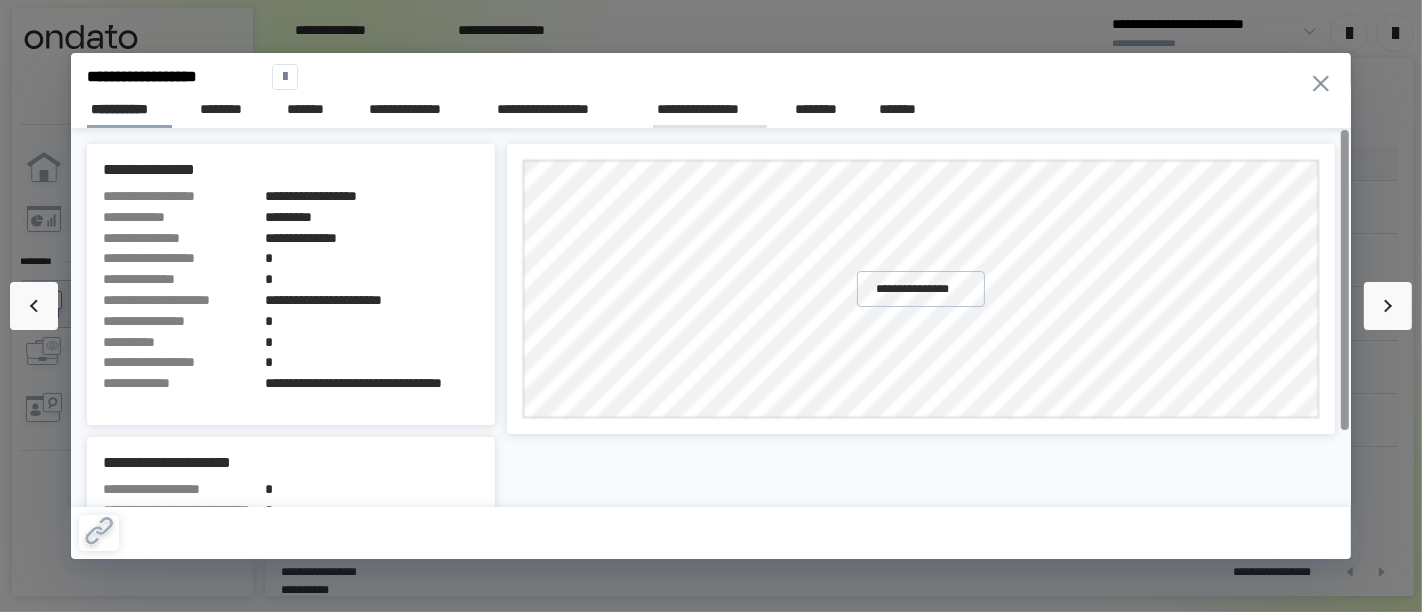 click on "**********" at bounding box center [710, 109] 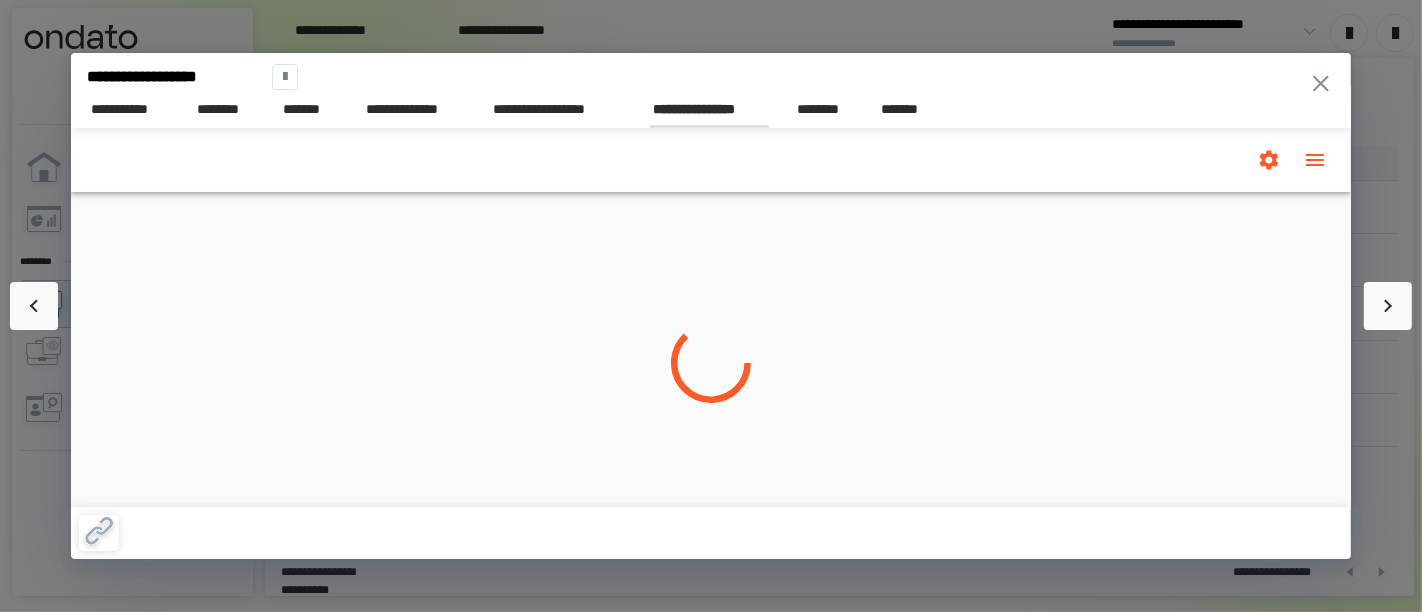 scroll, scrollTop: 0, scrollLeft: 0, axis: both 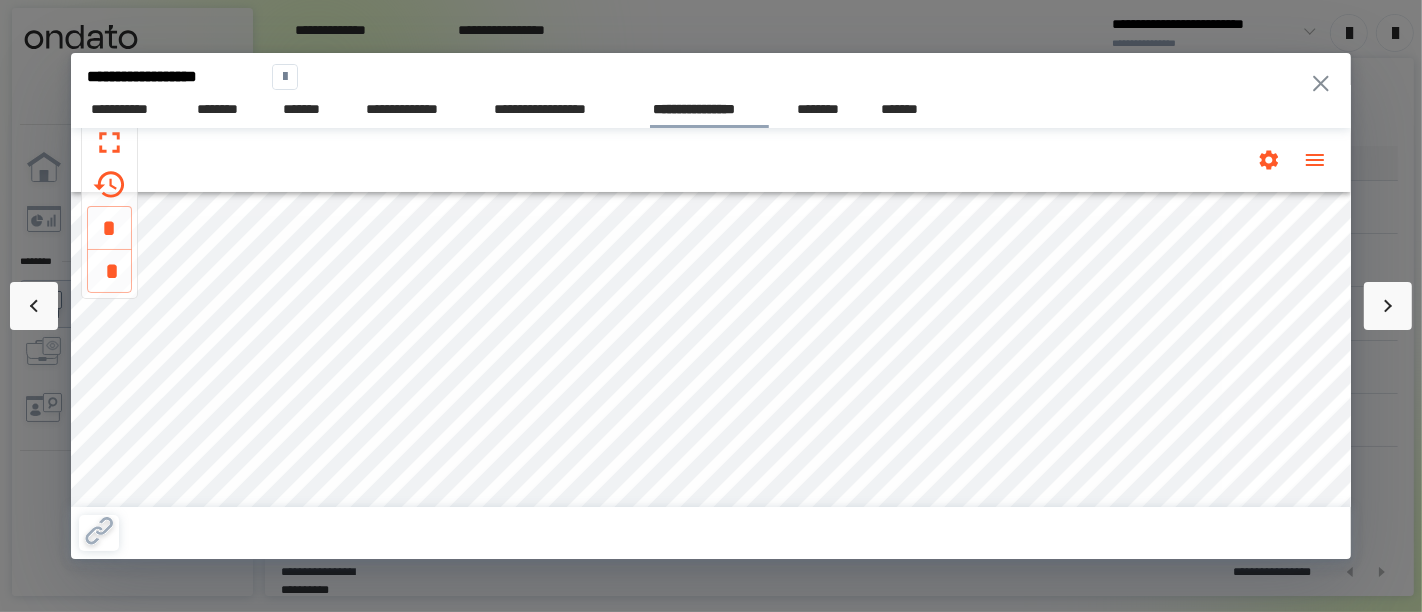 click 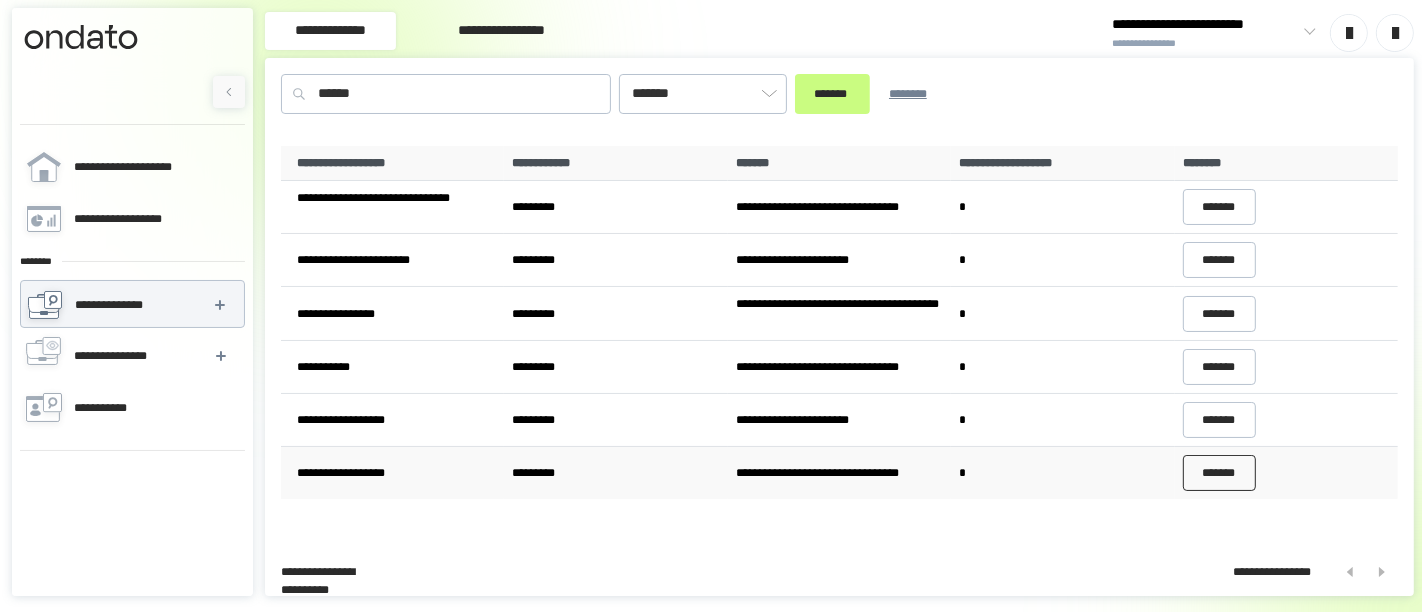 click on "*******" at bounding box center (1220, 473) 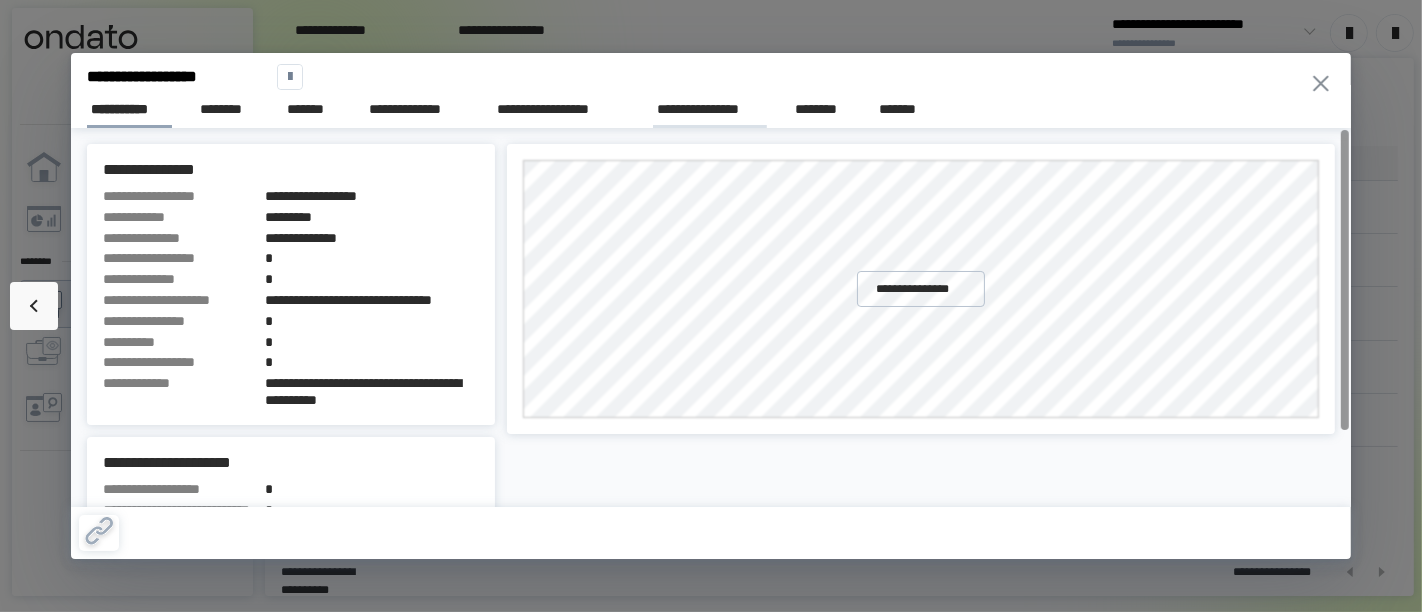 click on "**********" at bounding box center (710, 109) 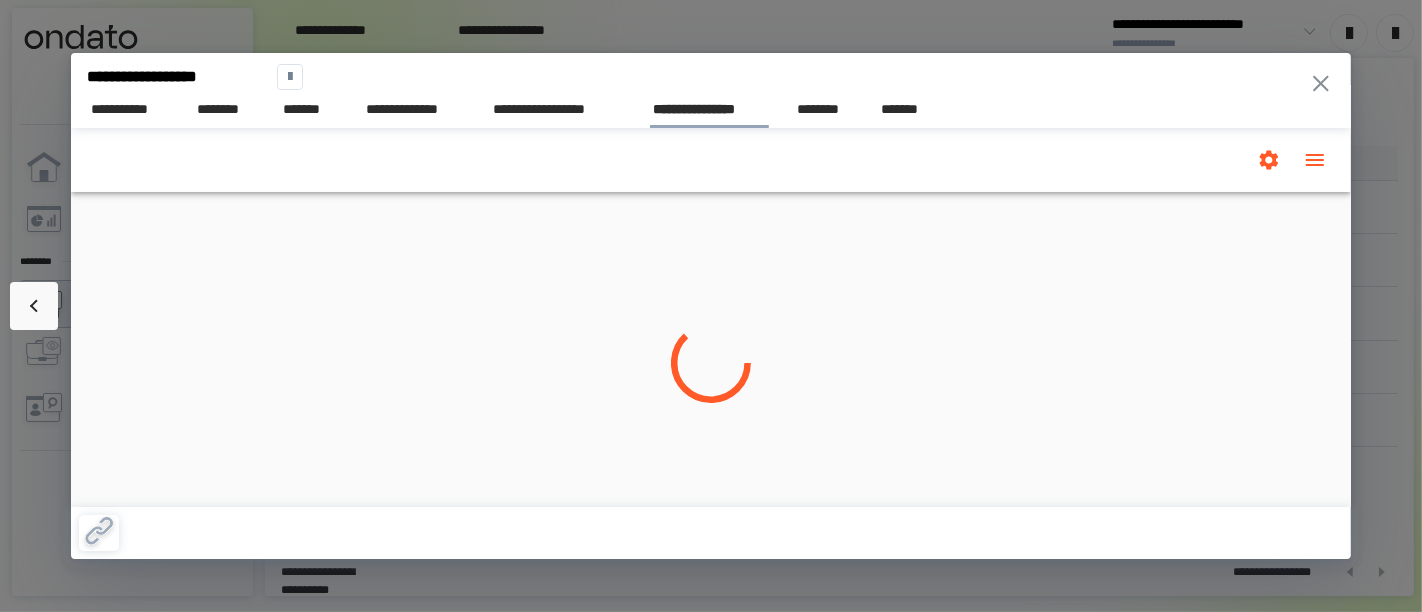 scroll, scrollTop: 0, scrollLeft: 0, axis: both 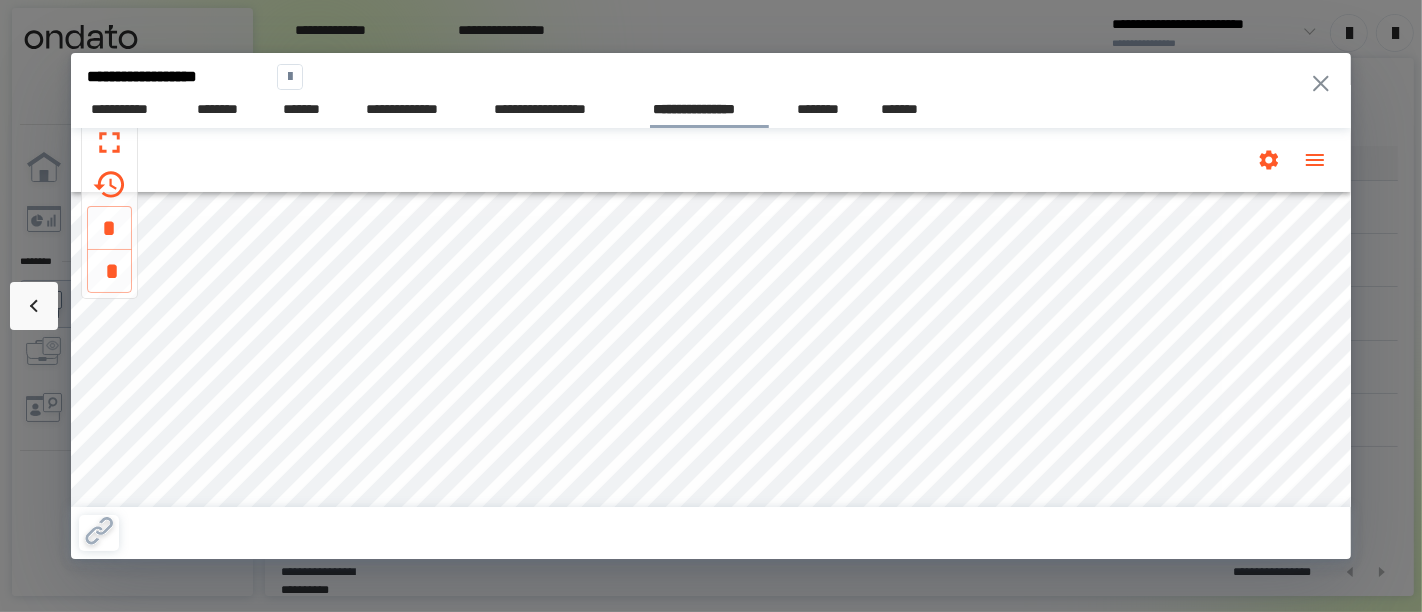 drag, startPoint x: 1315, startPoint y: 91, endPoint x: 1062, endPoint y: 143, distance: 258.2886 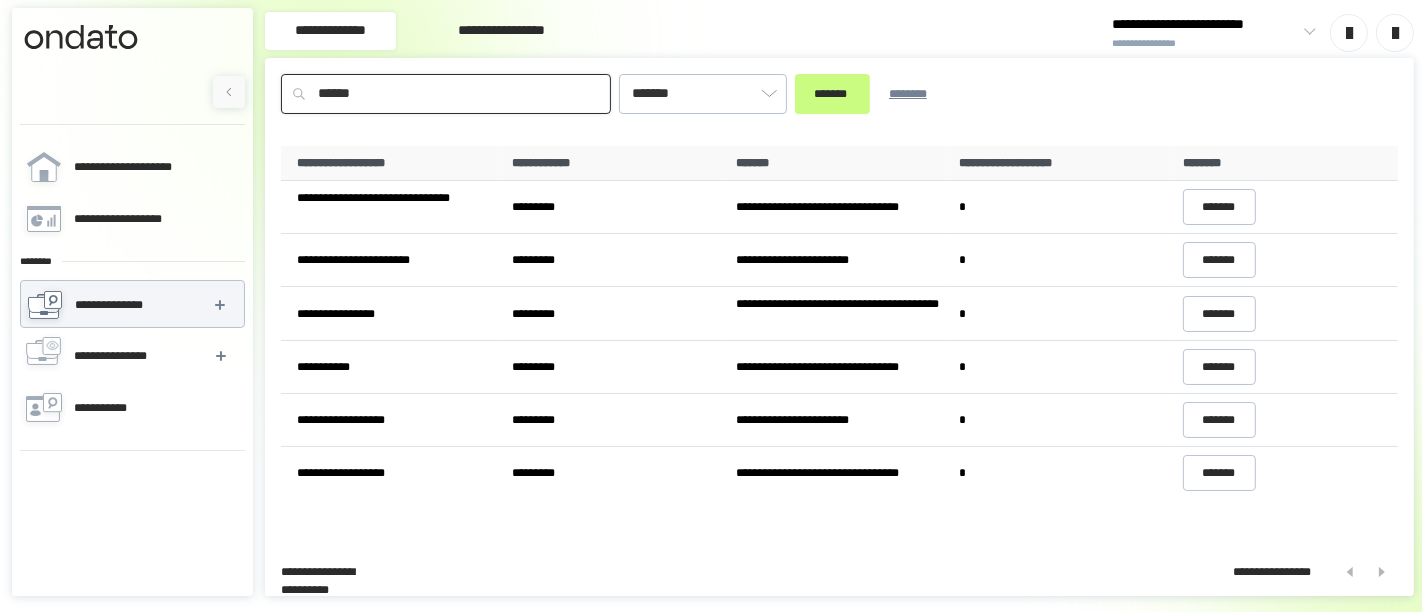 click on "******" at bounding box center [446, 94] 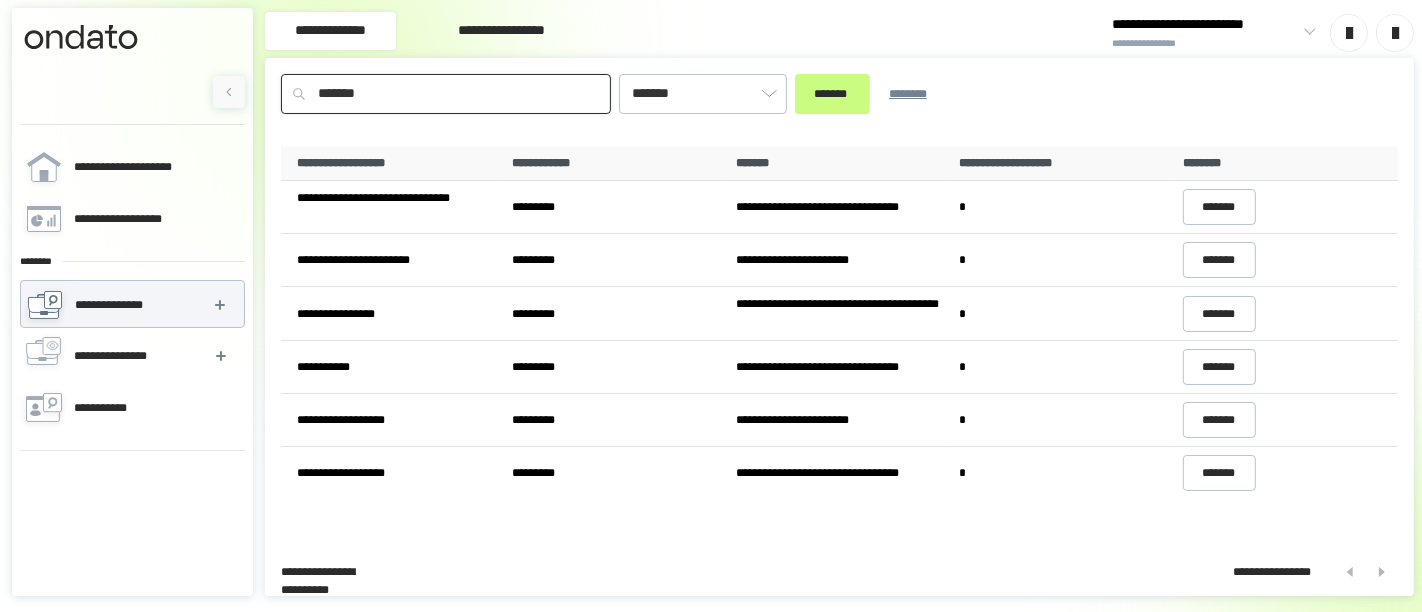 type on "*******" 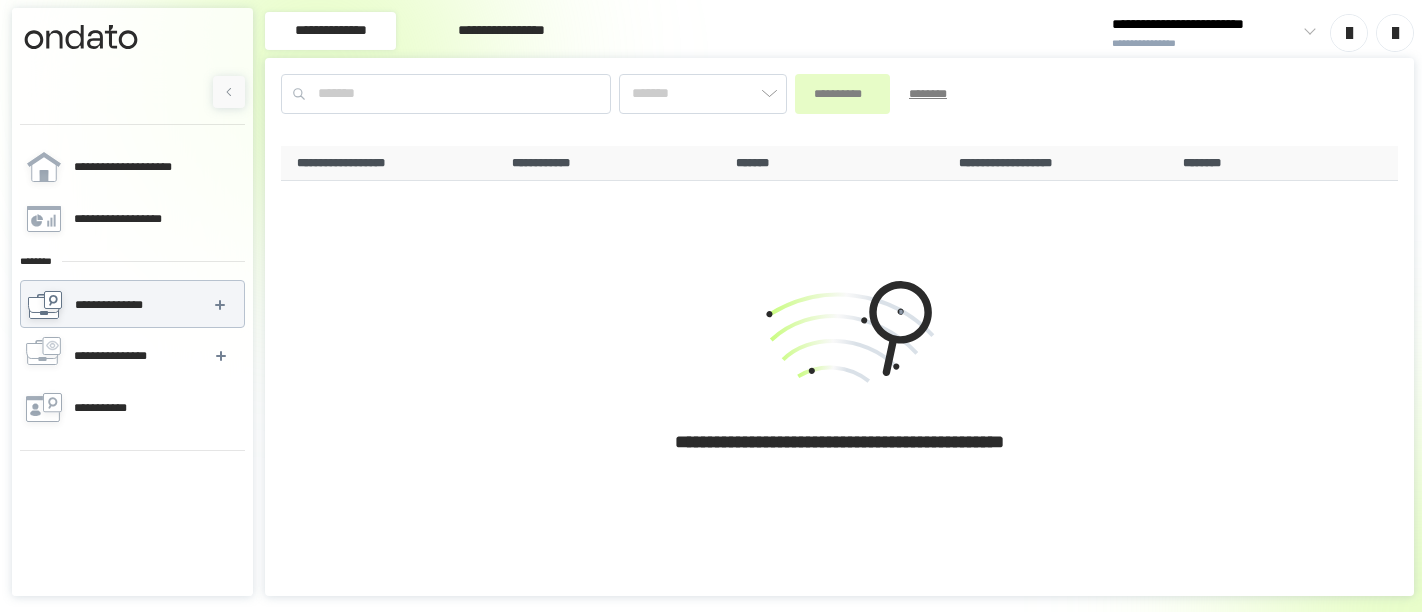 scroll, scrollTop: 0, scrollLeft: 0, axis: both 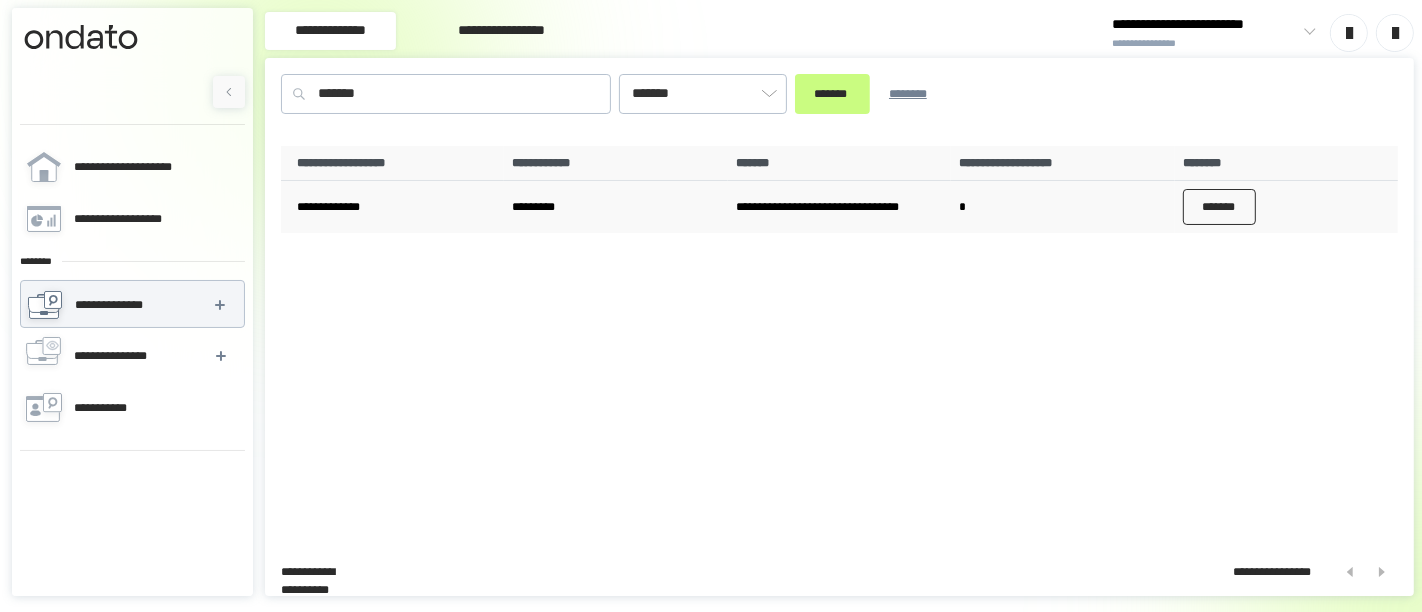 click on "*******" at bounding box center [1220, 207] 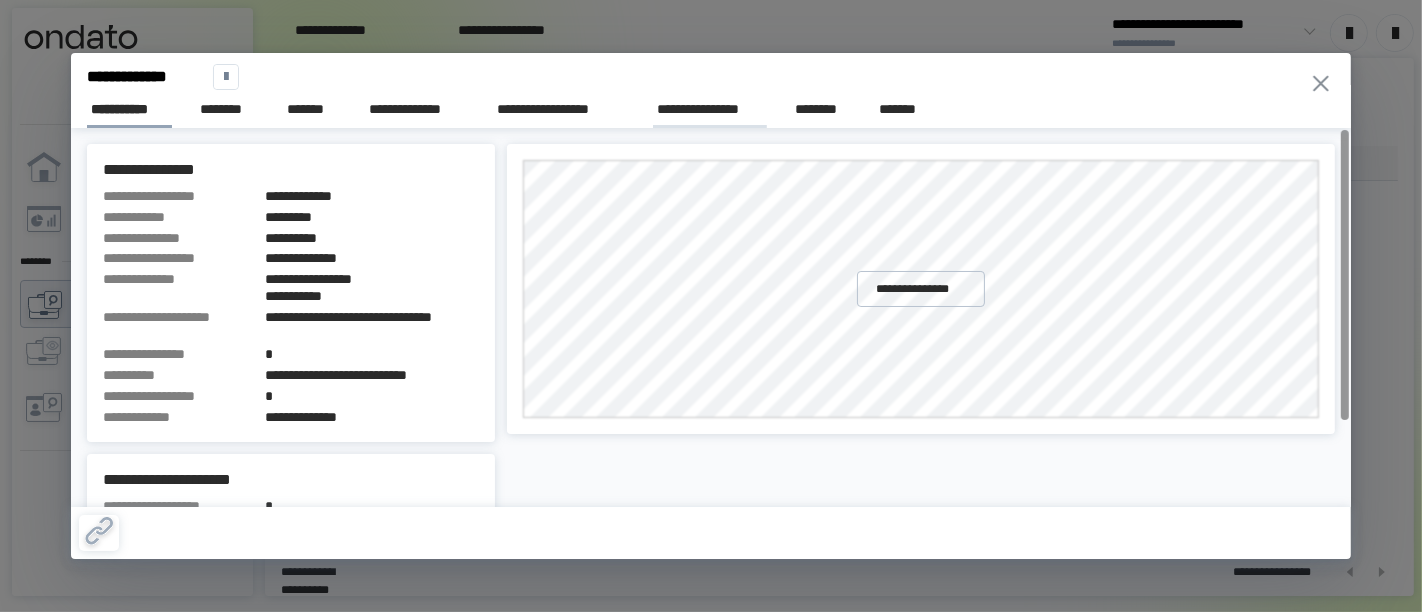 click on "**********" at bounding box center [710, 109] 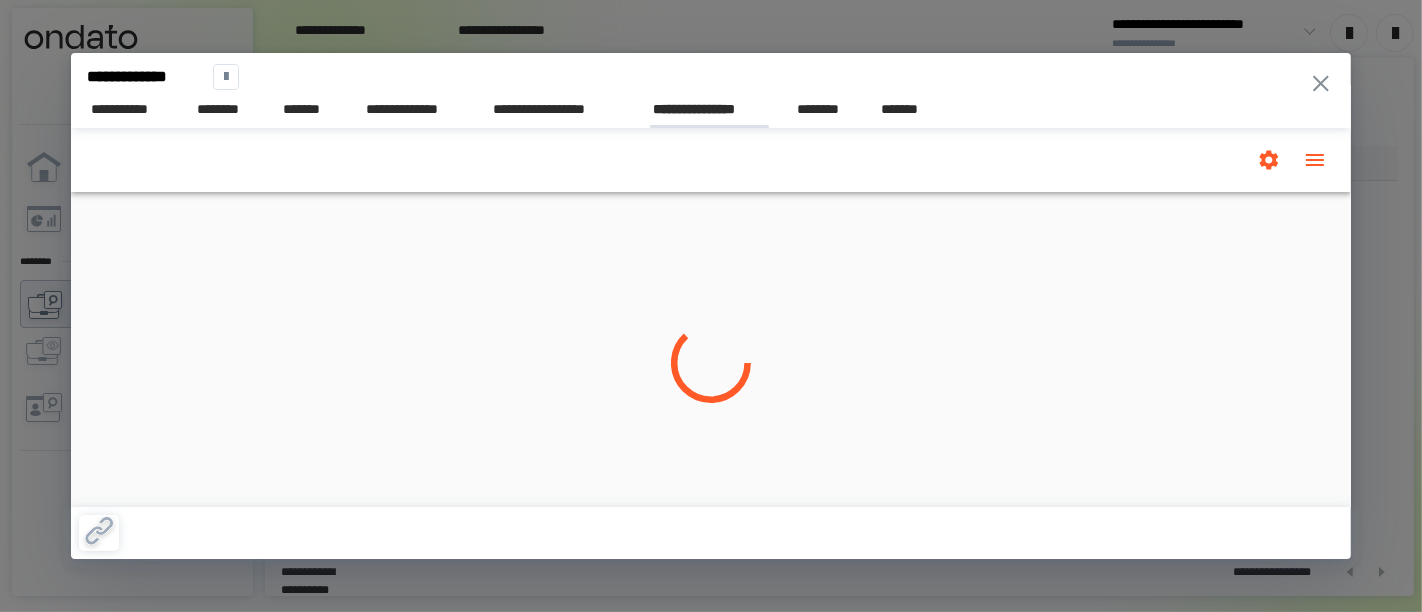 scroll, scrollTop: 0, scrollLeft: 0, axis: both 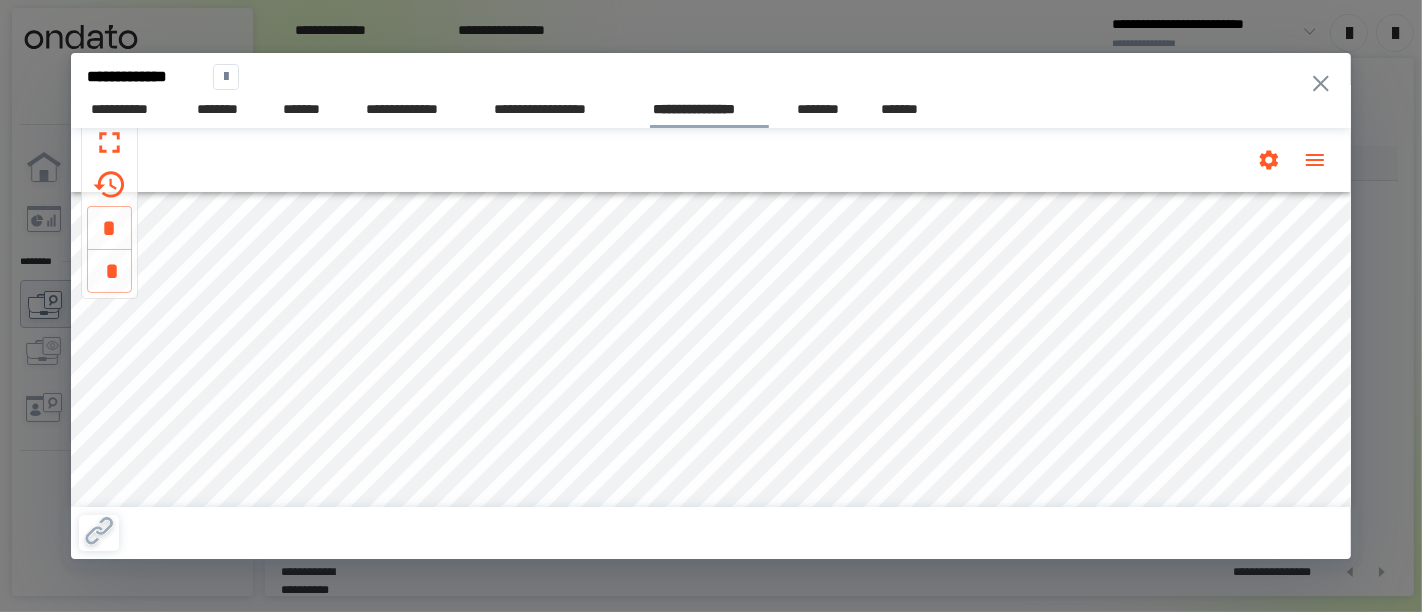 type 